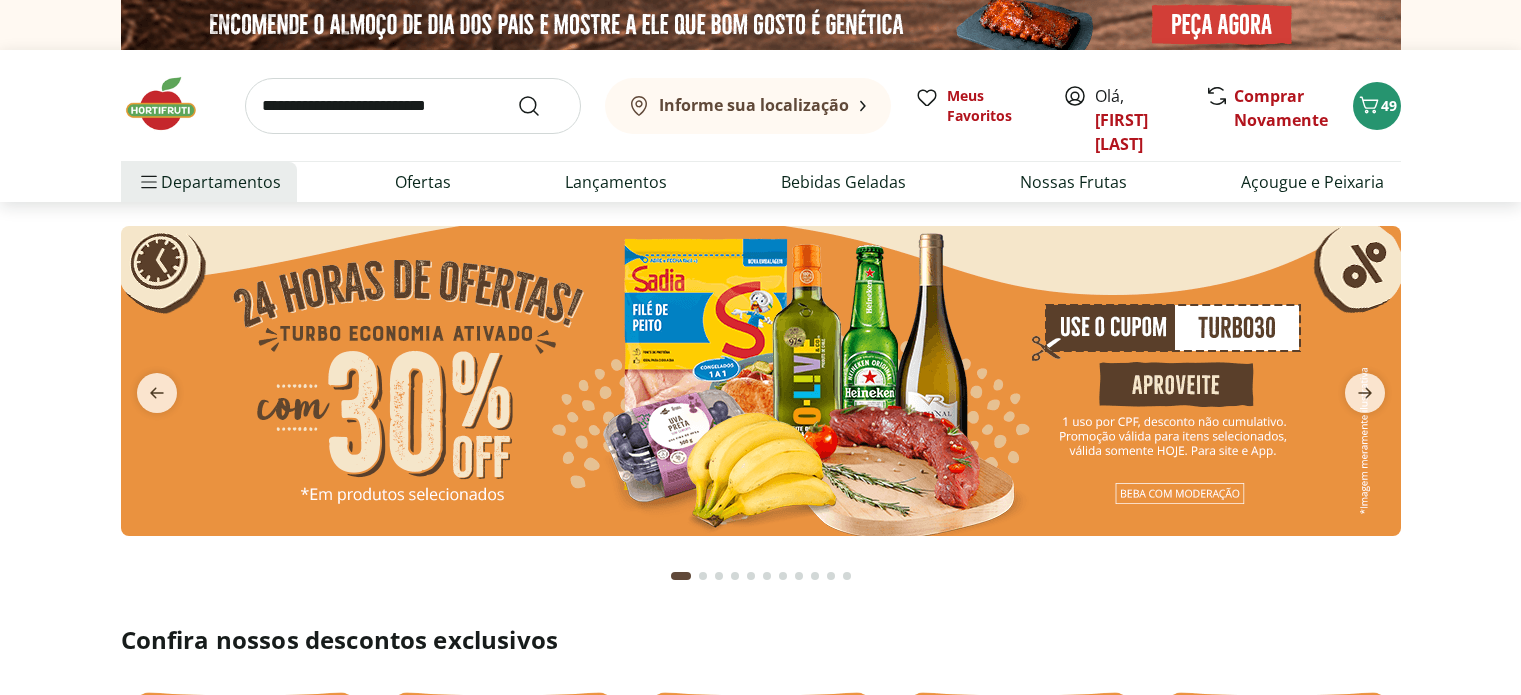 scroll, scrollTop: 0, scrollLeft: 0, axis: both 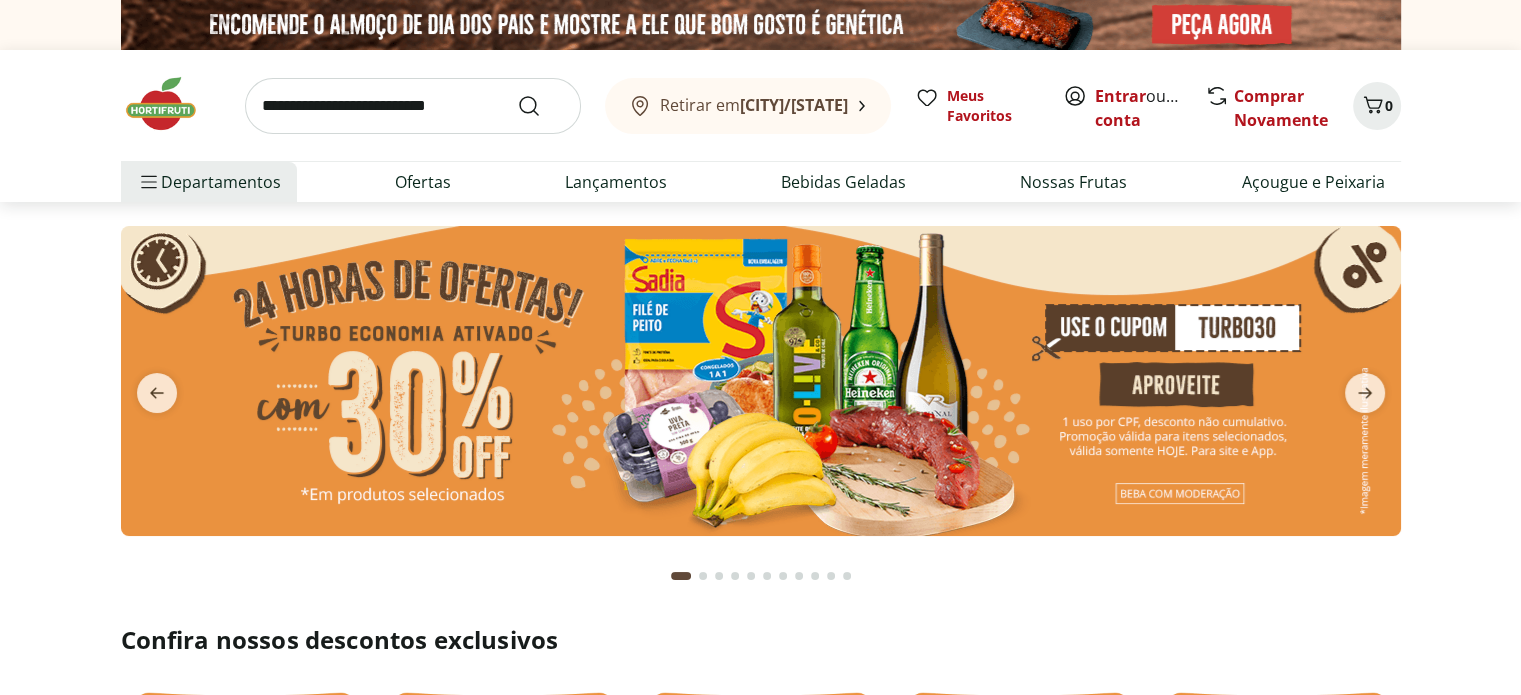 click at bounding box center (761, 381) 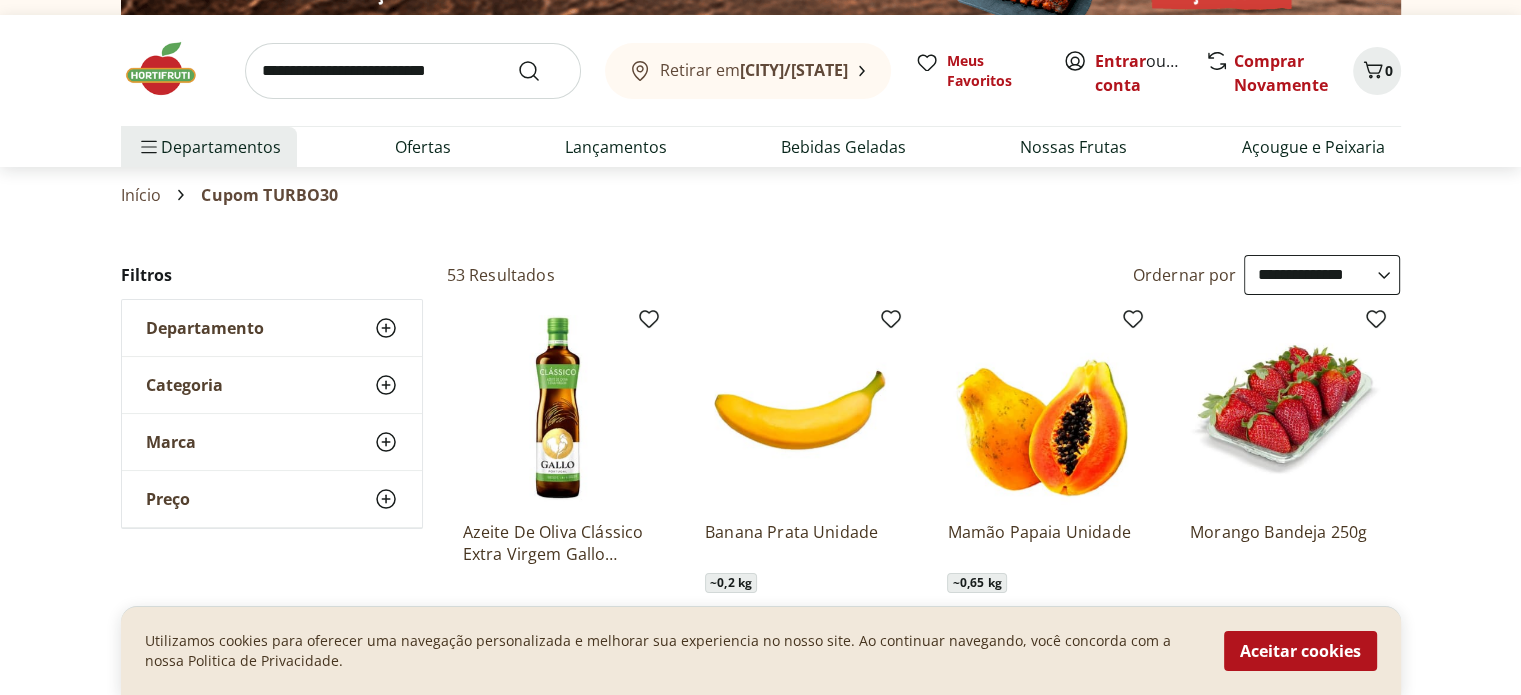 scroll, scrollTop: 0, scrollLeft: 0, axis: both 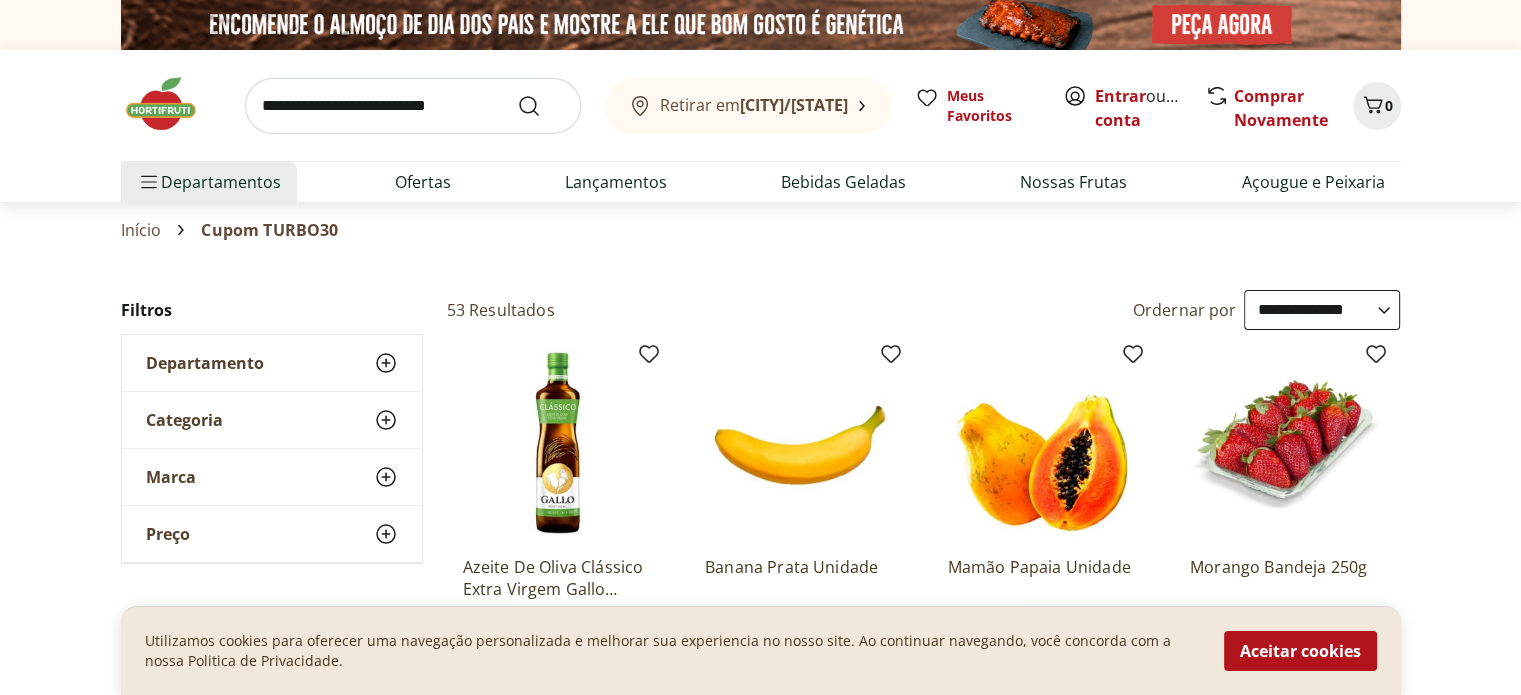 click at bounding box center (171, 104) 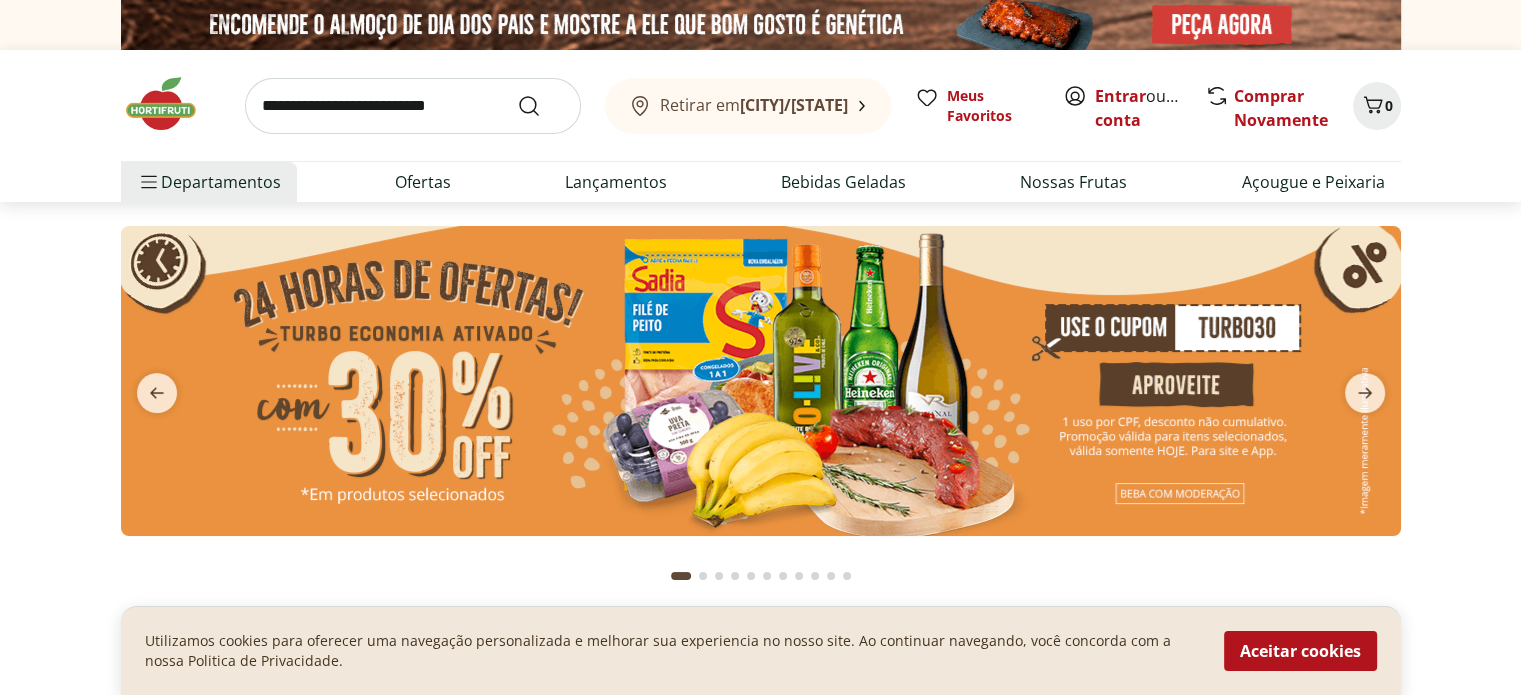 click at bounding box center [761, 381] 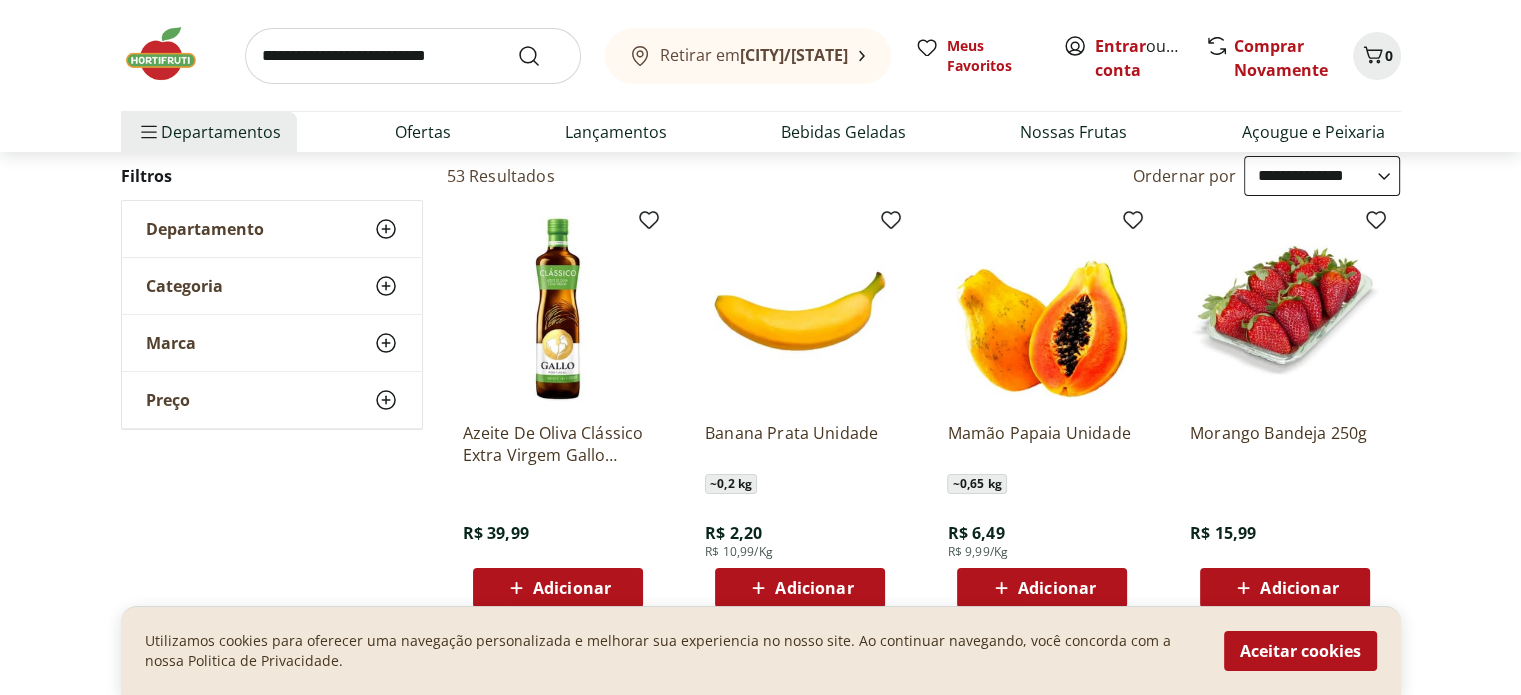 scroll, scrollTop: 100, scrollLeft: 0, axis: vertical 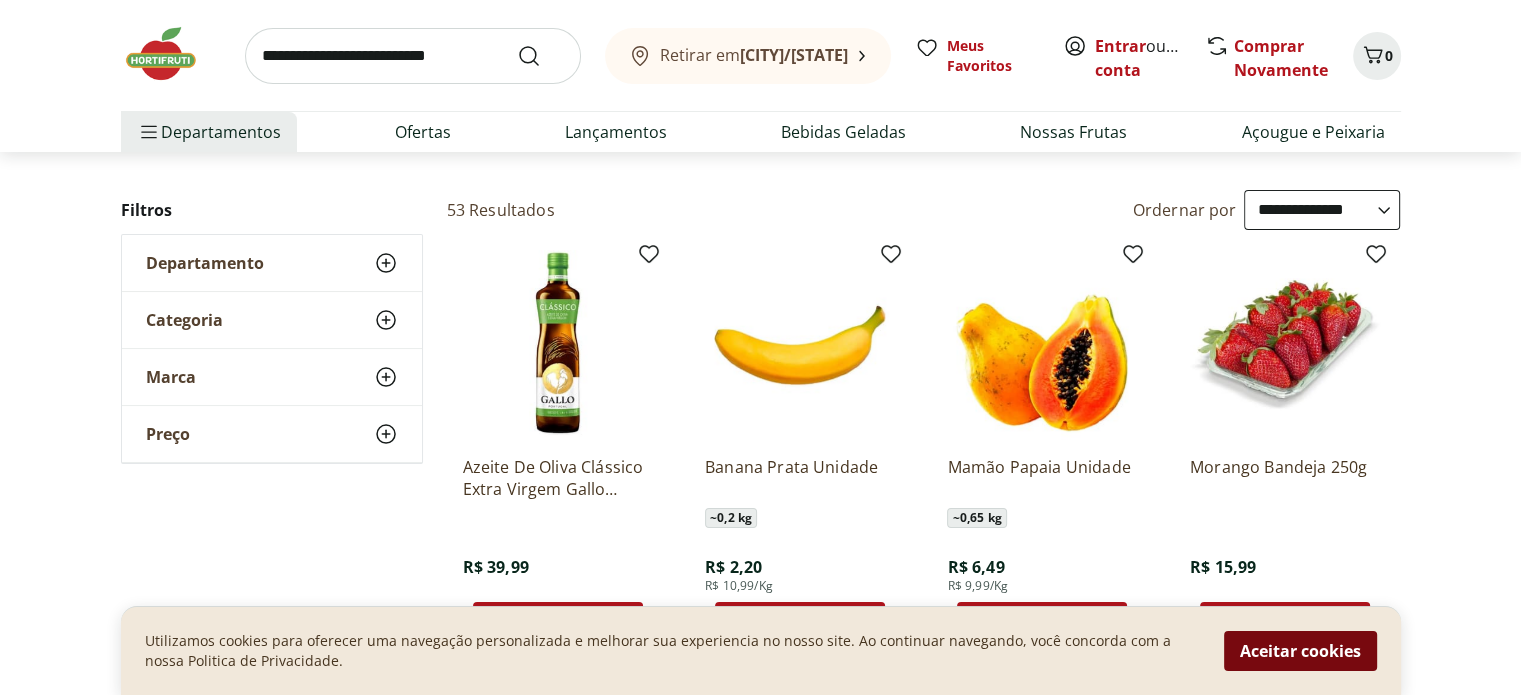 click on "Aceitar cookies" at bounding box center [1300, 651] 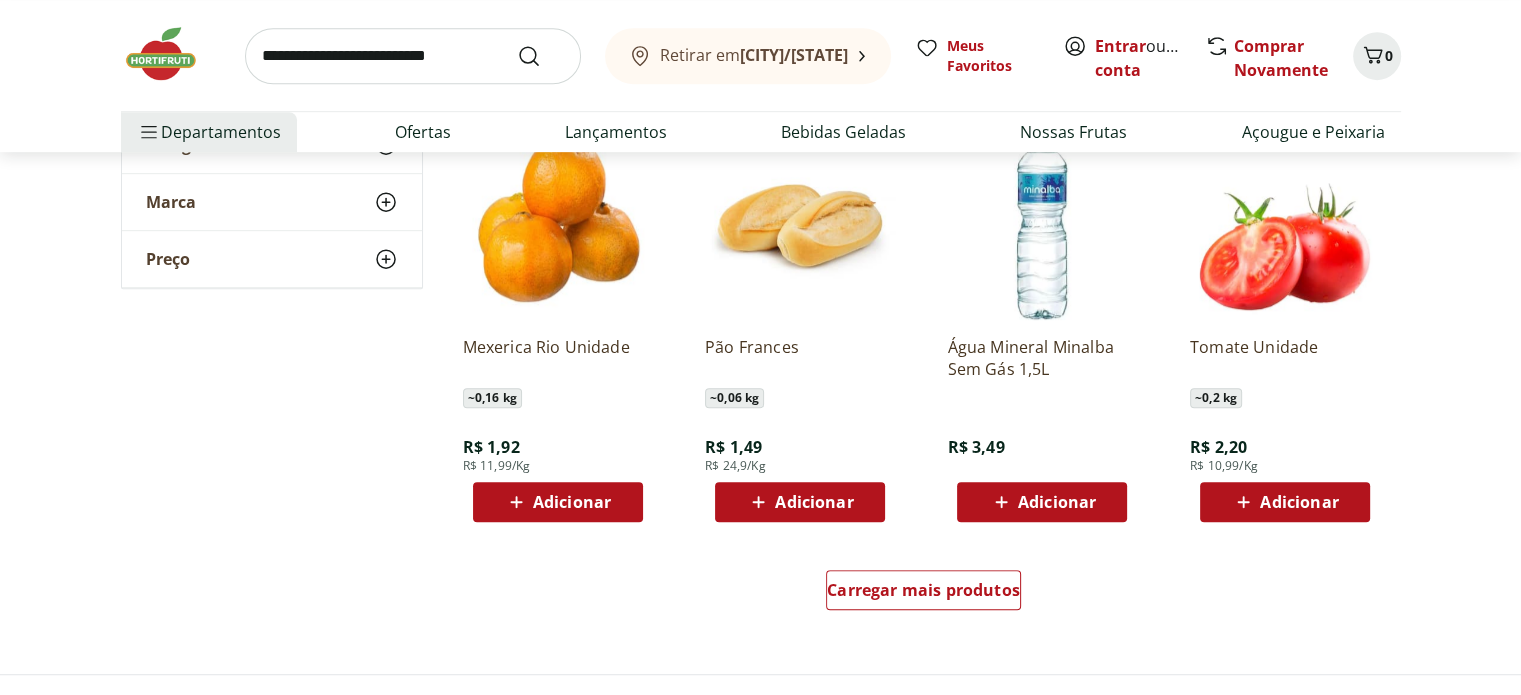 scroll, scrollTop: 1200, scrollLeft: 0, axis: vertical 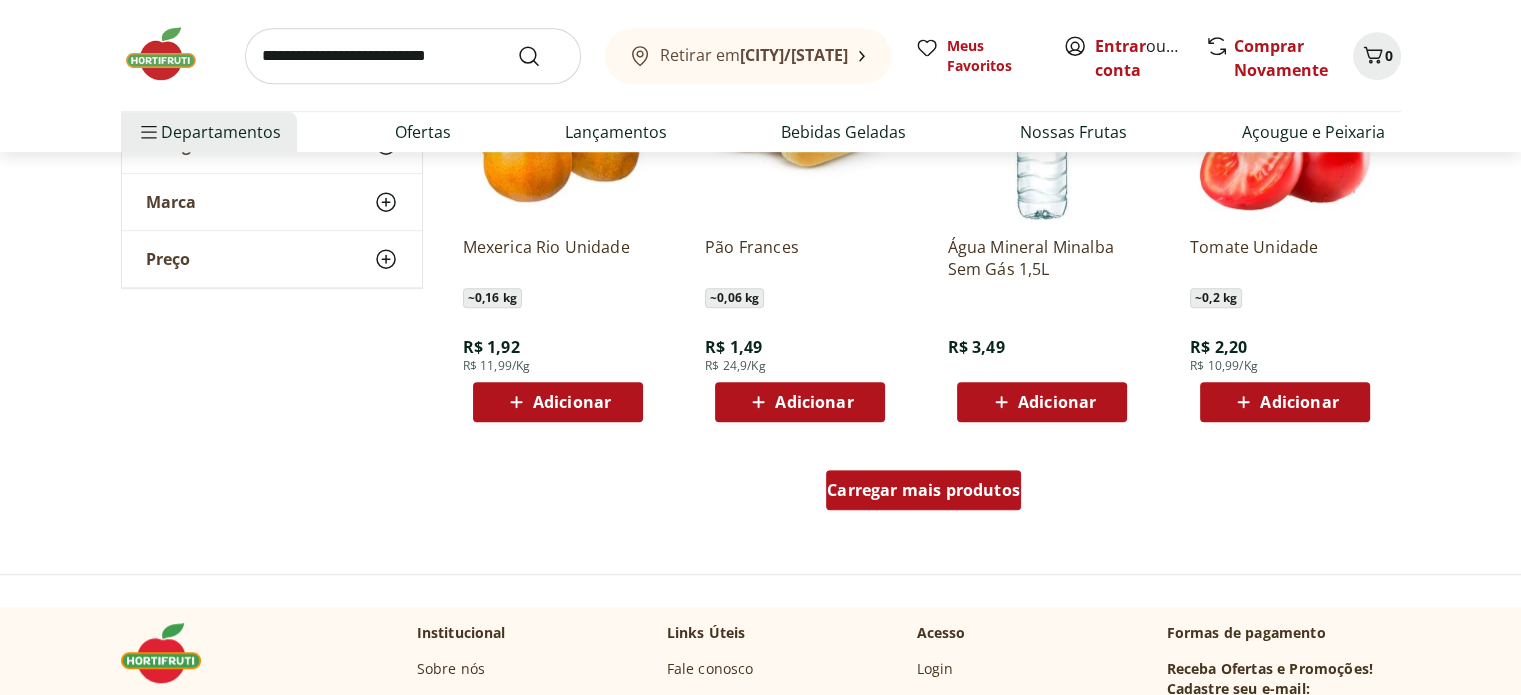 click on "Carregar mais produtos" at bounding box center [923, 490] 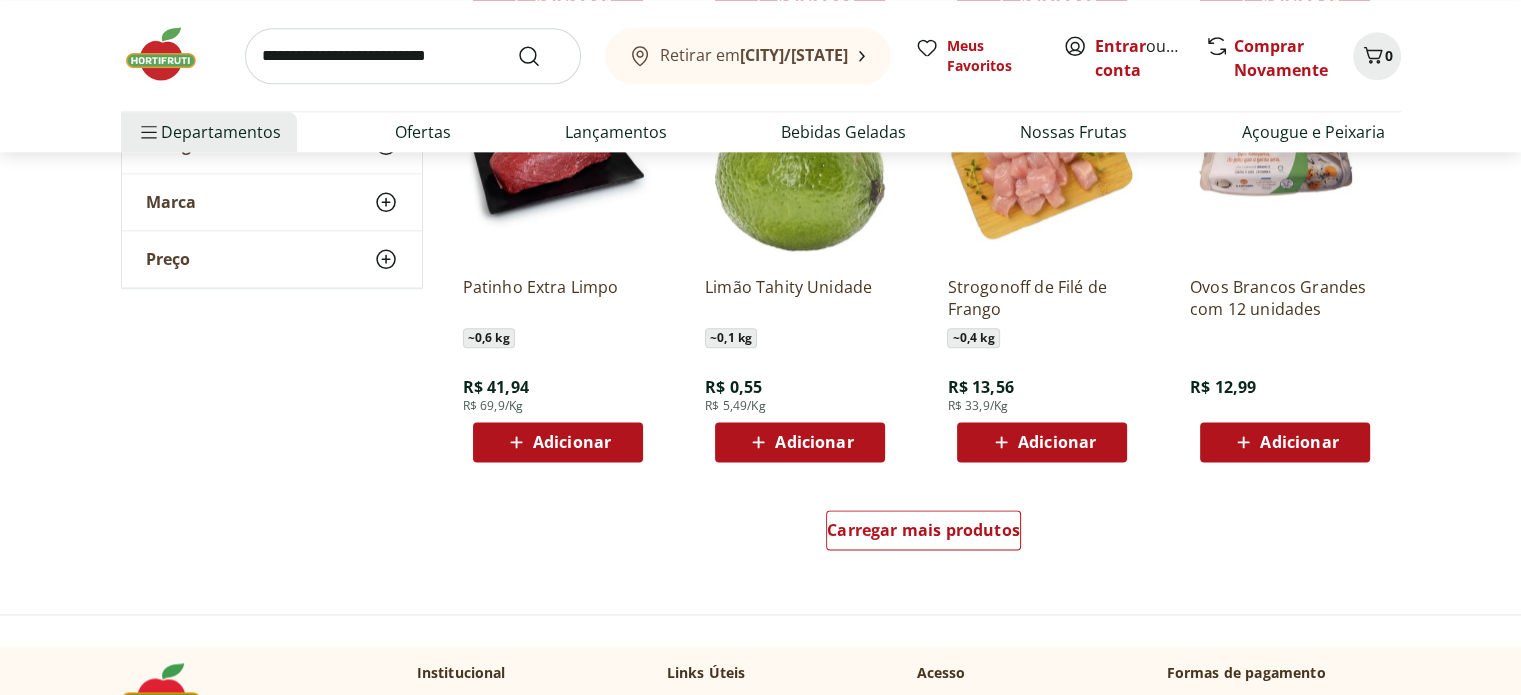 scroll, scrollTop: 2500, scrollLeft: 0, axis: vertical 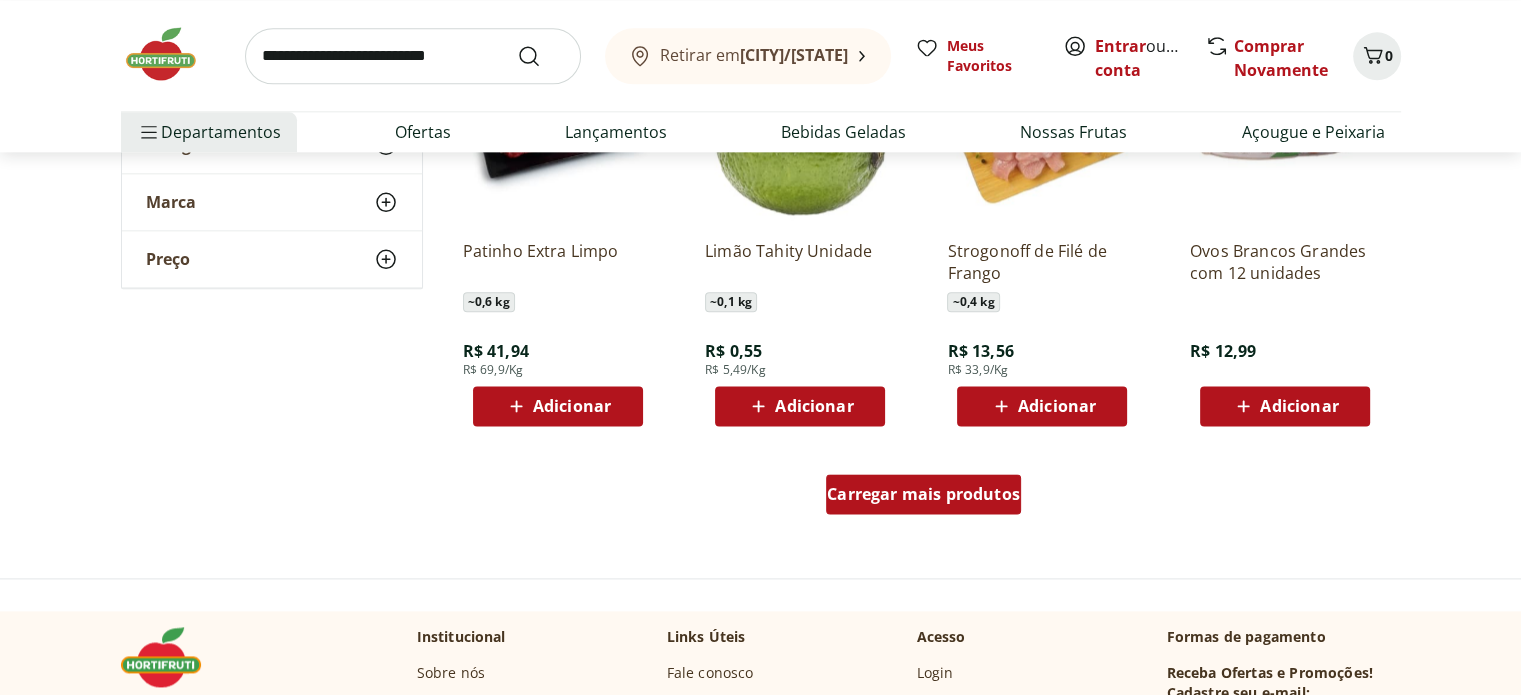 click on "Carregar mais produtos" at bounding box center (923, 494) 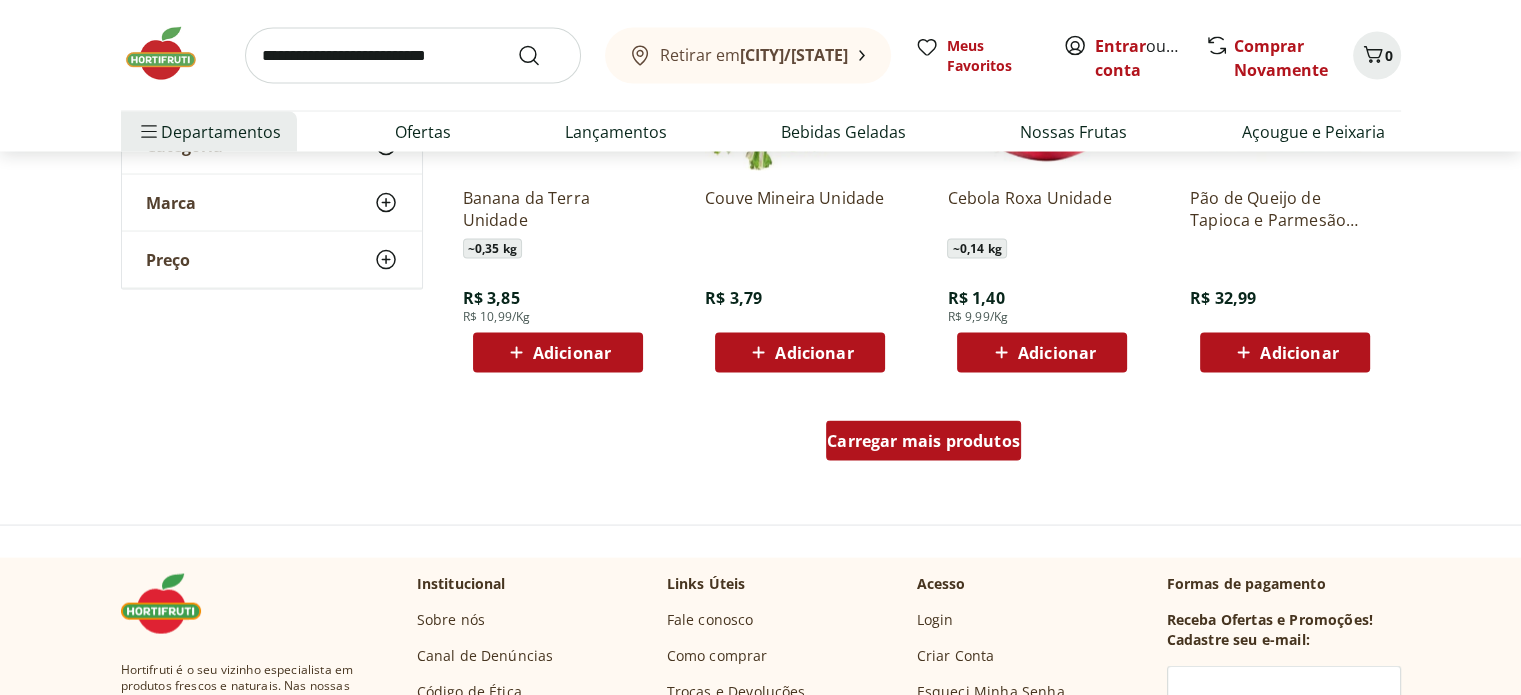 scroll, scrollTop: 3900, scrollLeft: 0, axis: vertical 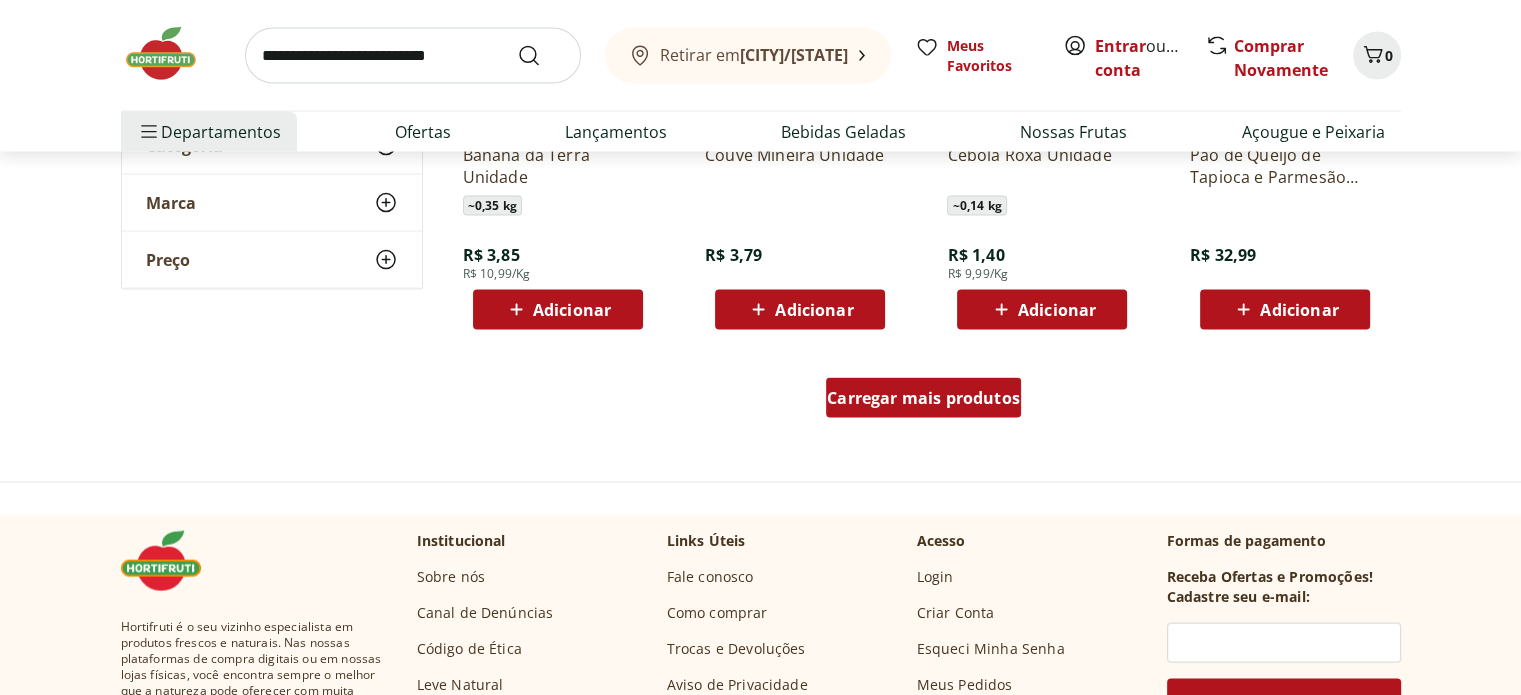 click on "Carregar mais produtos" at bounding box center [923, 398] 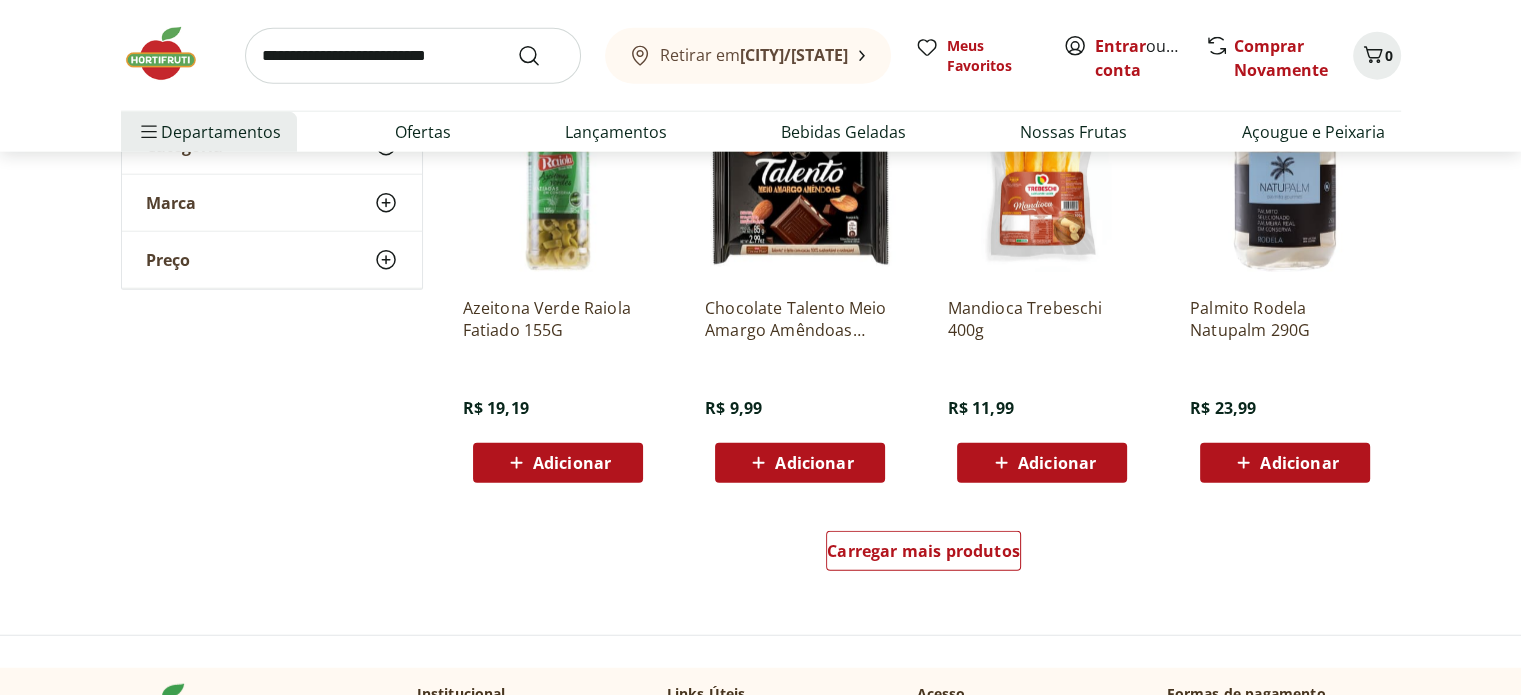scroll, scrollTop: 5100, scrollLeft: 0, axis: vertical 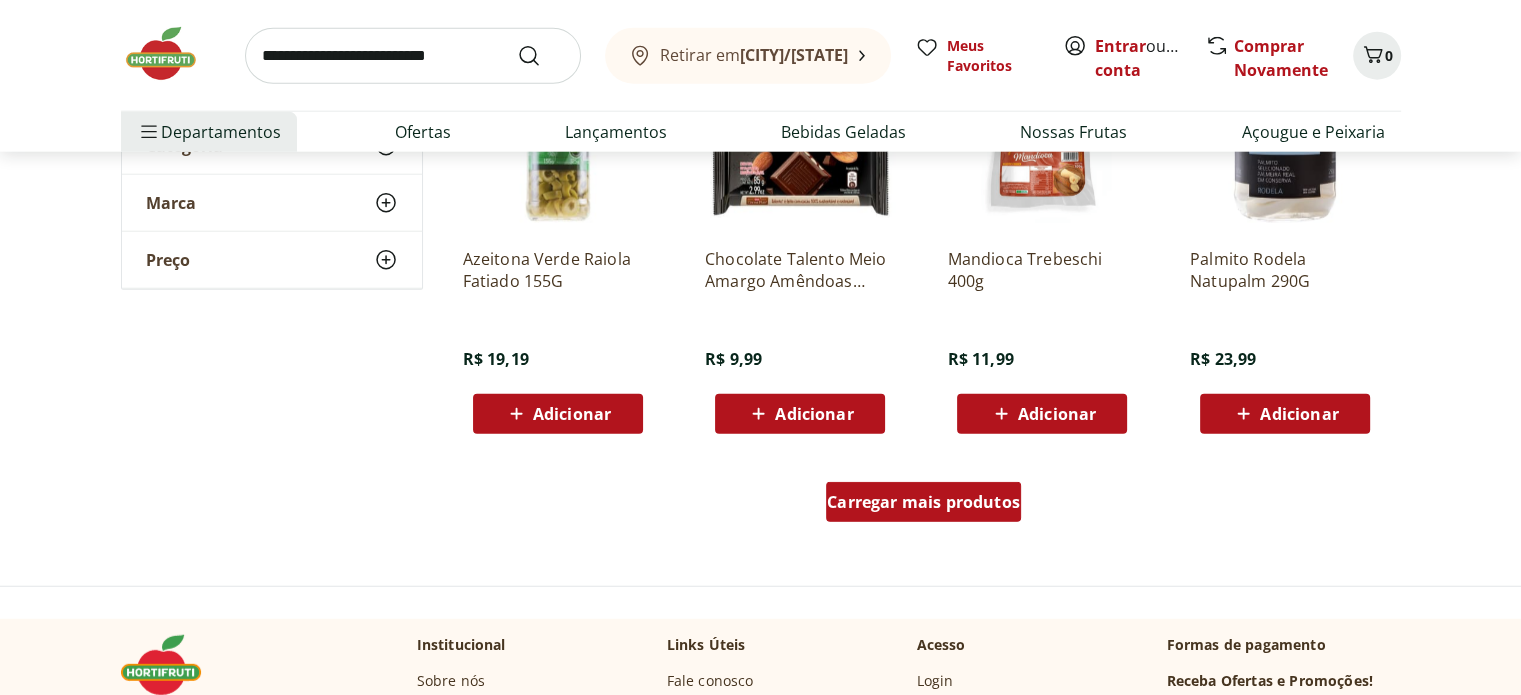 click on "Carregar mais produtos" at bounding box center (923, 502) 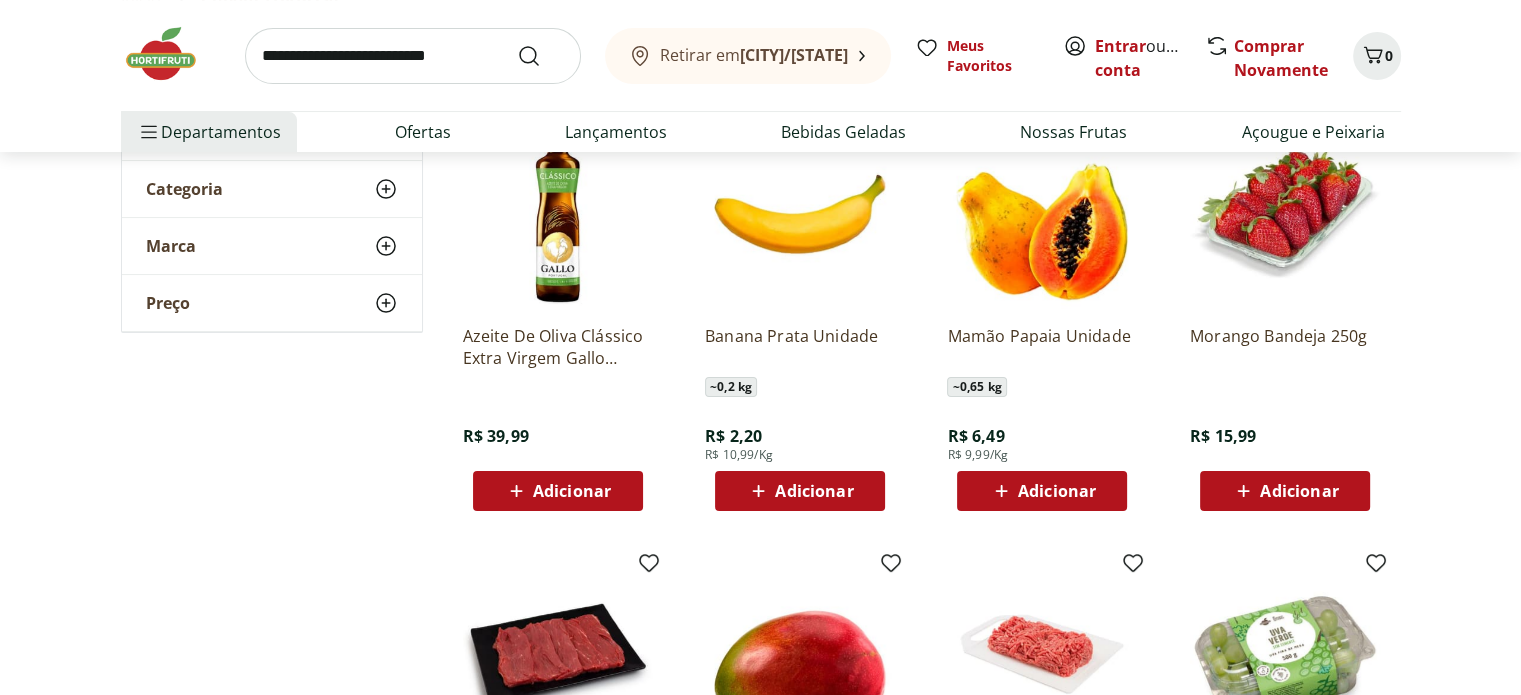 scroll, scrollTop: 200, scrollLeft: 0, axis: vertical 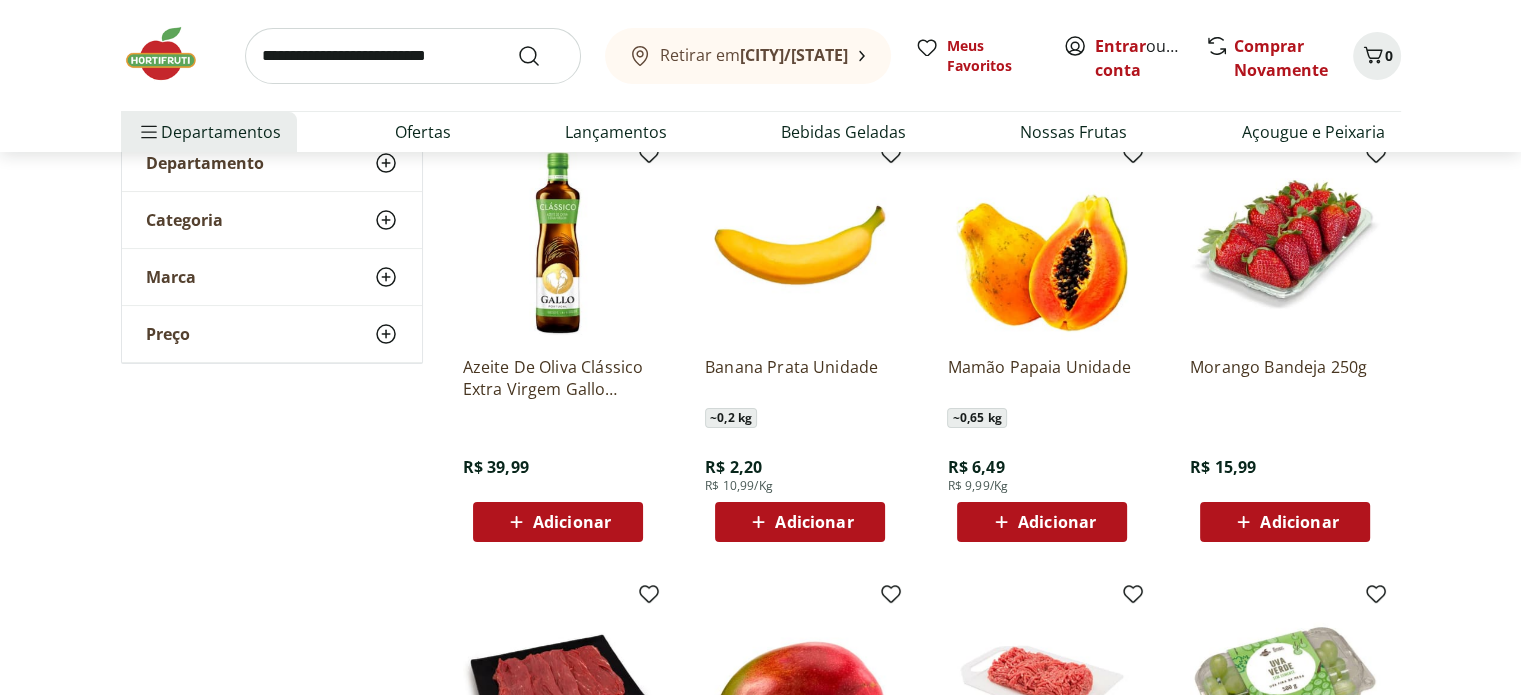 click on "Banana Prata Unidade ~ 0,2 kg R$ 2,20 R$ 10,99/Kg Adicionar" at bounding box center (800, 346) 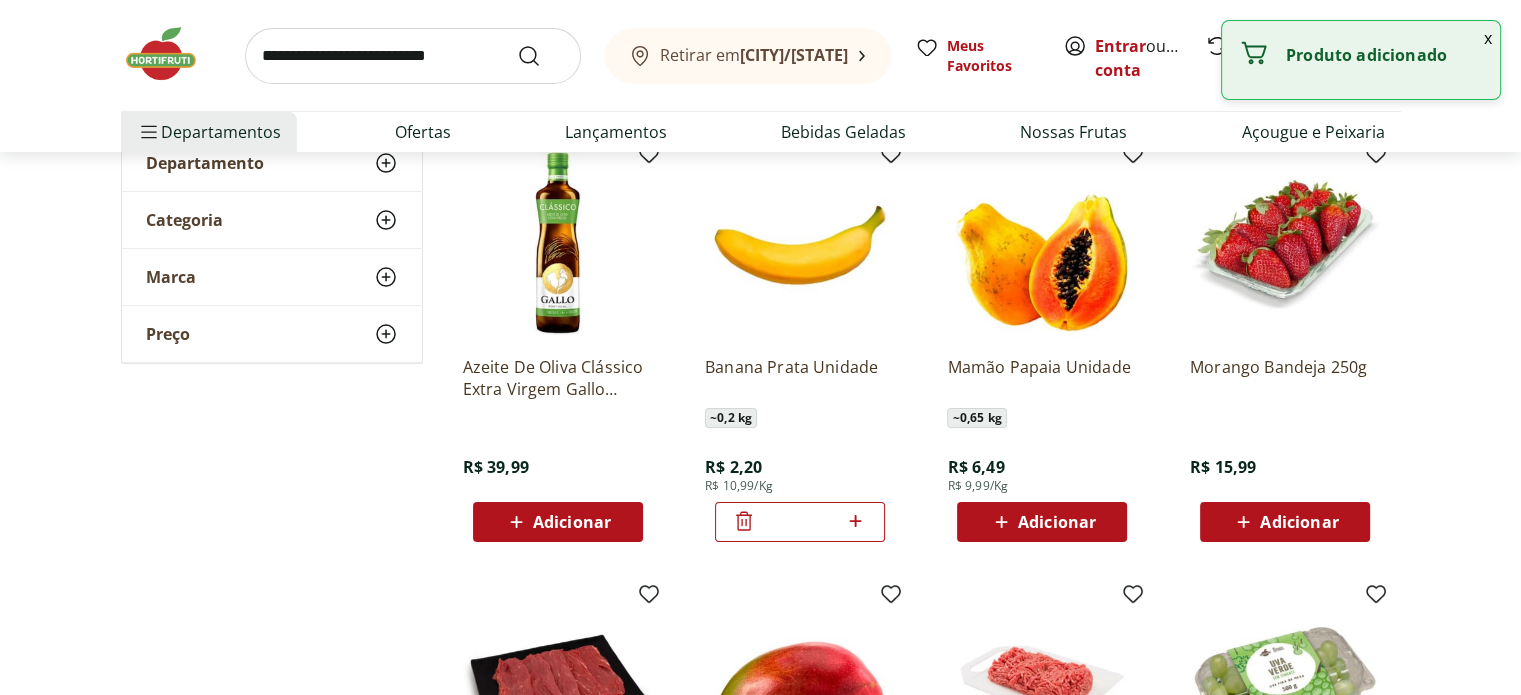 click 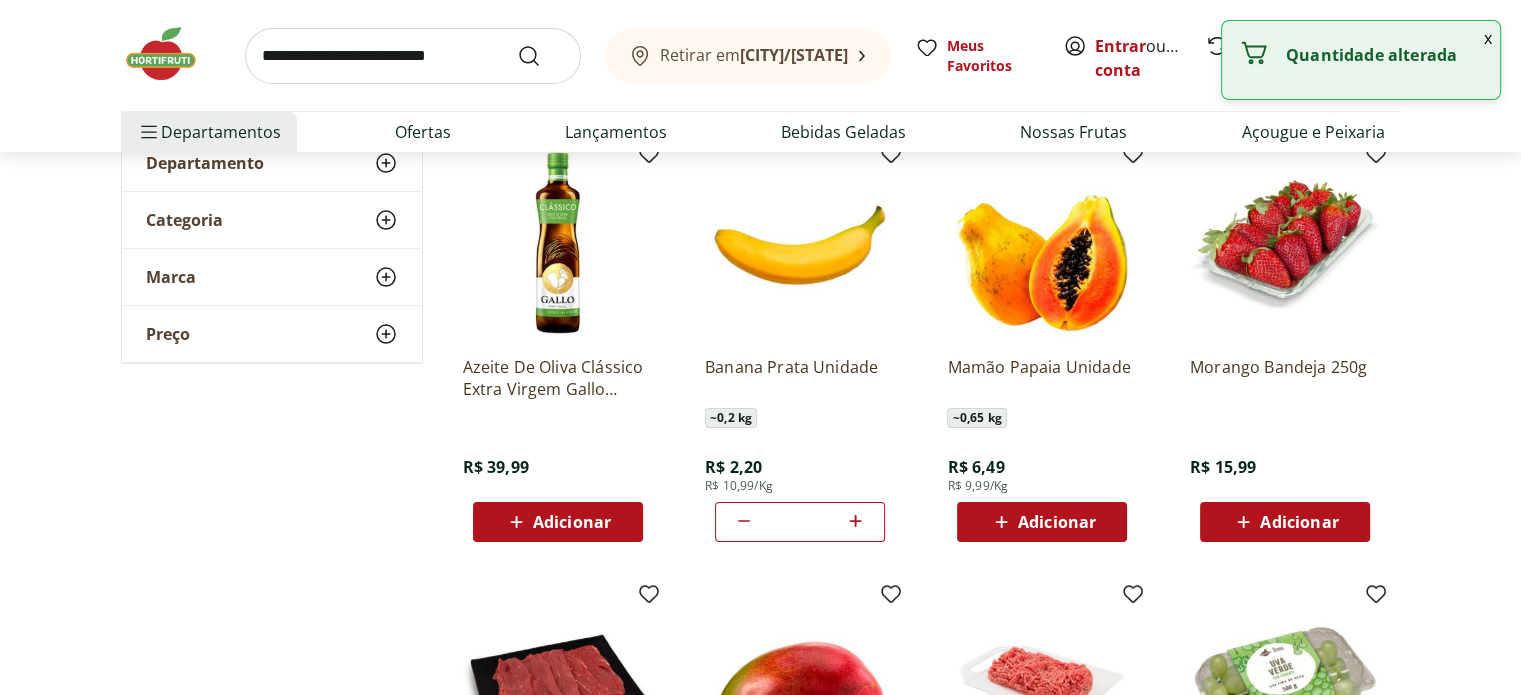 click 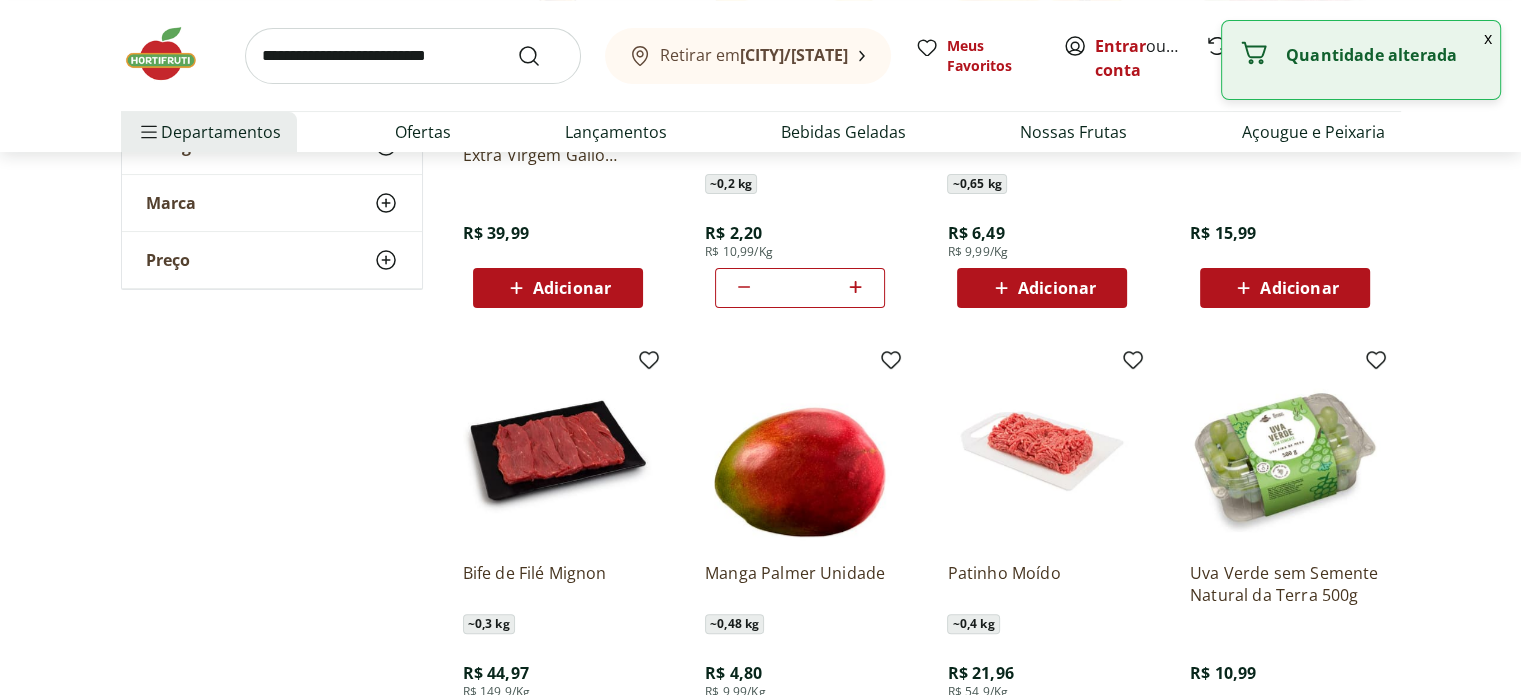 scroll, scrollTop: 600, scrollLeft: 0, axis: vertical 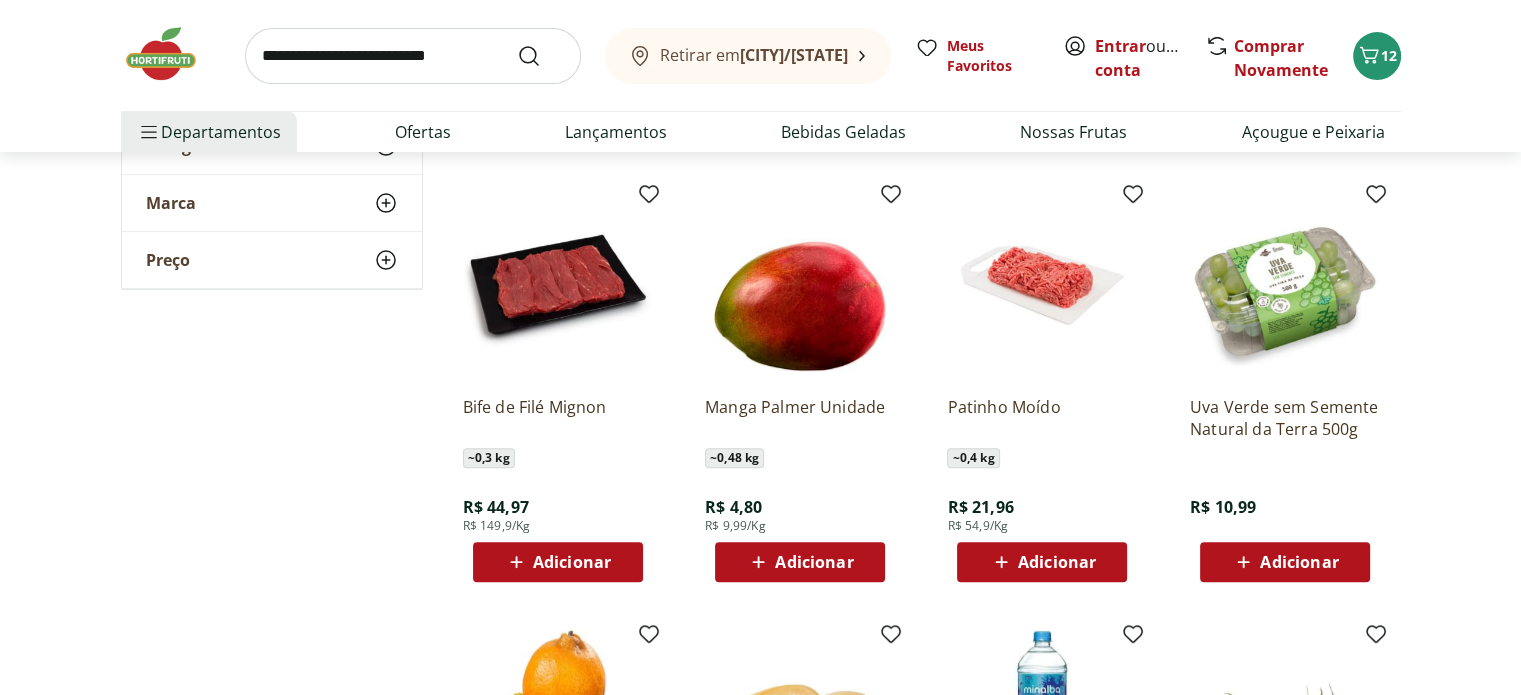 click on "Adicionar" at bounding box center [1299, 562] 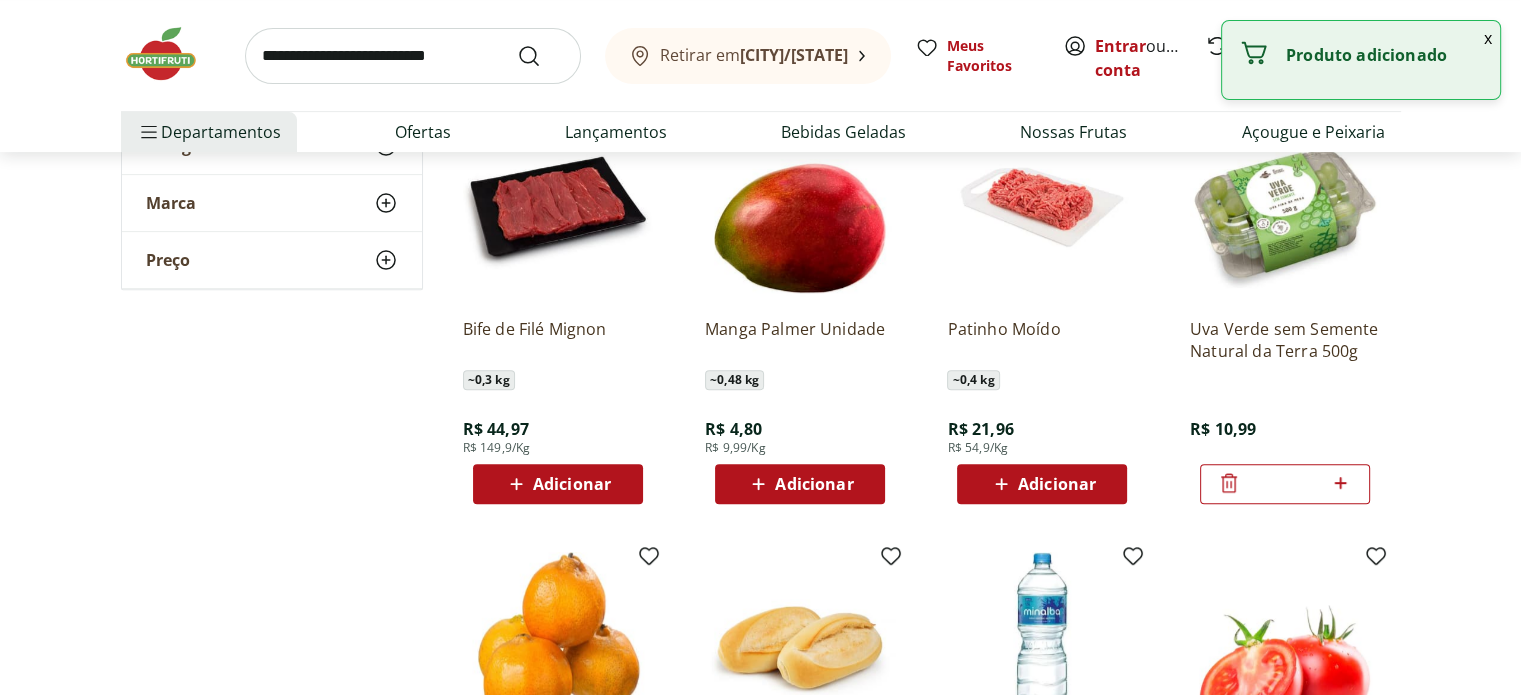 scroll, scrollTop: 700, scrollLeft: 0, axis: vertical 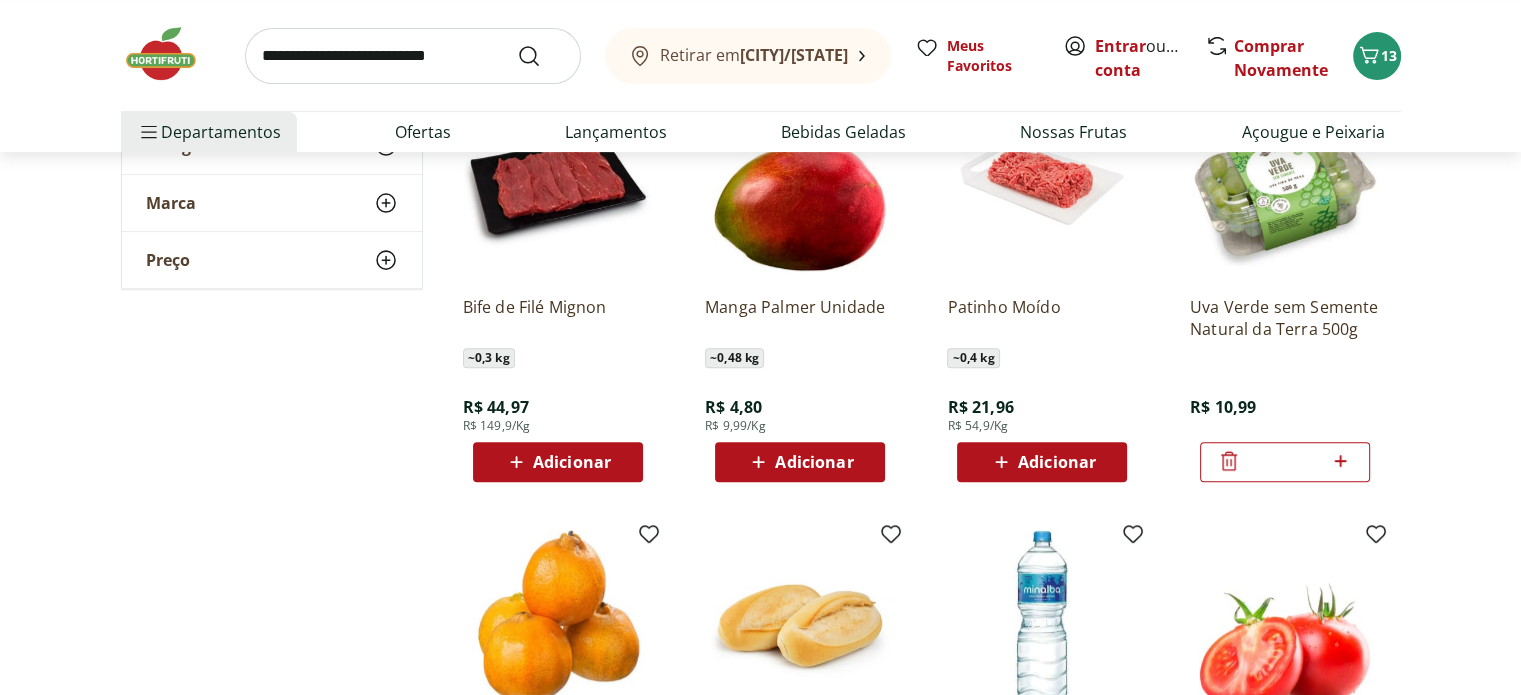 click on "Adicionar" at bounding box center [814, 462] 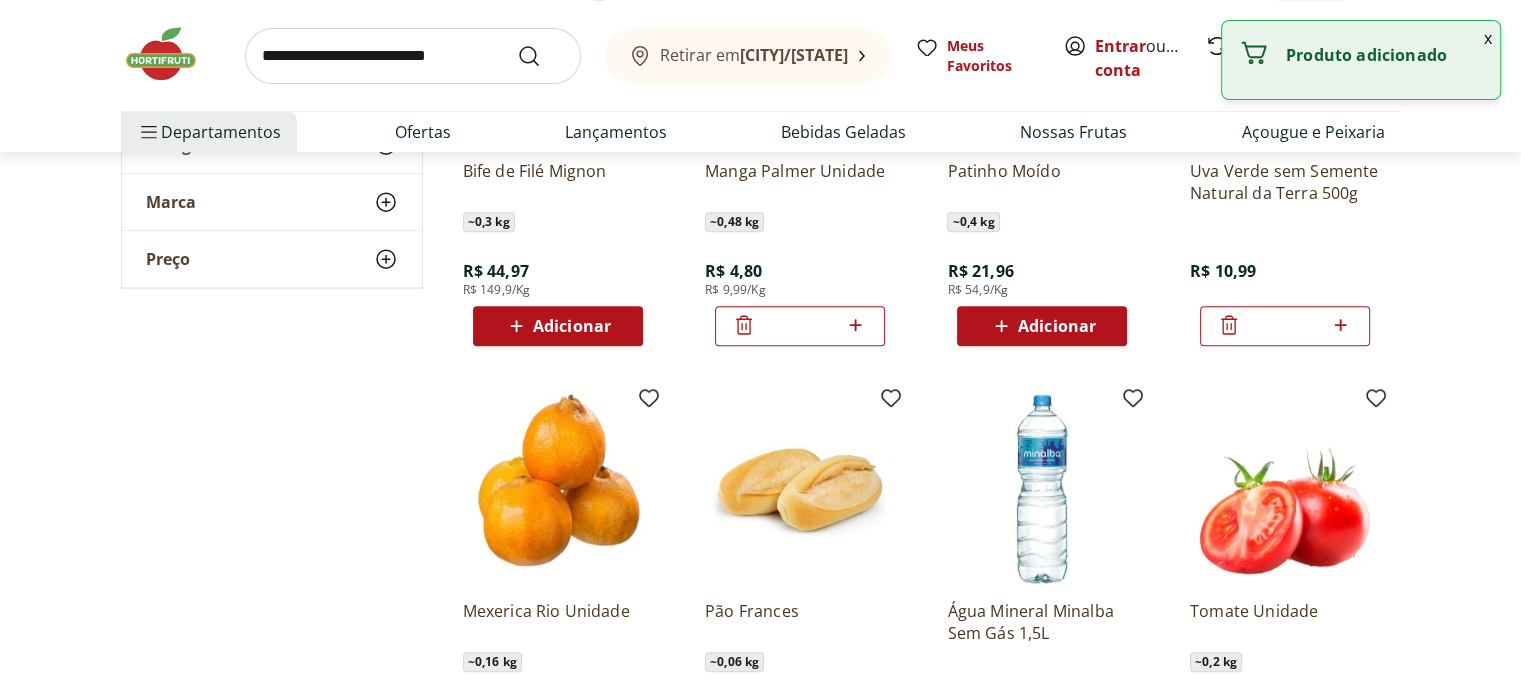 scroll, scrollTop: 1000, scrollLeft: 0, axis: vertical 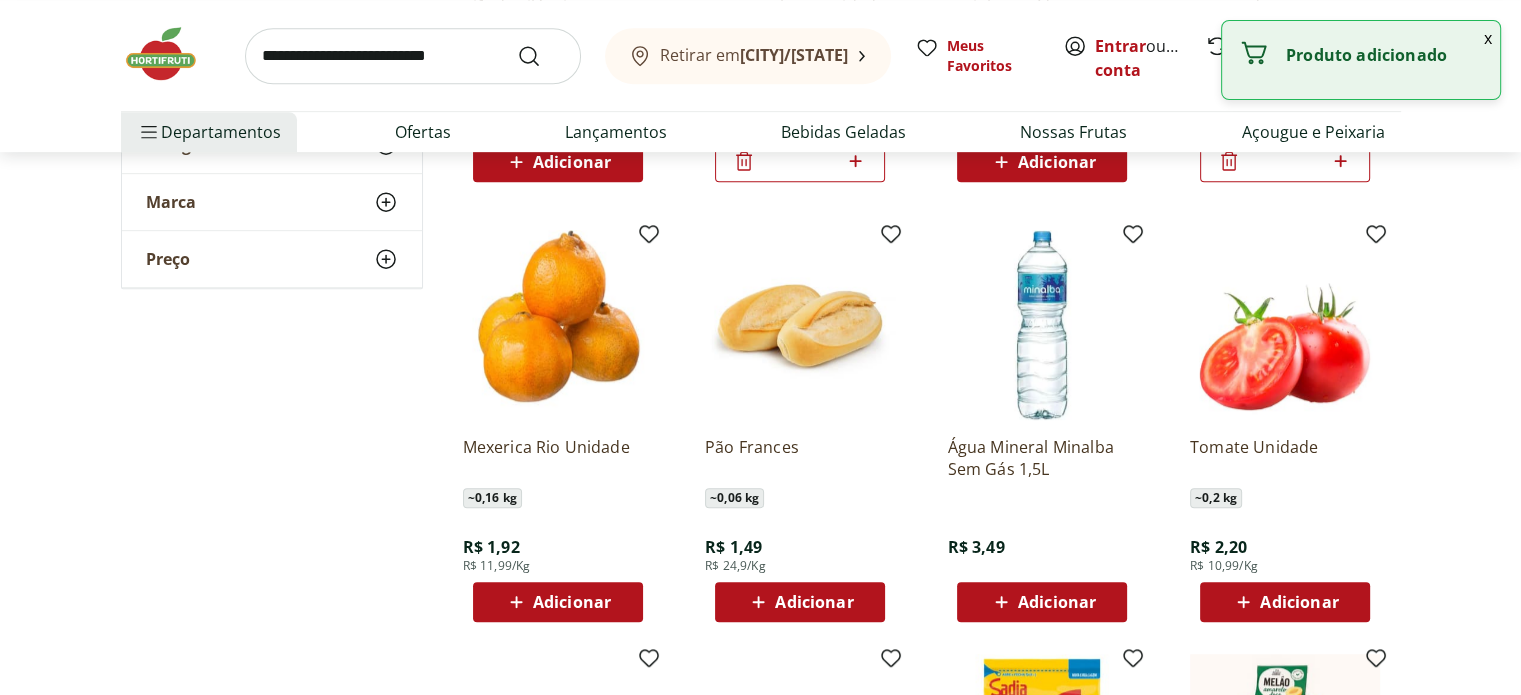 click on "Adicionar" at bounding box center (1057, 602) 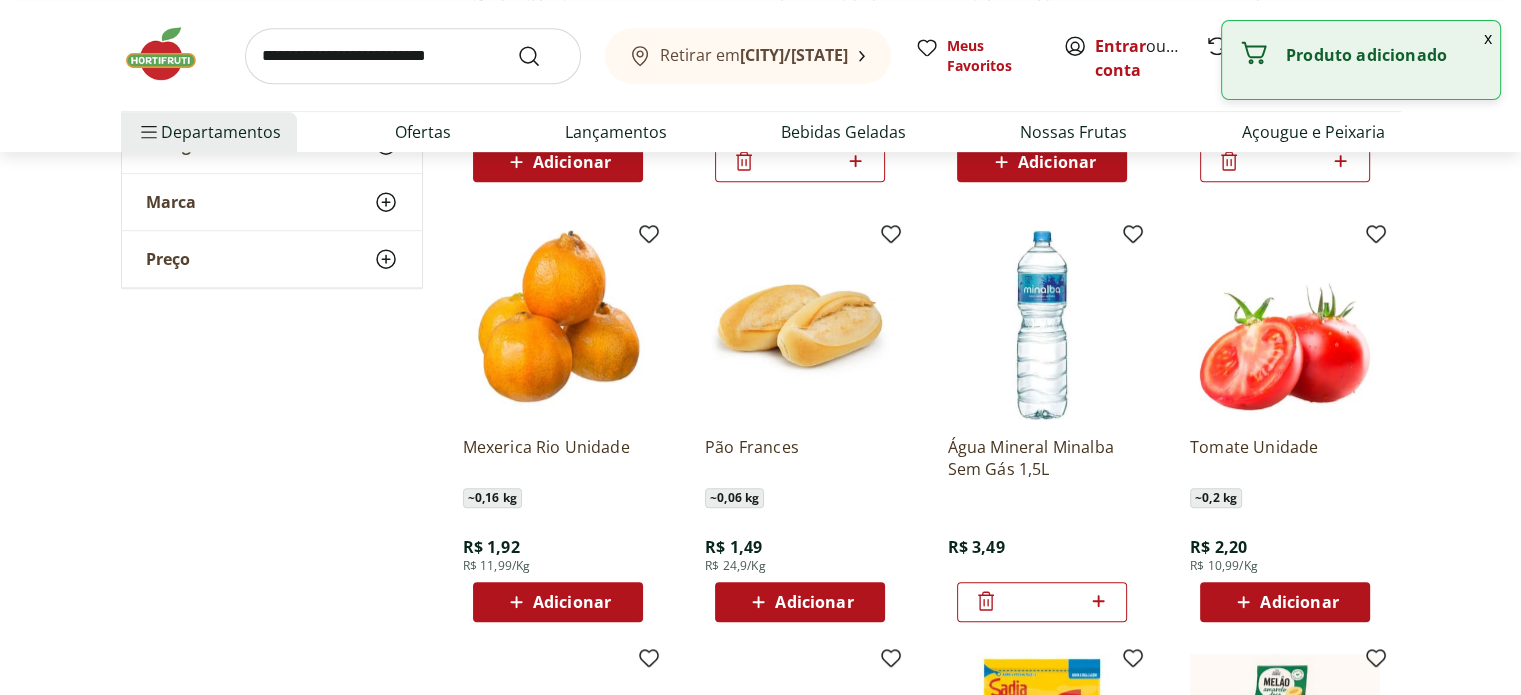 click 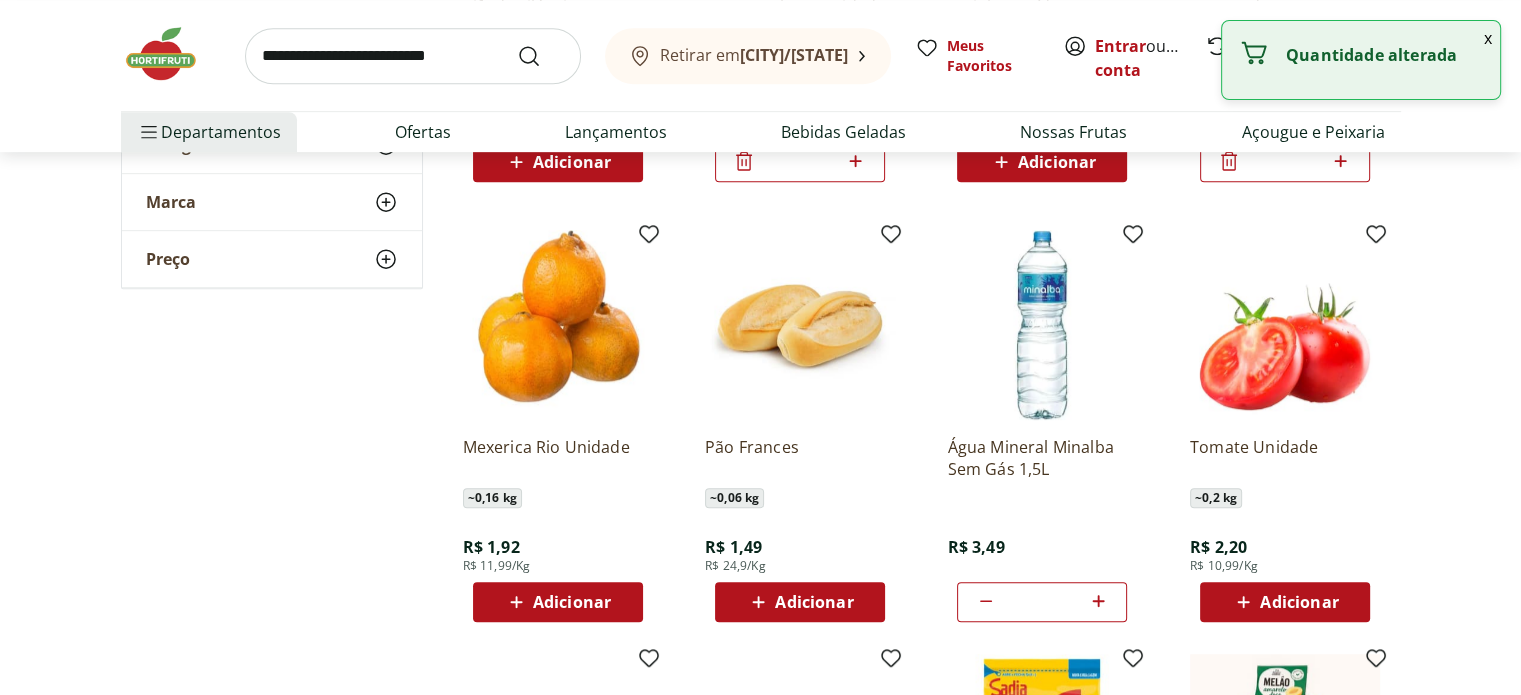 click 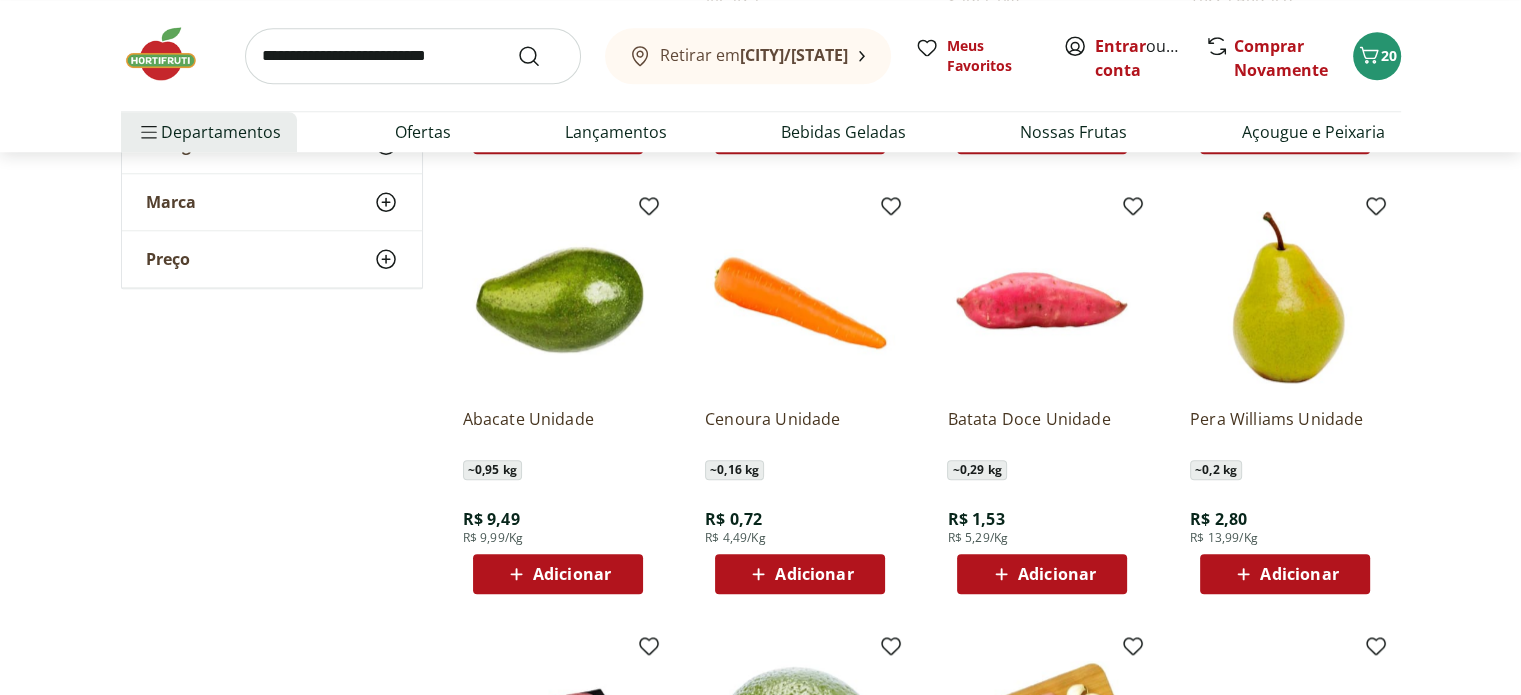 scroll, scrollTop: 2000, scrollLeft: 0, axis: vertical 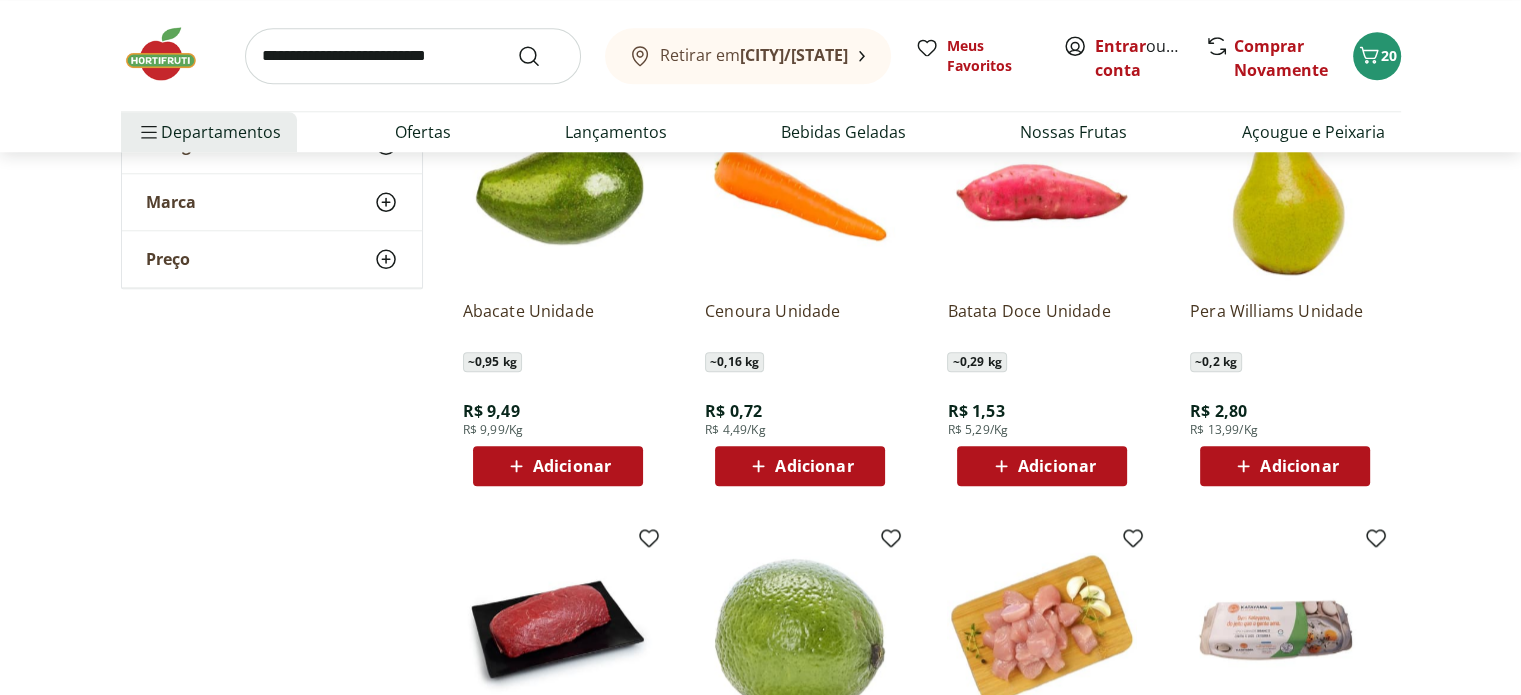 click on "Adicionar" at bounding box center [814, 466] 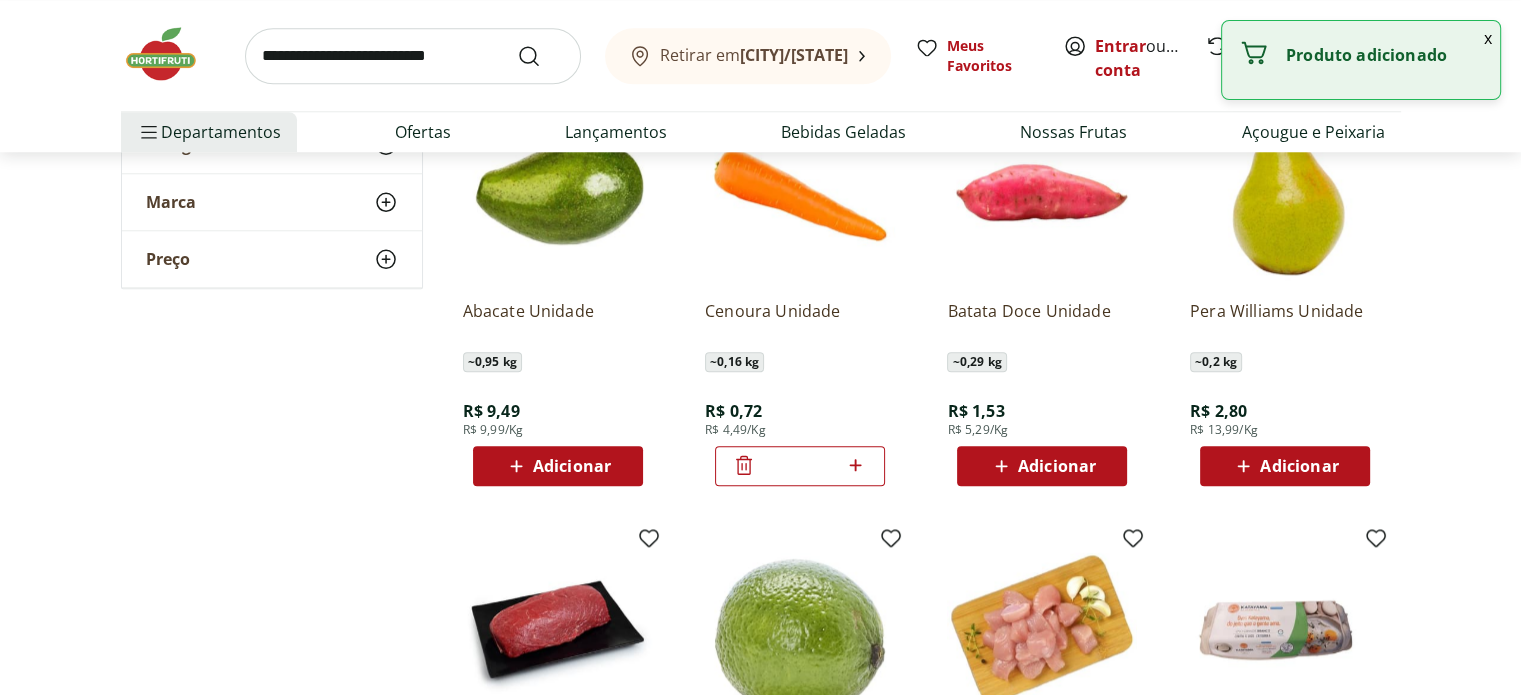 click 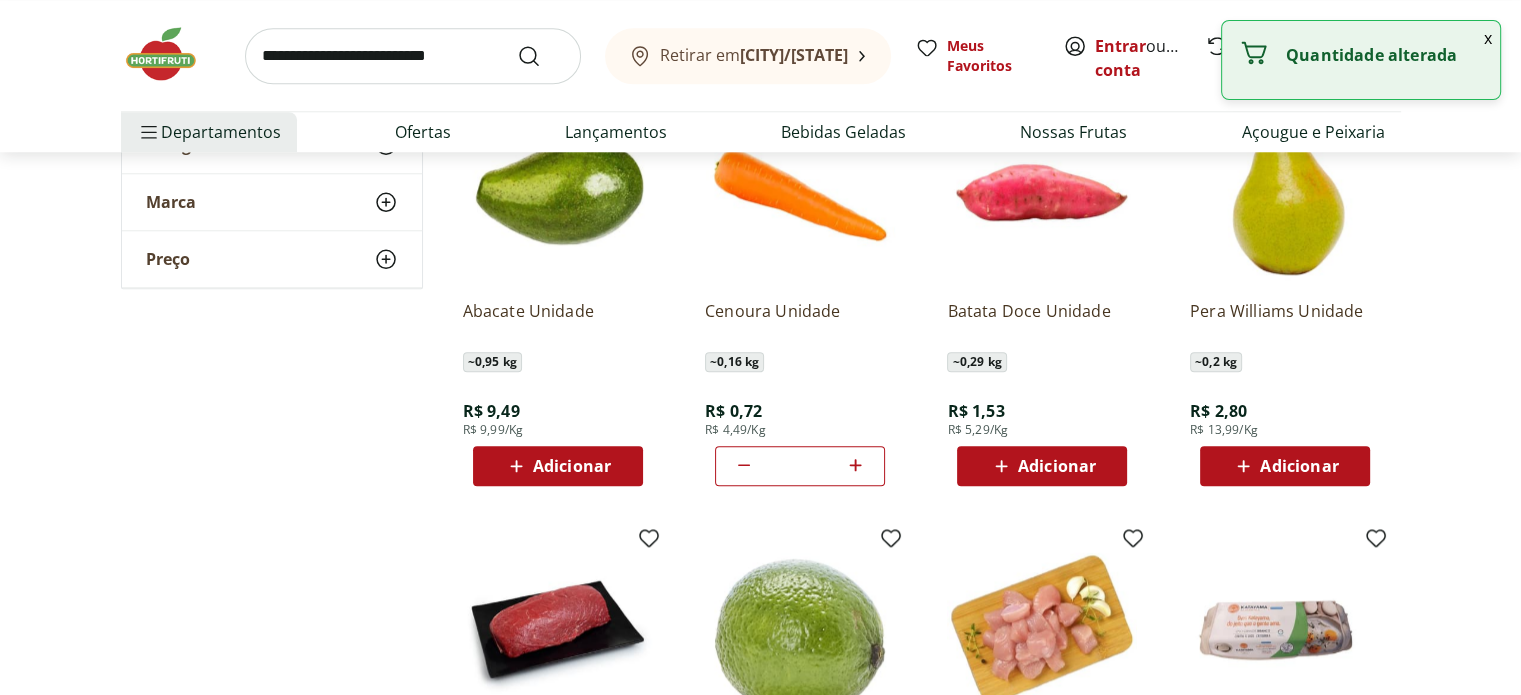 click 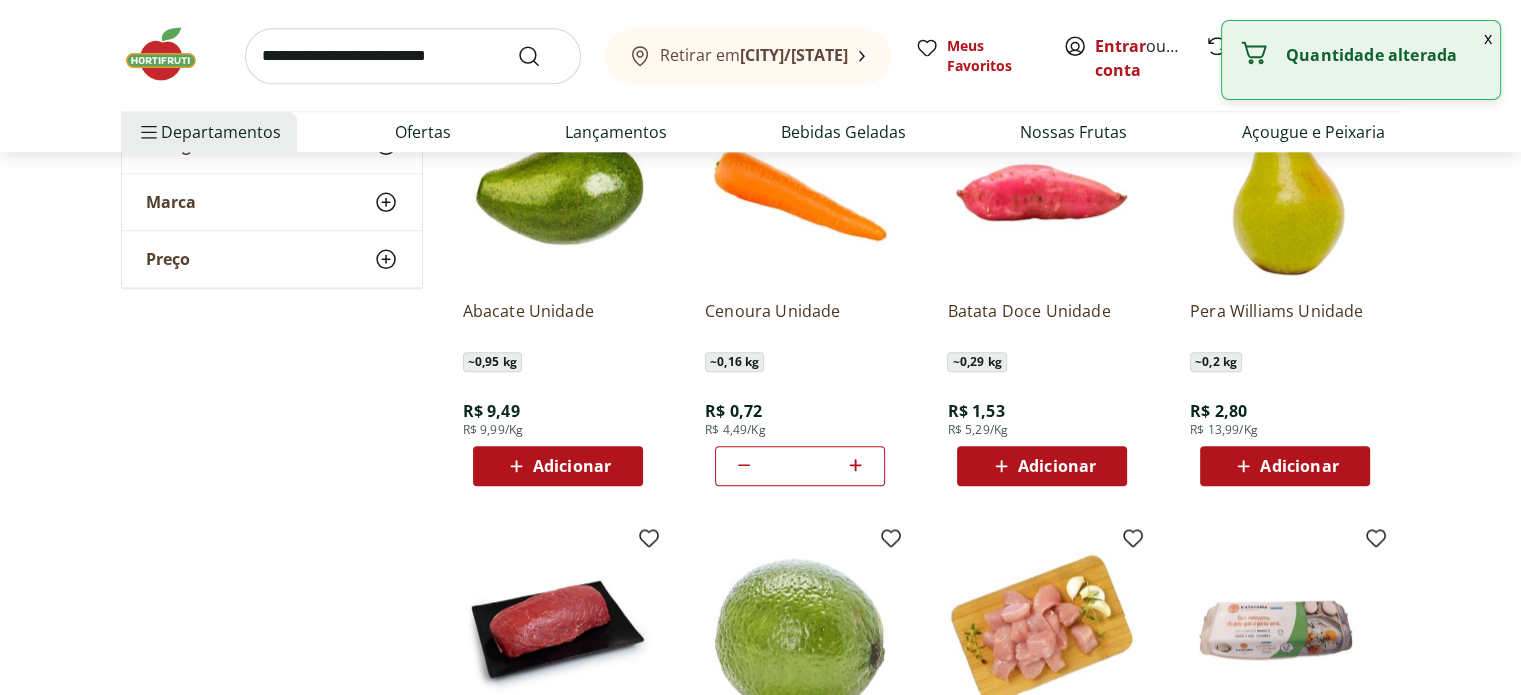 click 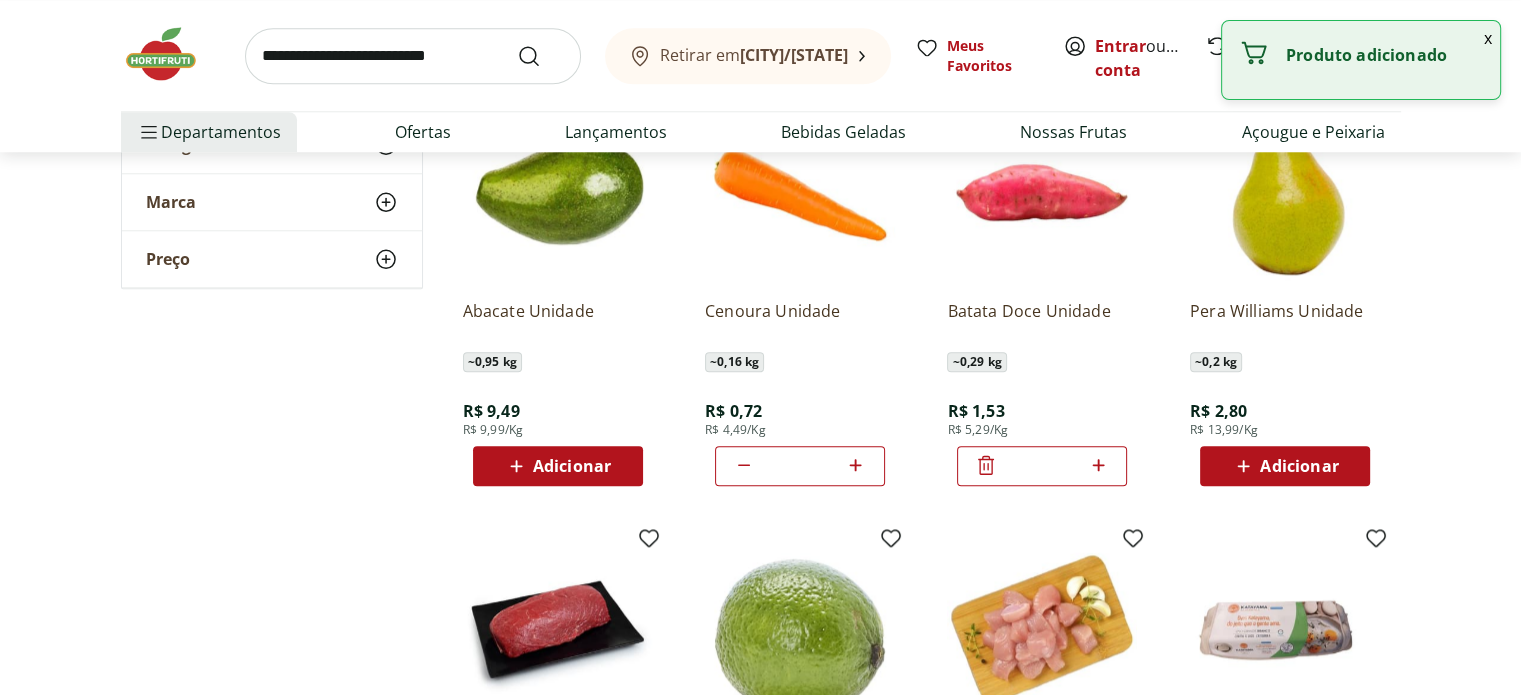 click 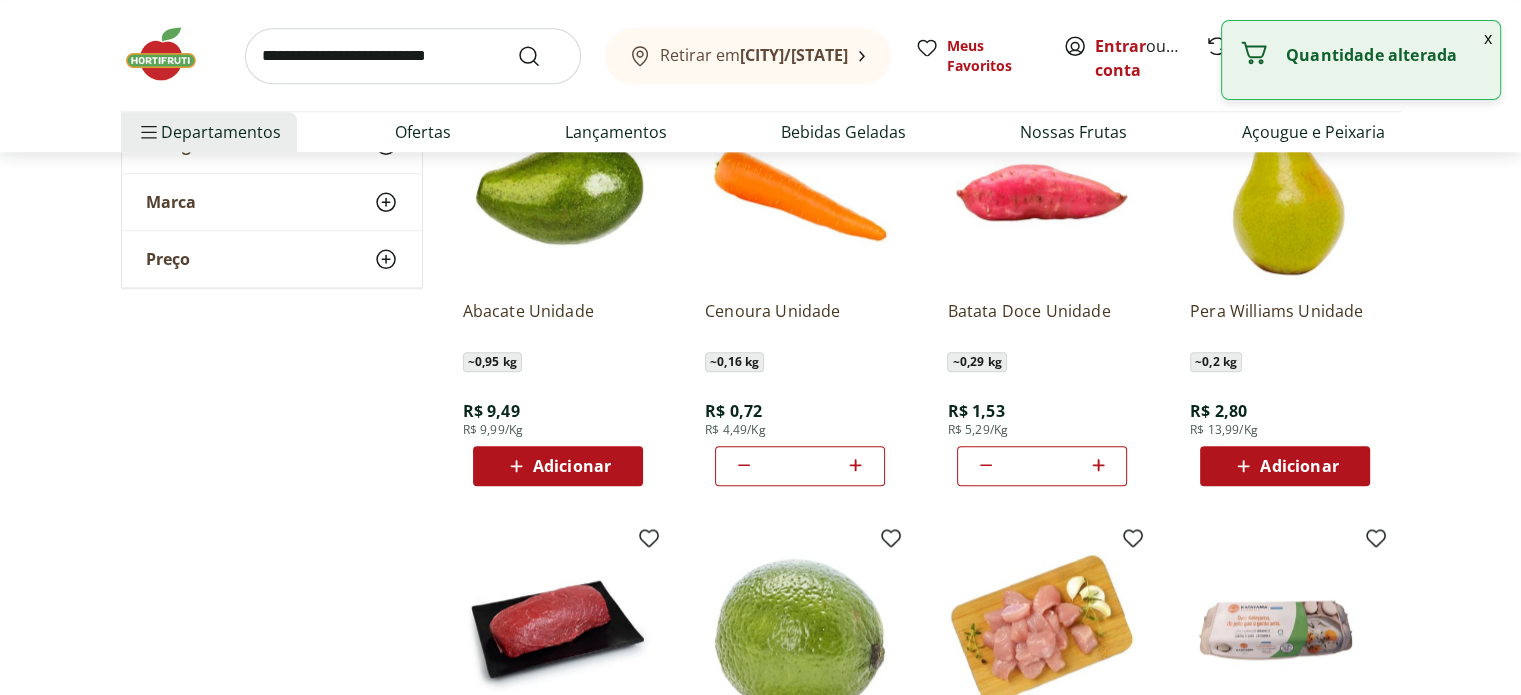 click 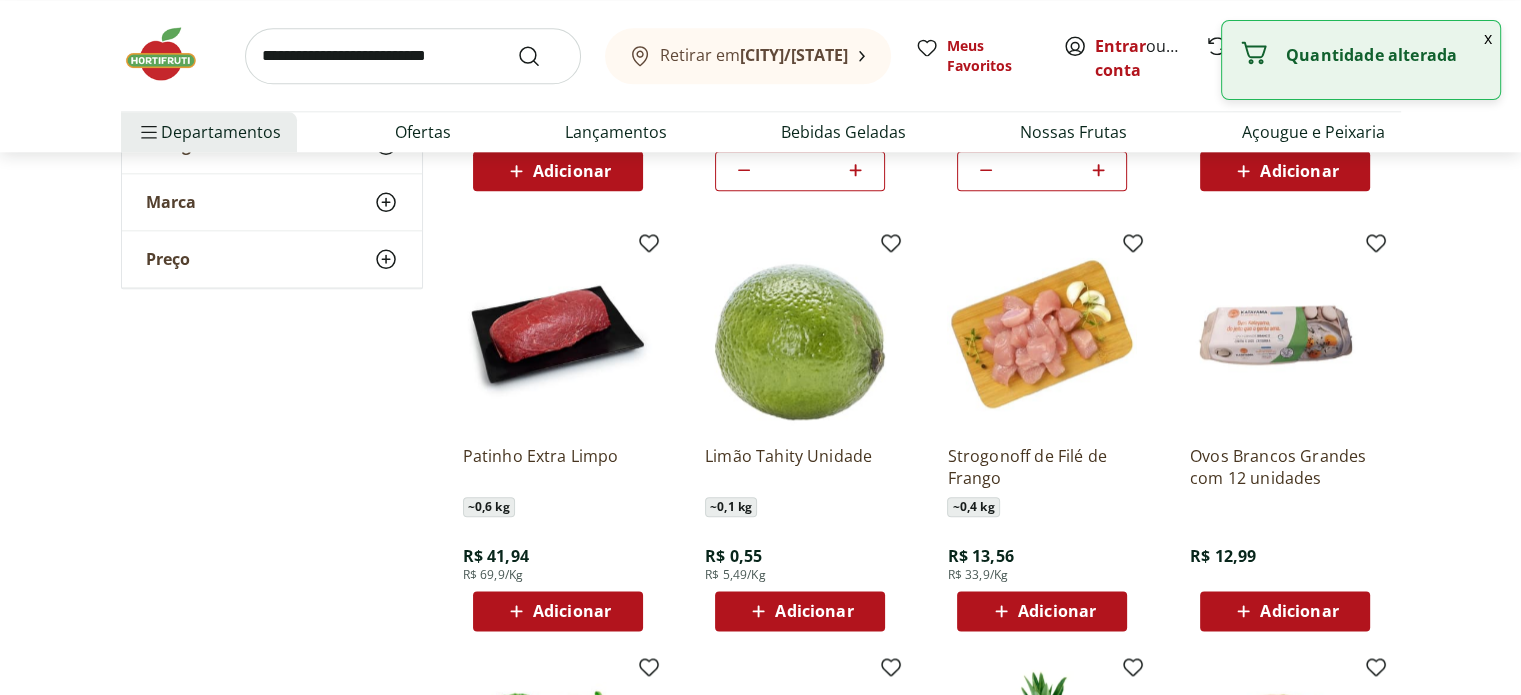 scroll, scrollTop: 2400, scrollLeft: 0, axis: vertical 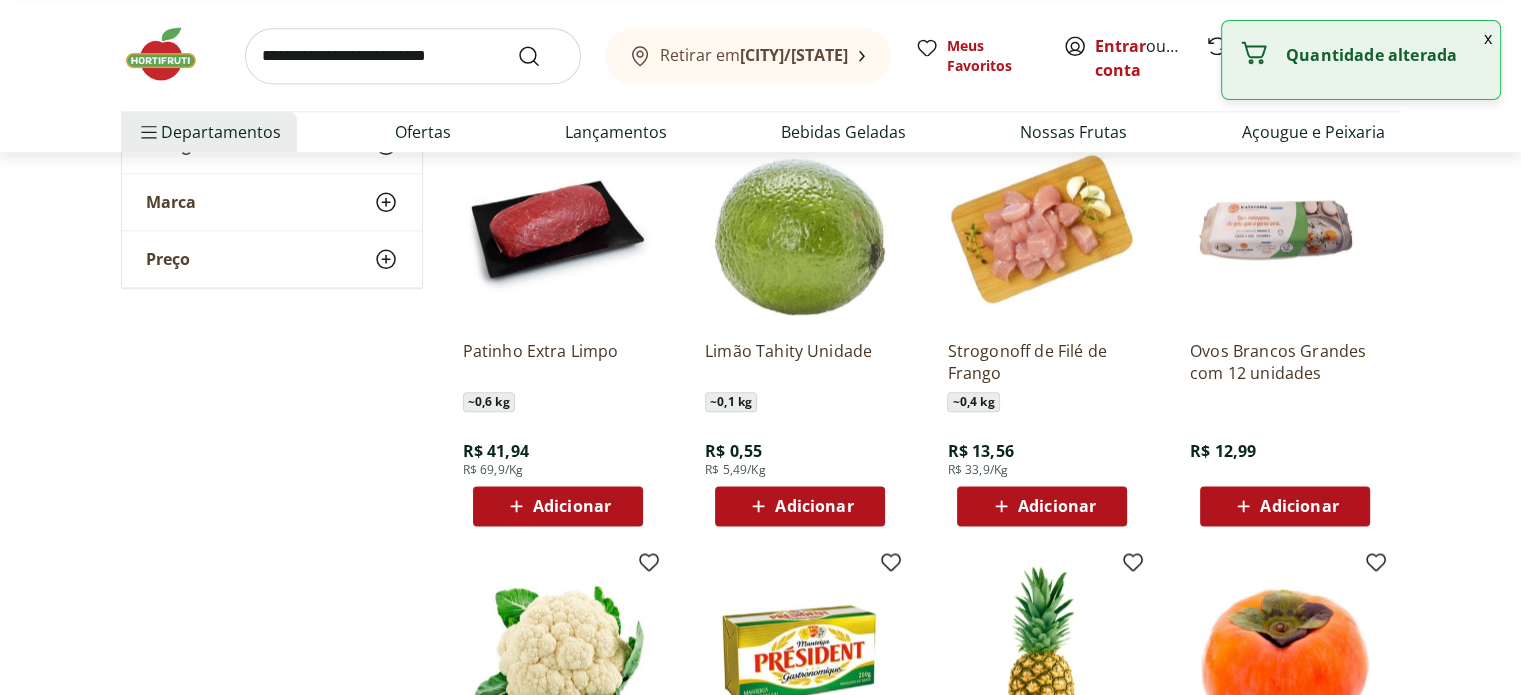 click on "Adicionar" at bounding box center [814, 506] 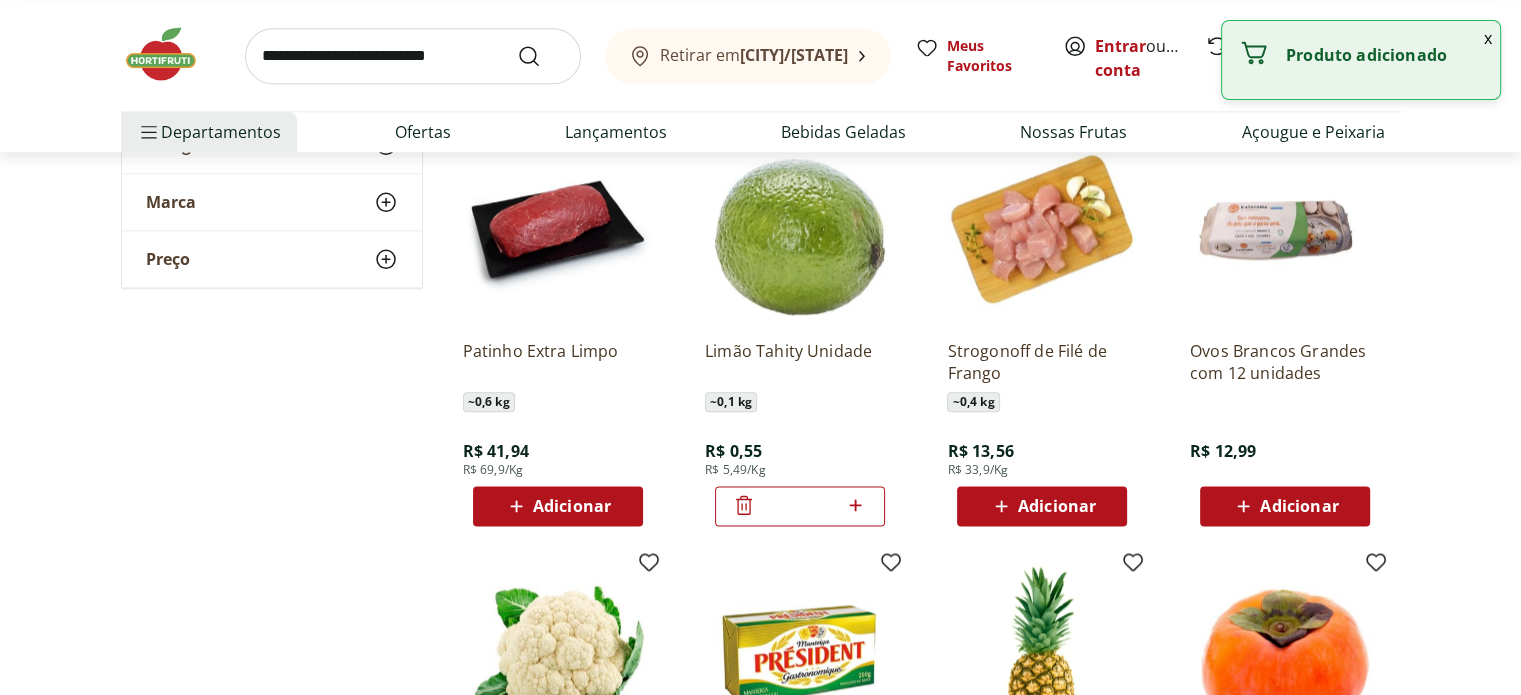 click 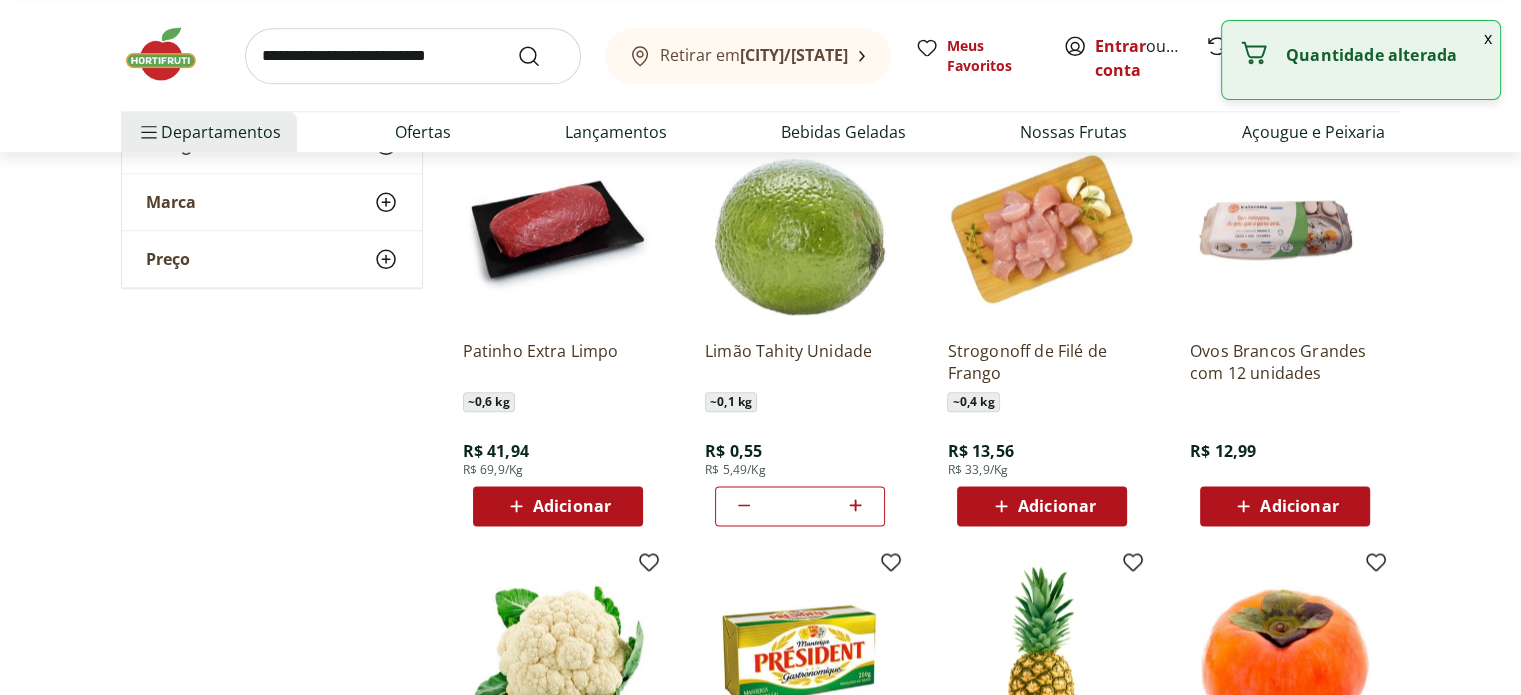 click 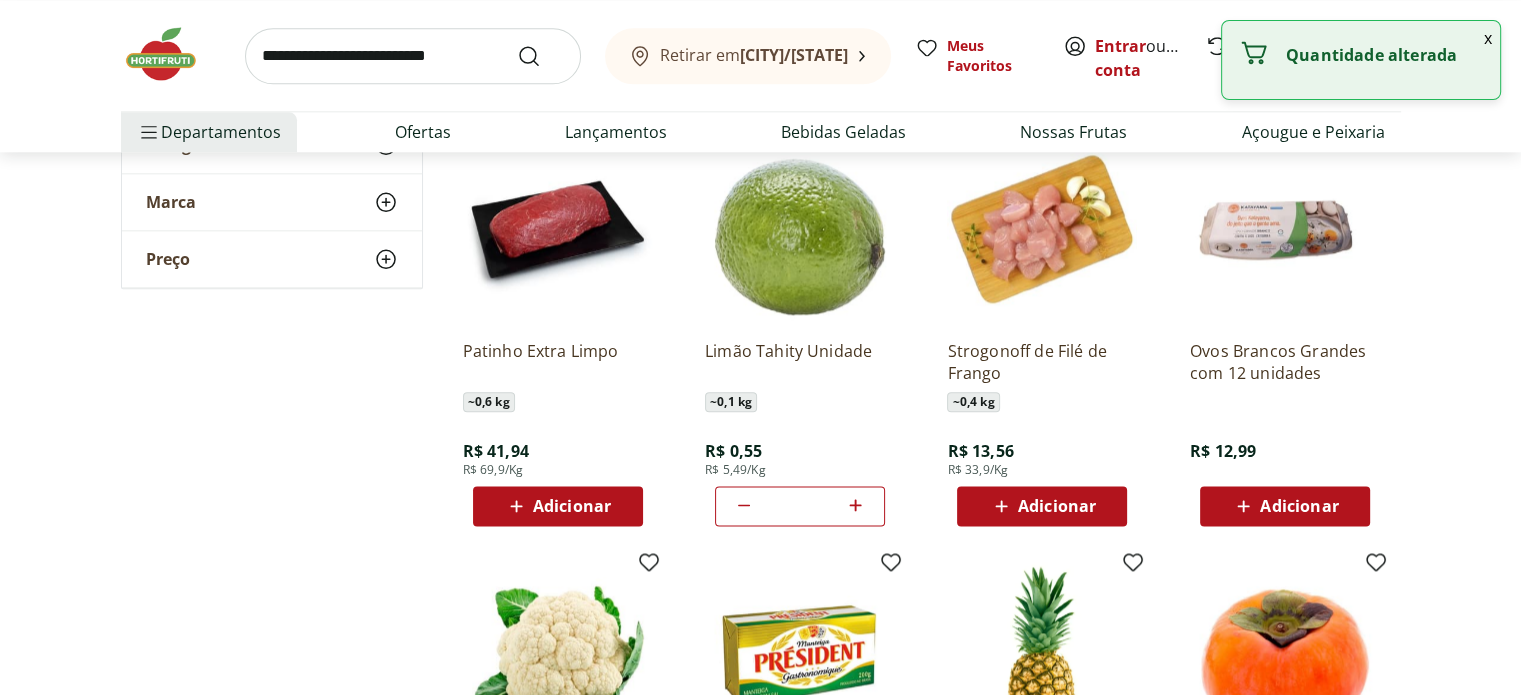 click 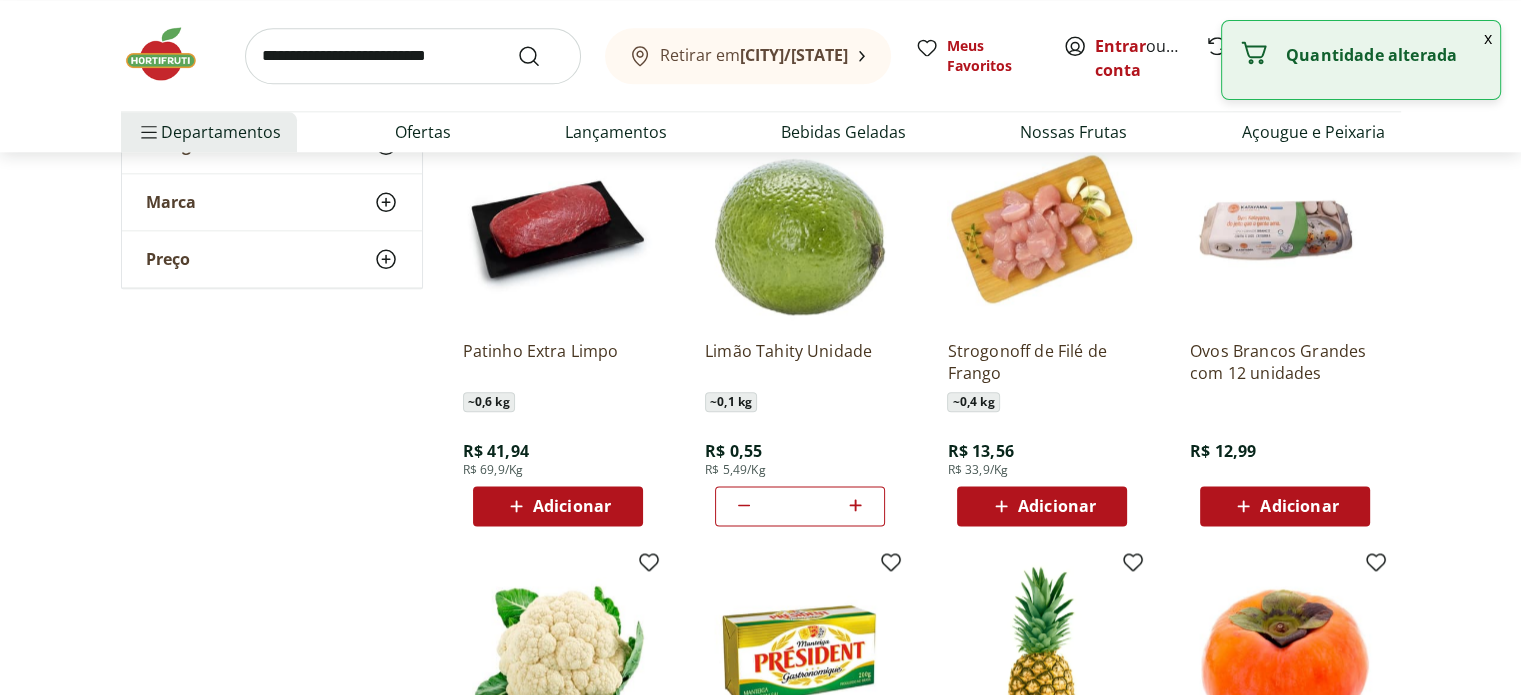 click 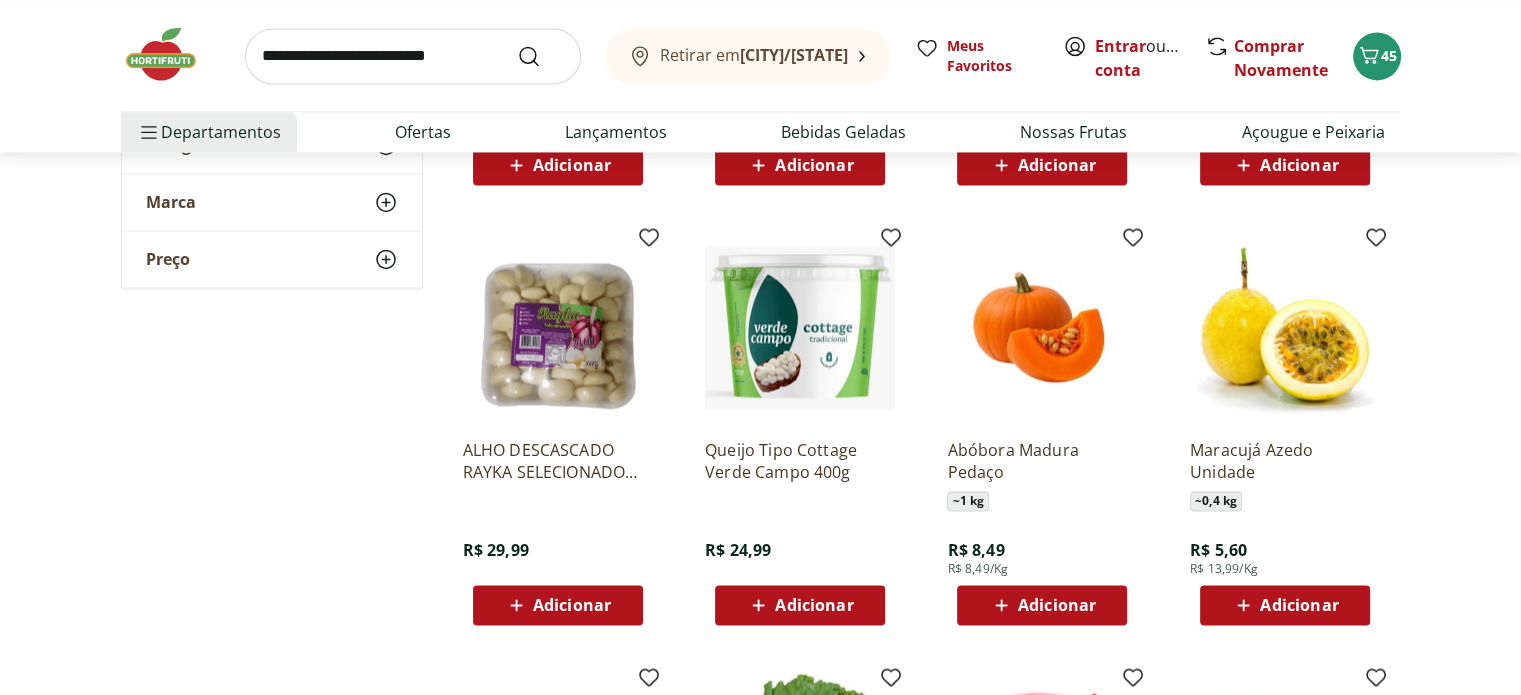 scroll, scrollTop: 3200, scrollLeft: 0, axis: vertical 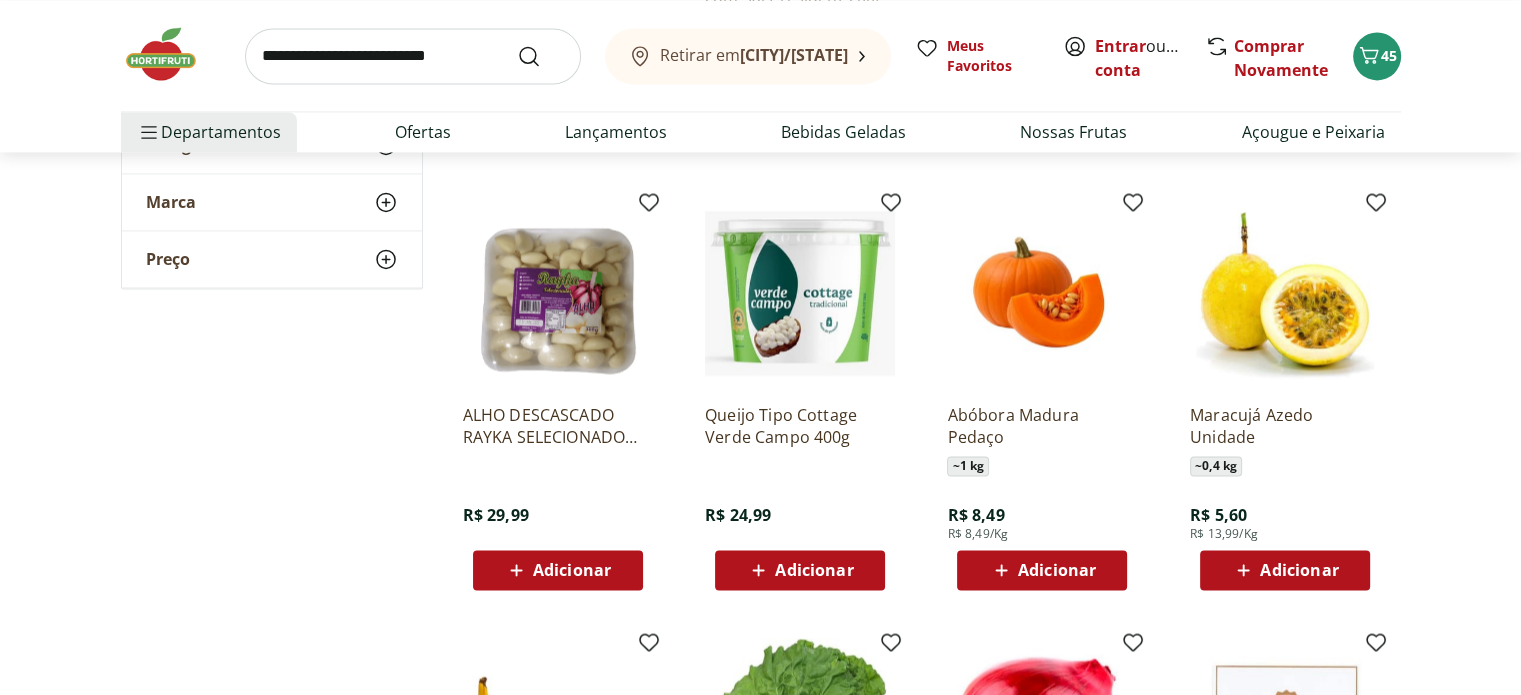 click on "Adicionar" at bounding box center [814, 570] 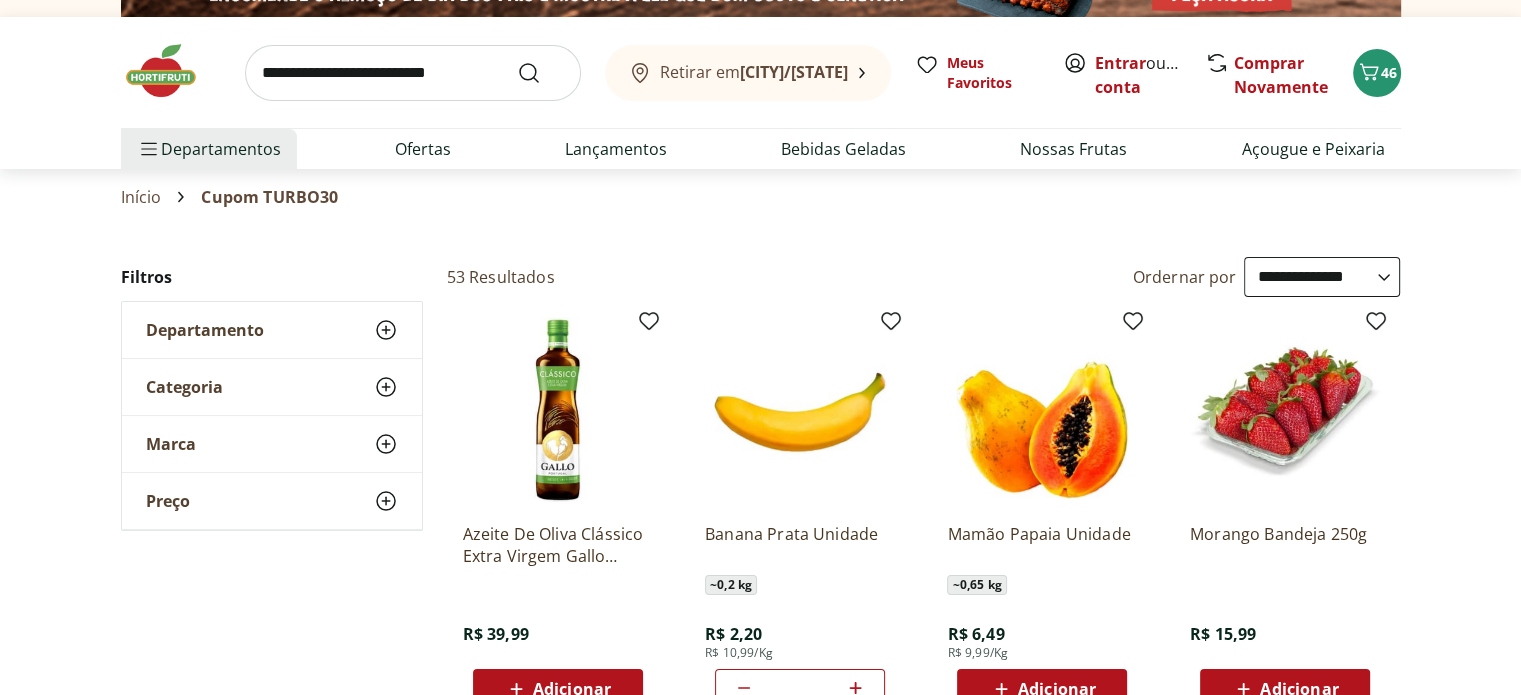 scroll, scrollTop: 0, scrollLeft: 0, axis: both 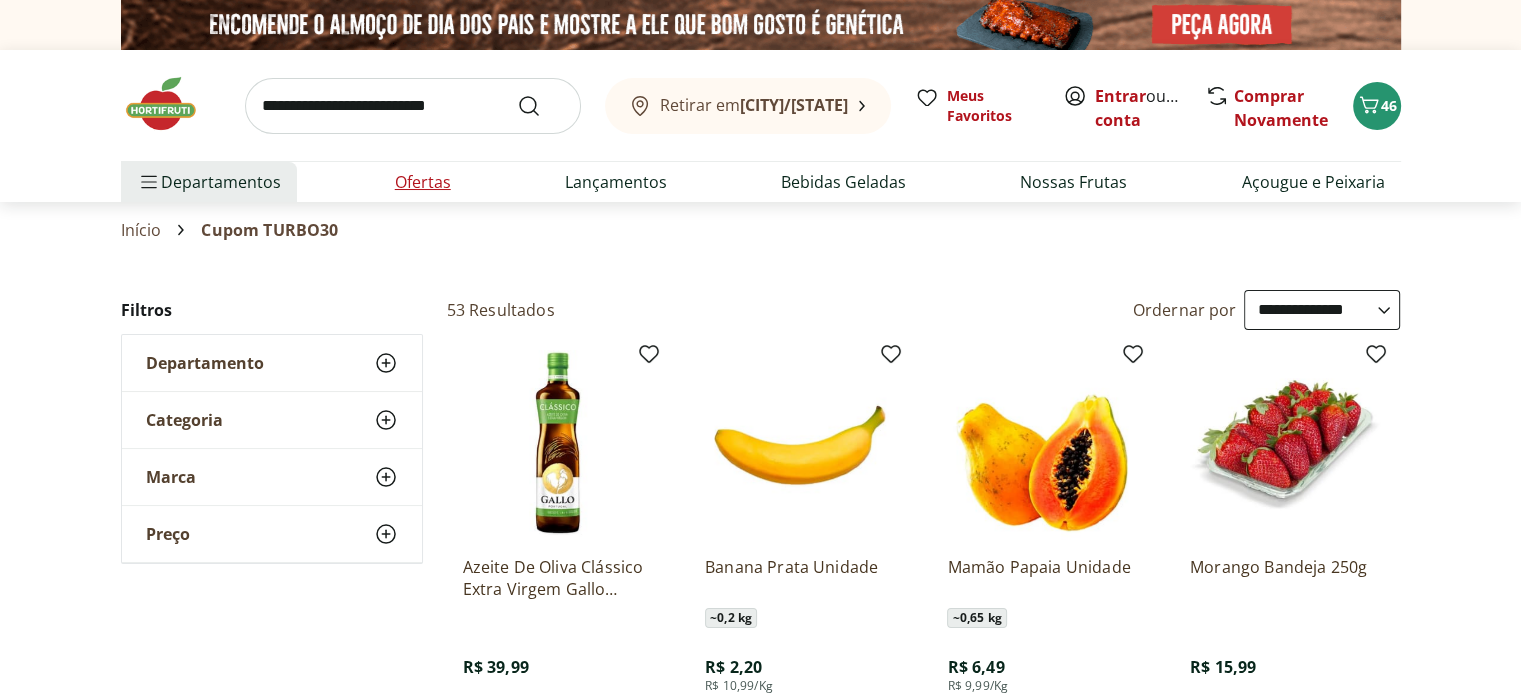 click on "Ofertas" at bounding box center [423, 182] 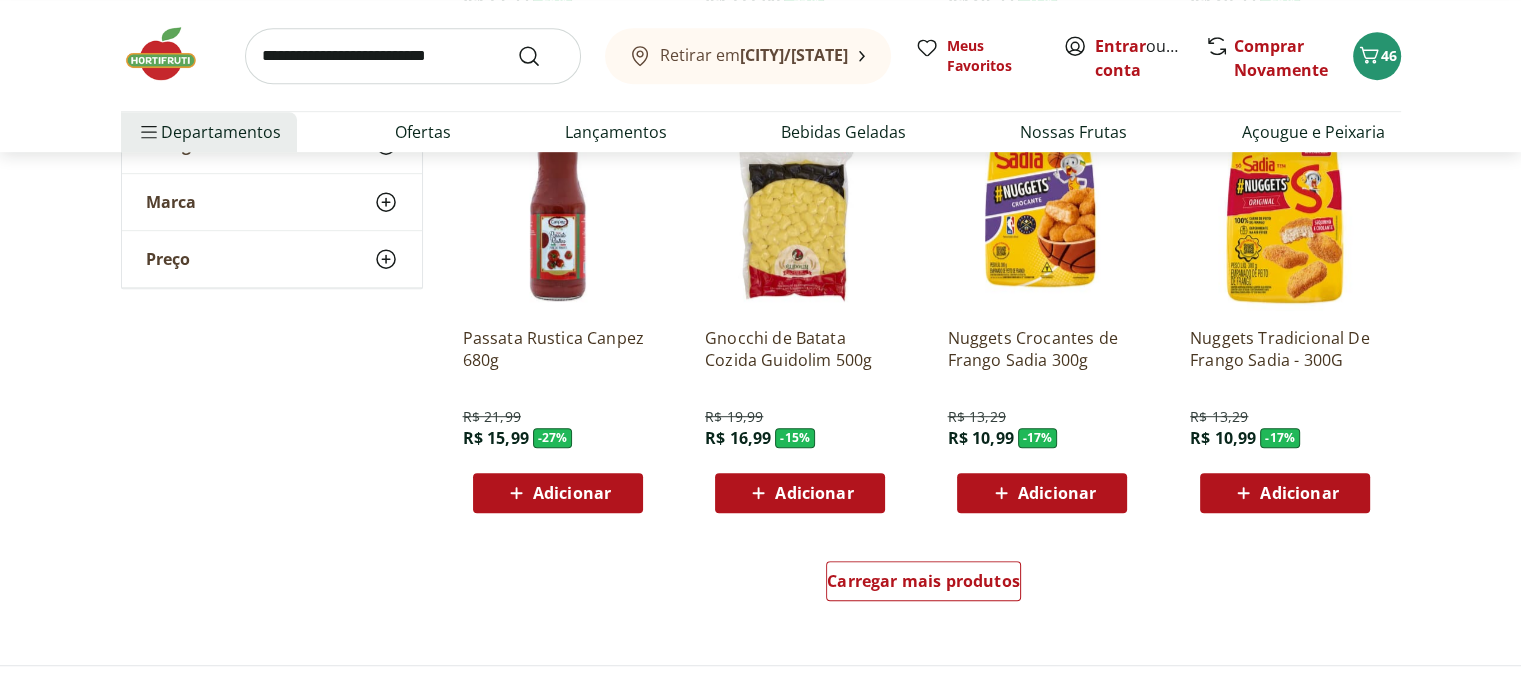scroll, scrollTop: 1300, scrollLeft: 0, axis: vertical 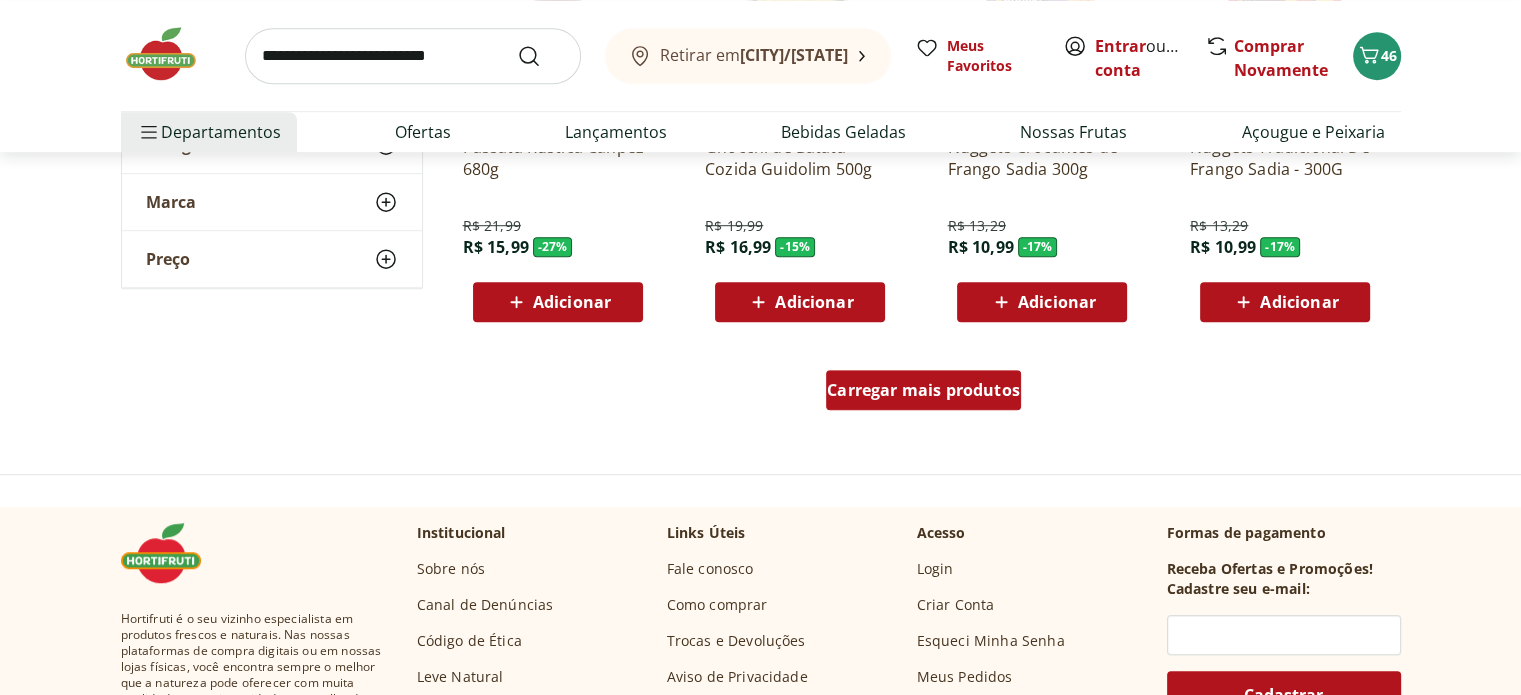 click on "Carregar mais produtos" at bounding box center [923, 394] 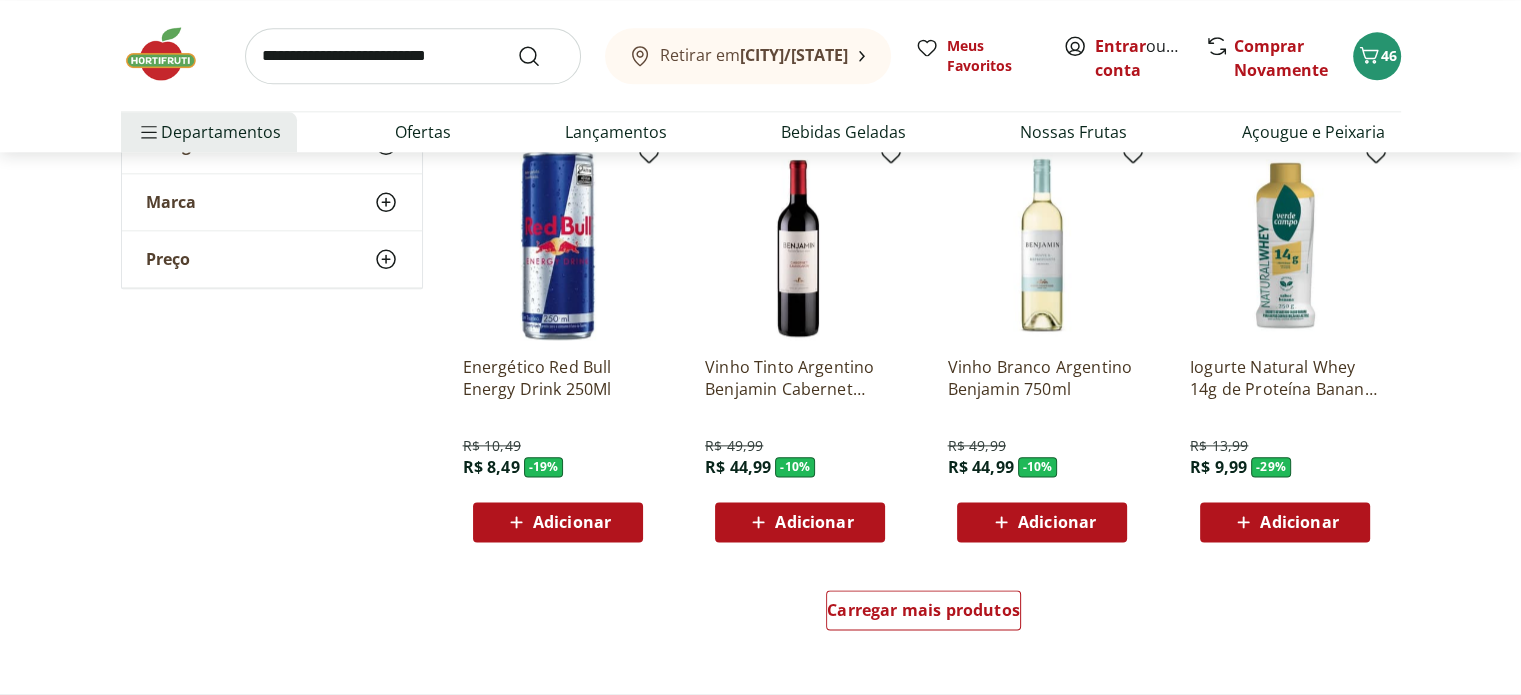 scroll, scrollTop: 2500, scrollLeft: 0, axis: vertical 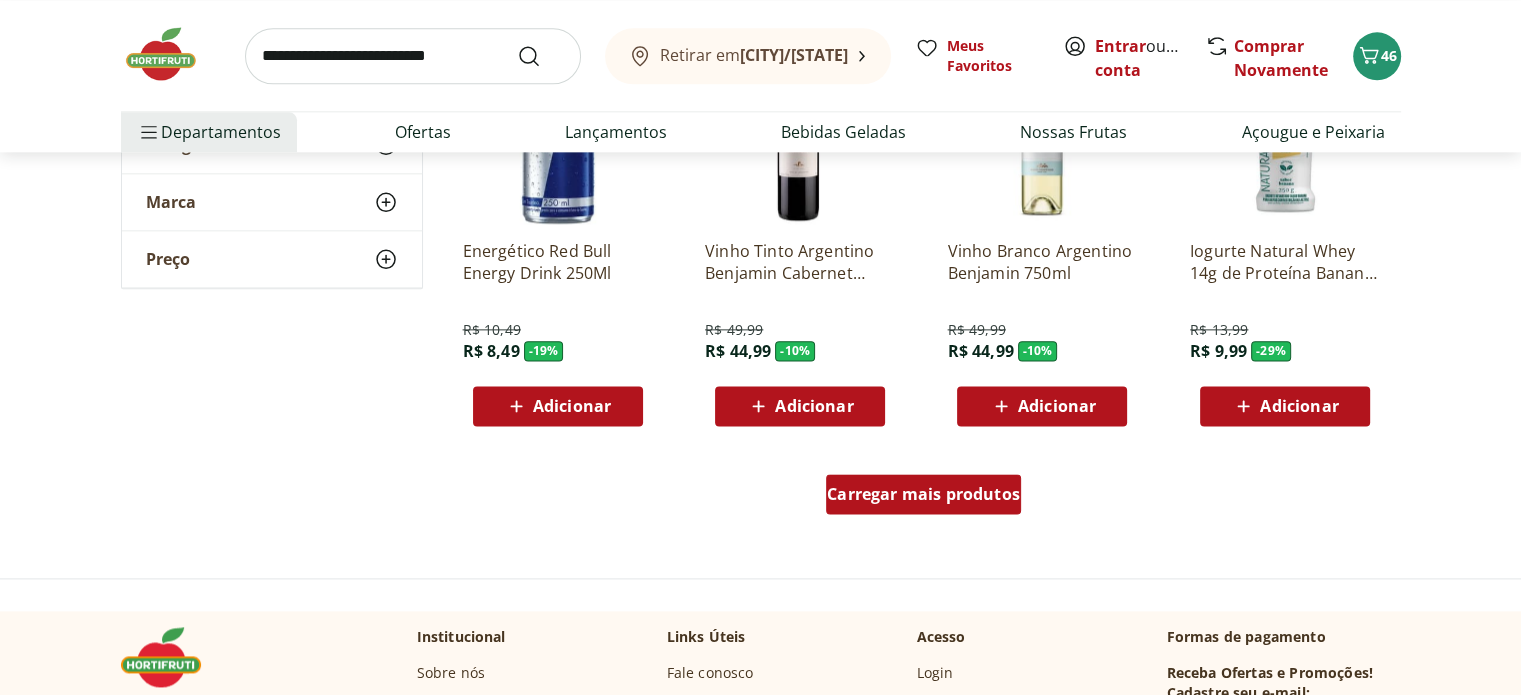 click on "Carregar mais produtos" at bounding box center (923, 494) 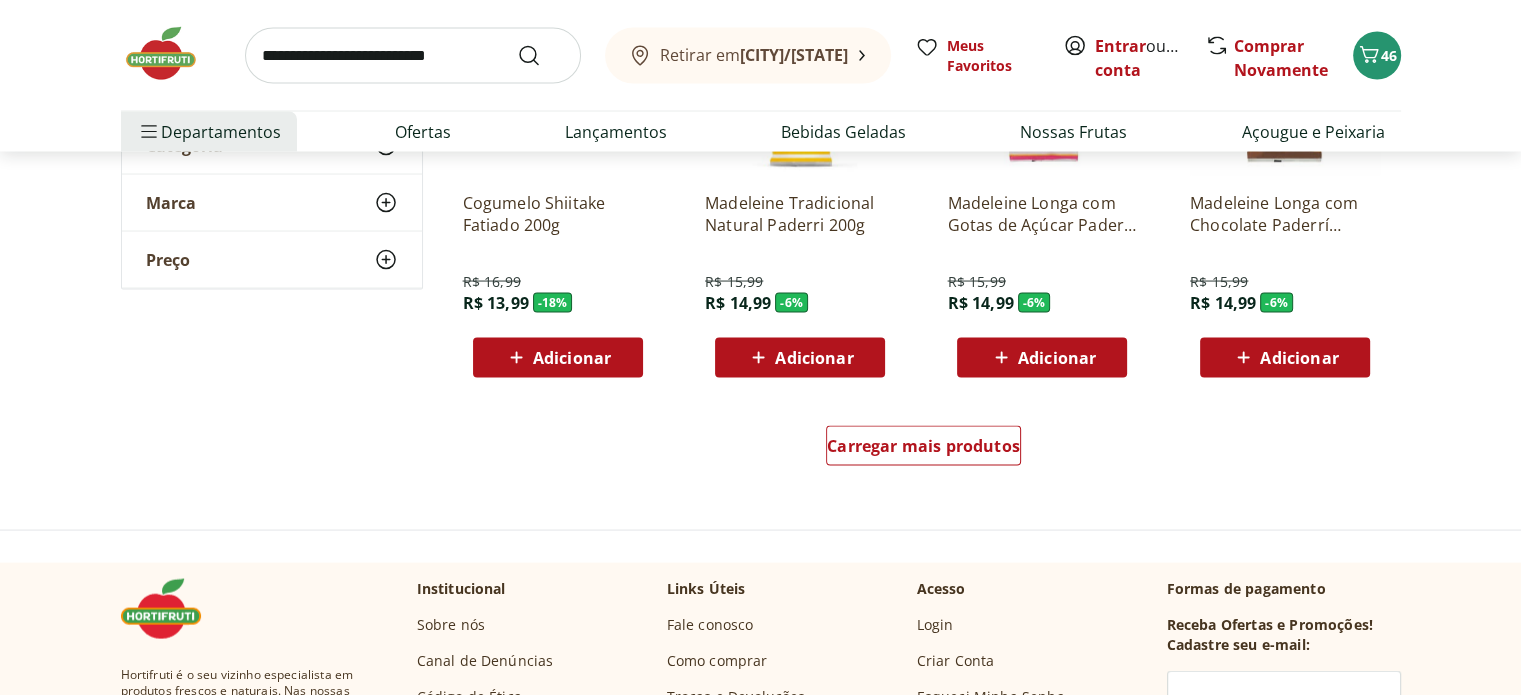 scroll, scrollTop: 3900, scrollLeft: 0, axis: vertical 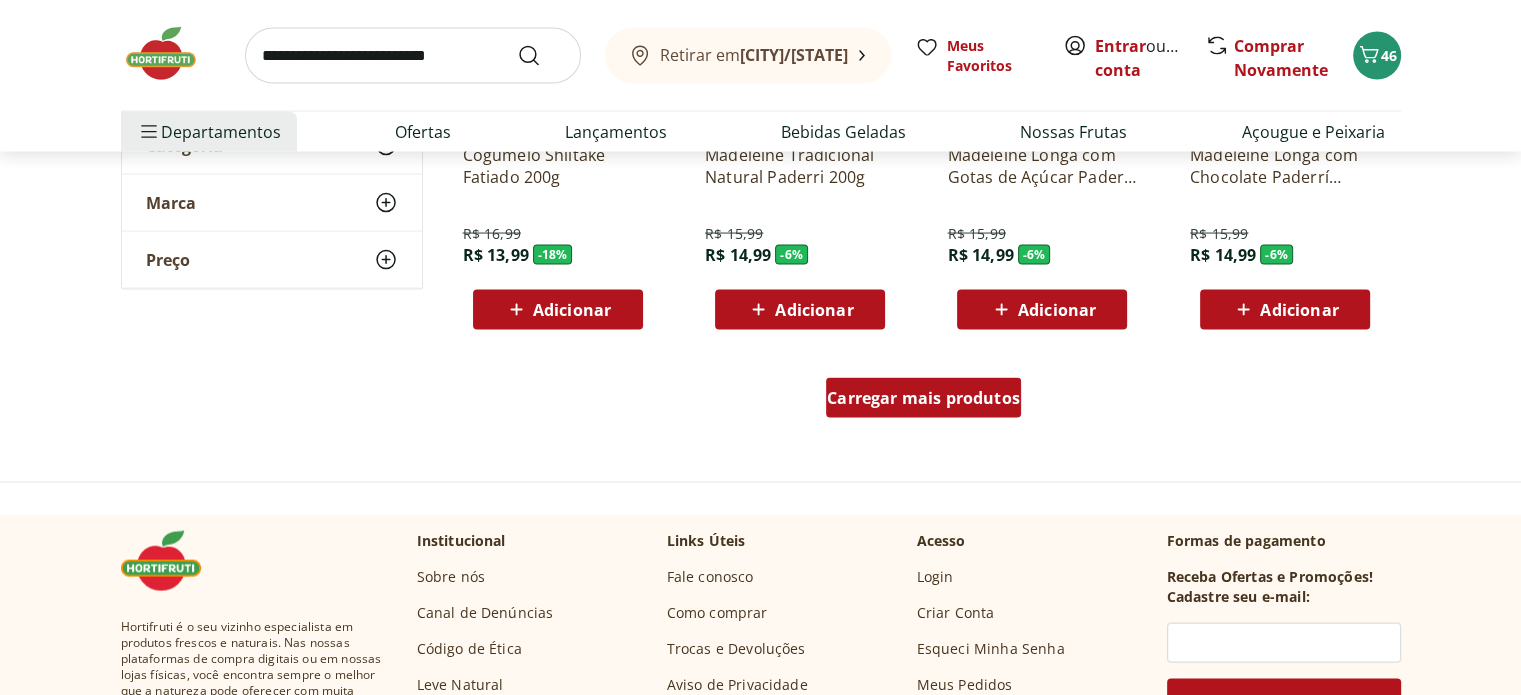 click on "Carregar mais produtos" at bounding box center [923, 398] 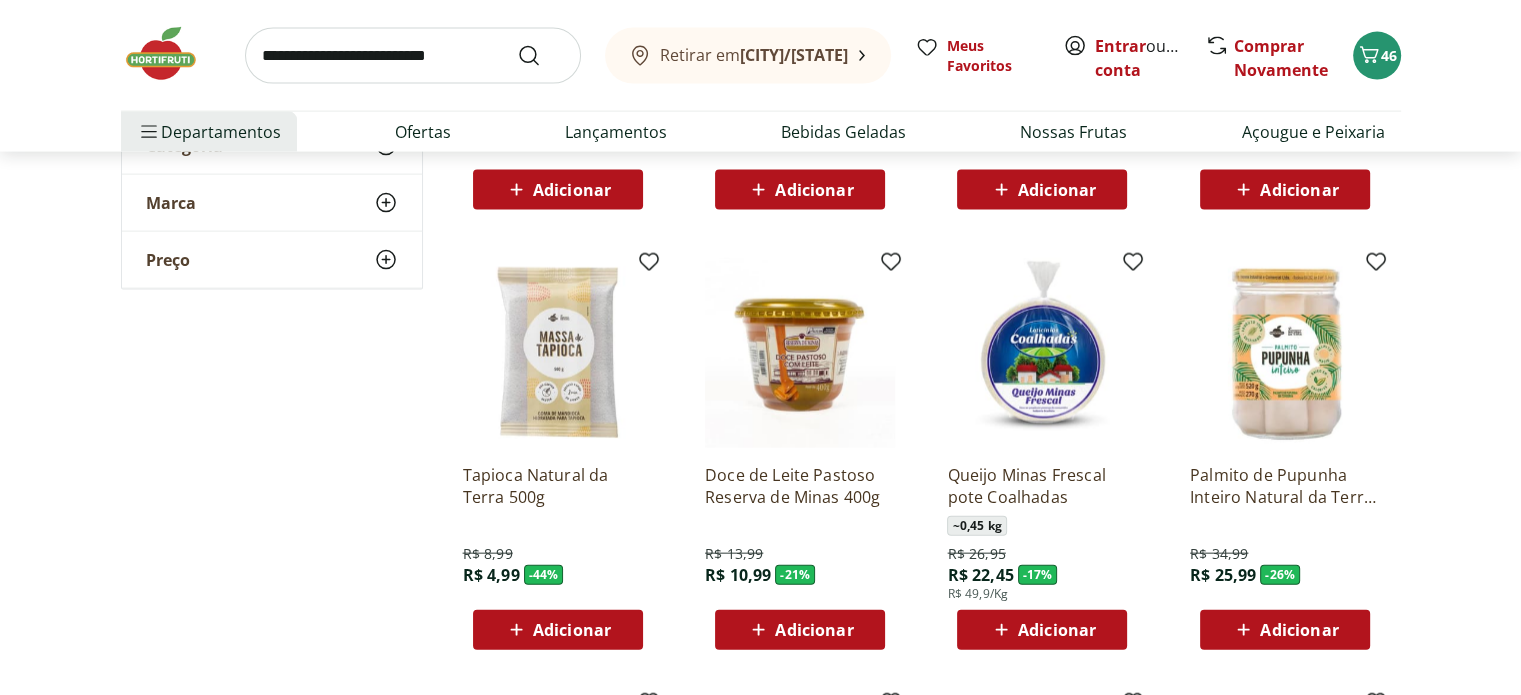 scroll, scrollTop: 4500, scrollLeft: 0, axis: vertical 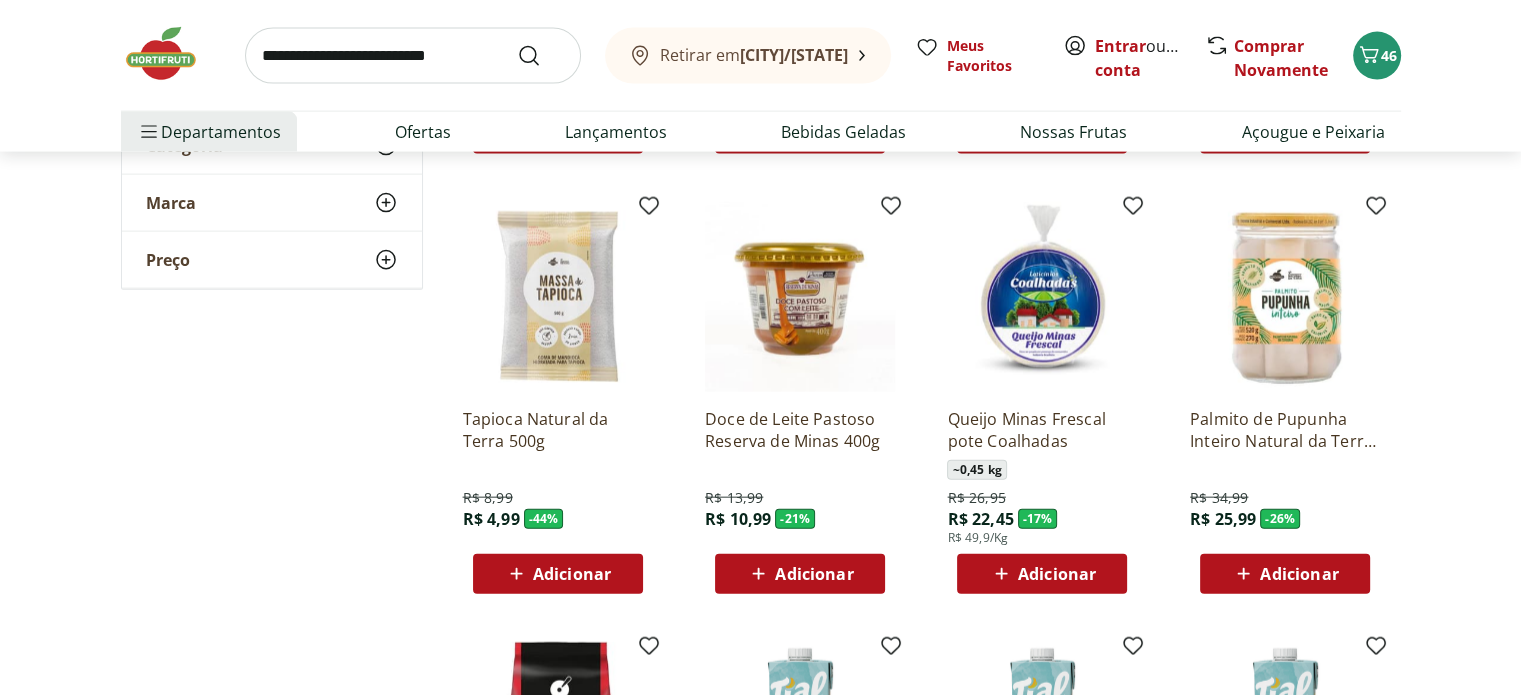click on "Adicionar" at bounding box center [572, 574] 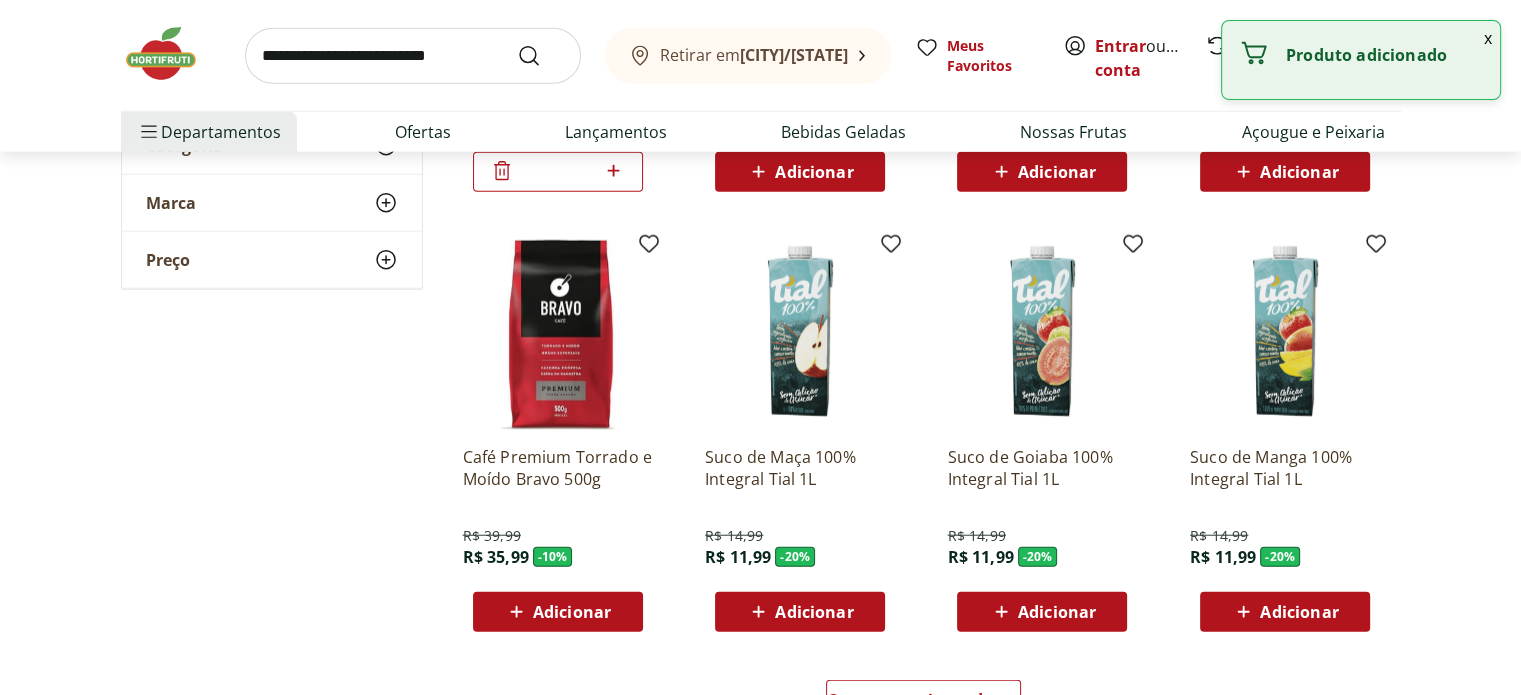 scroll, scrollTop: 5100, scrollLeft: 0, axis: vertical 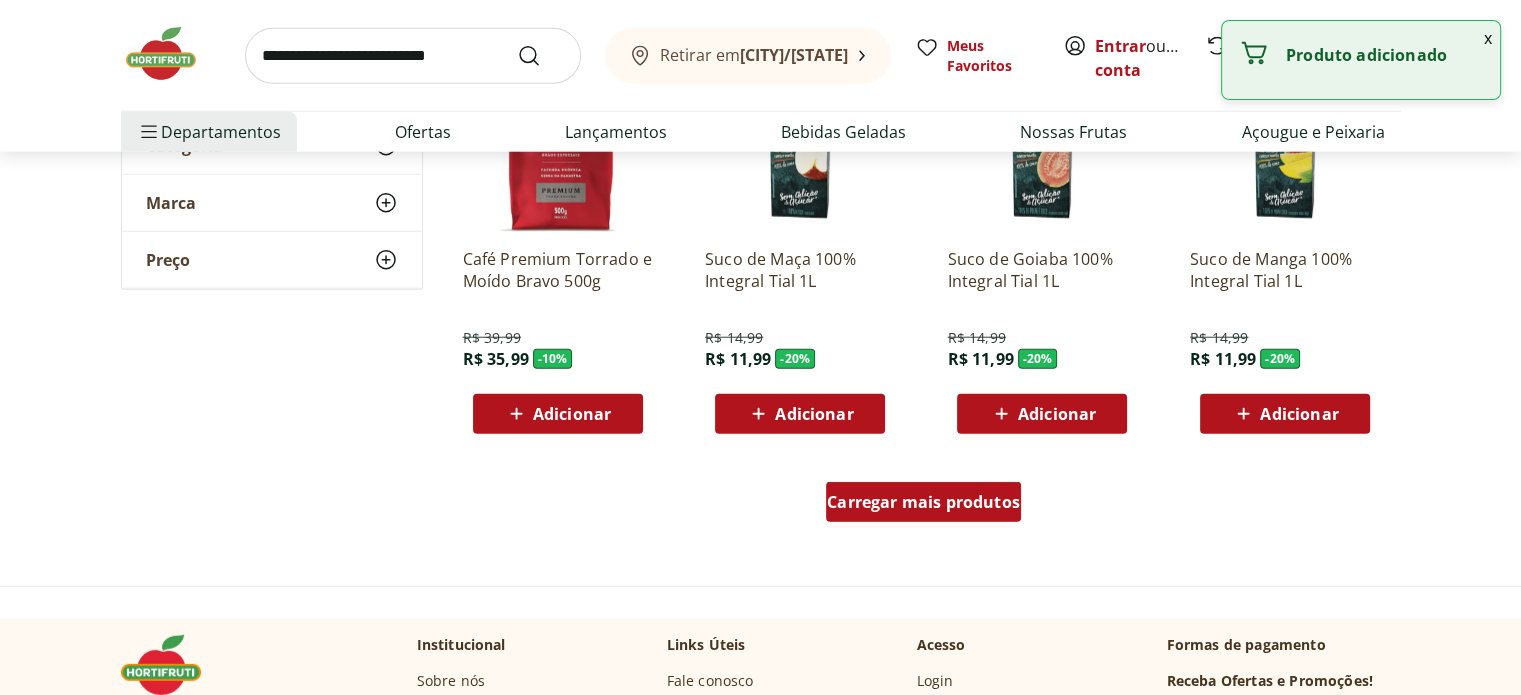 click on "Carregar mais produtos" at bounding box center (923, 502) 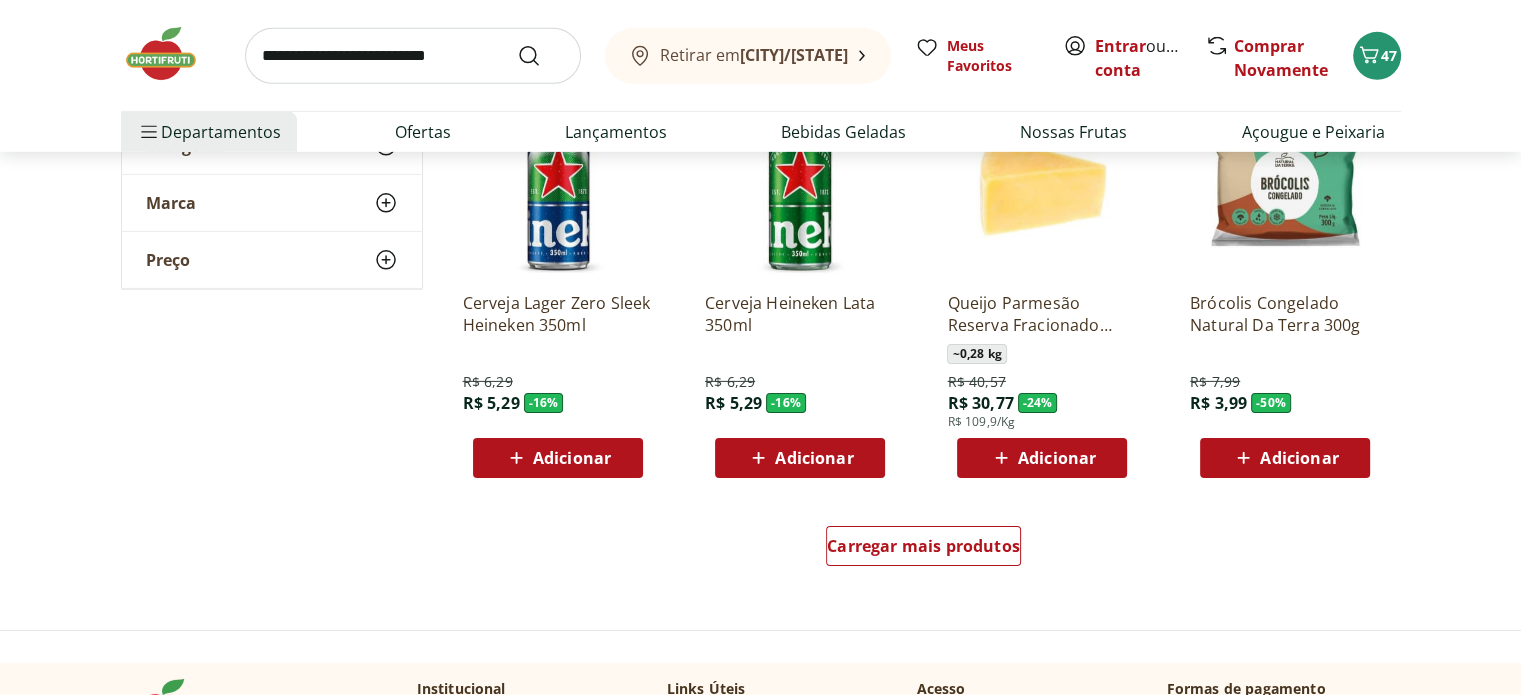 scroll, scrollTop: 6400, scrollLeft: 0, axis: vertical 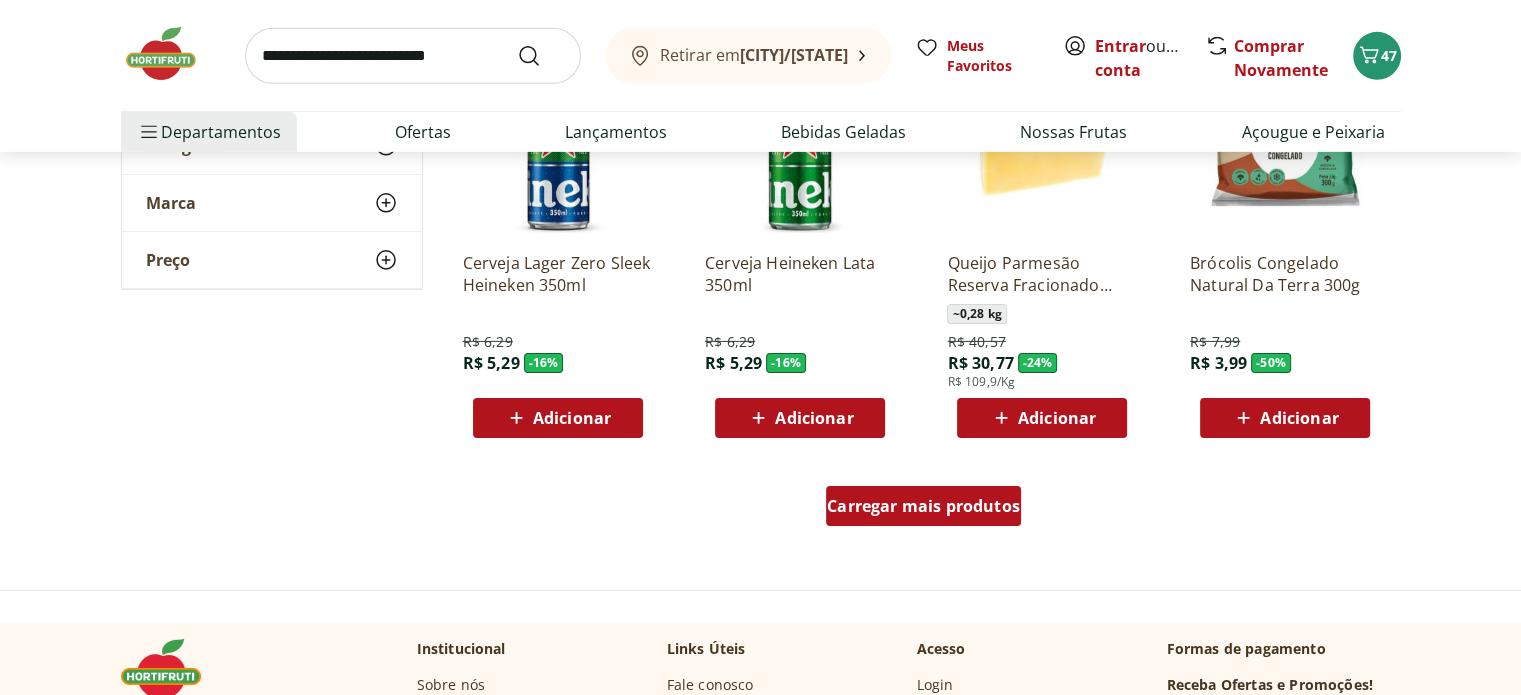 click on "Carregar mais produtos" at bounding box center [923, 506] 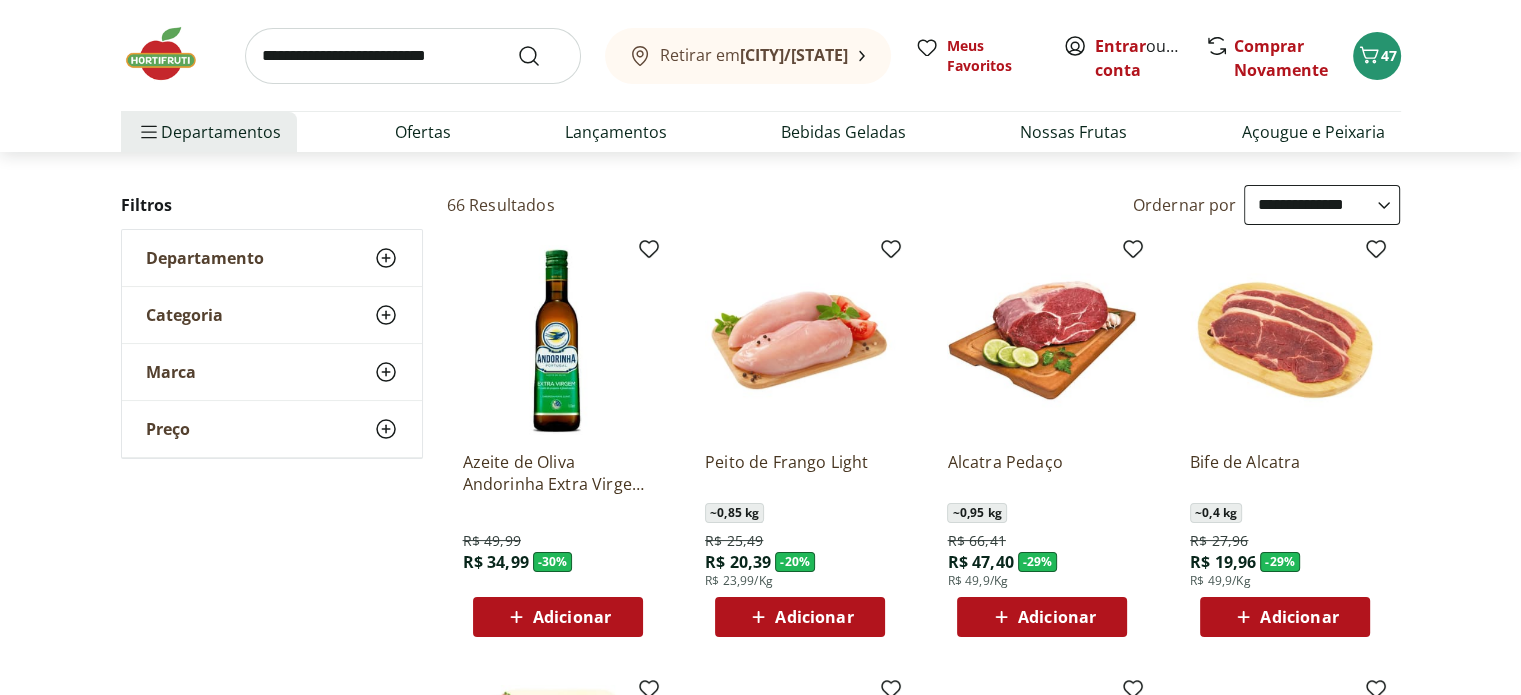 scroll, scrollTop: 0, scrollLeft: 0, axis: both 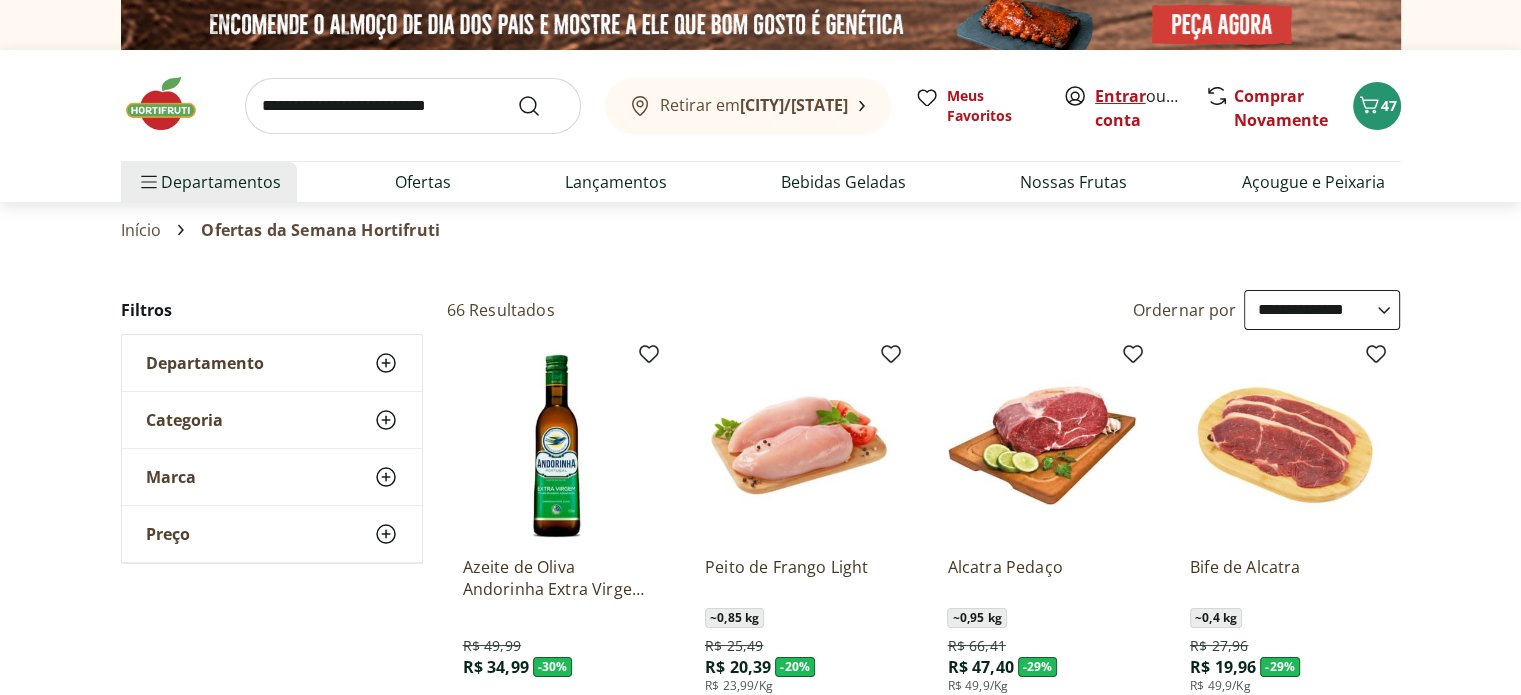 click on "Entrar" at bounding box center [1120, 96] 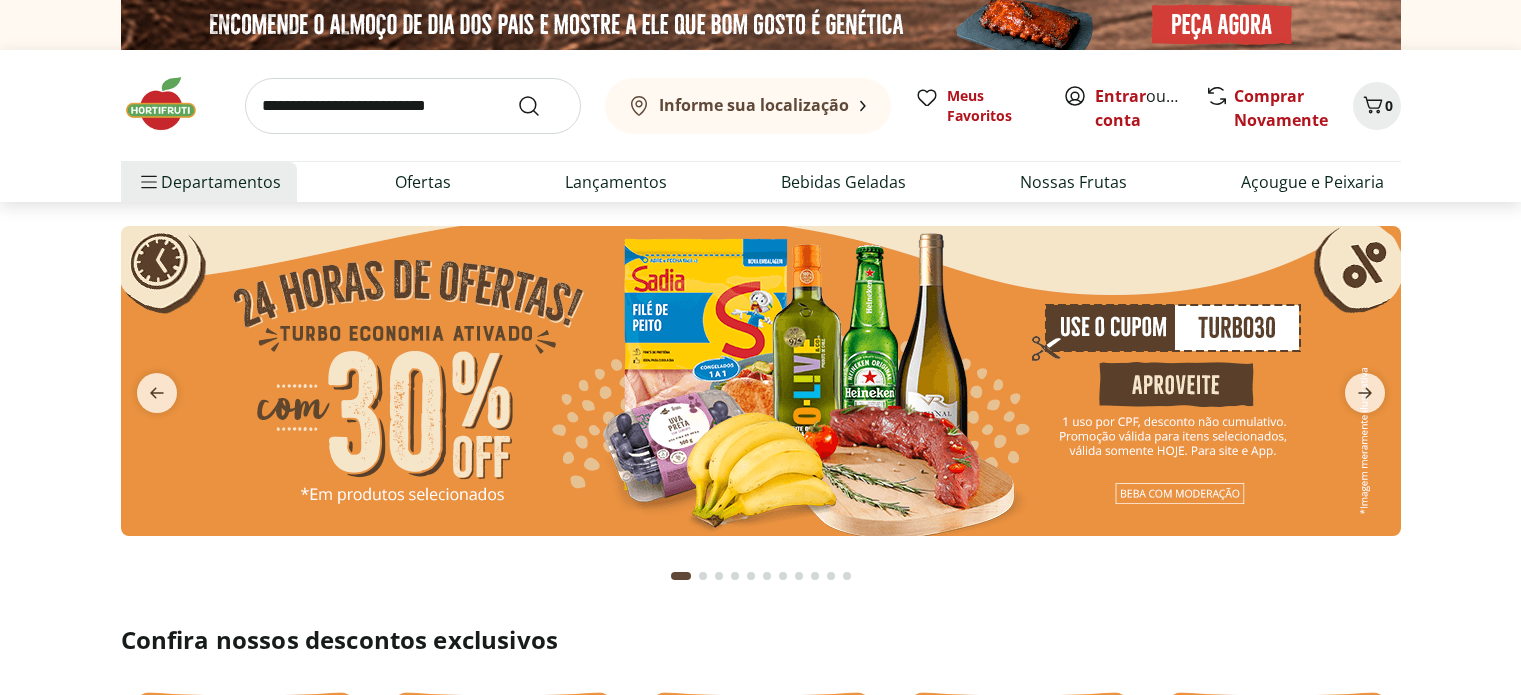 scroll, scrollTop: 0, scrollLeft: 0, axis: both 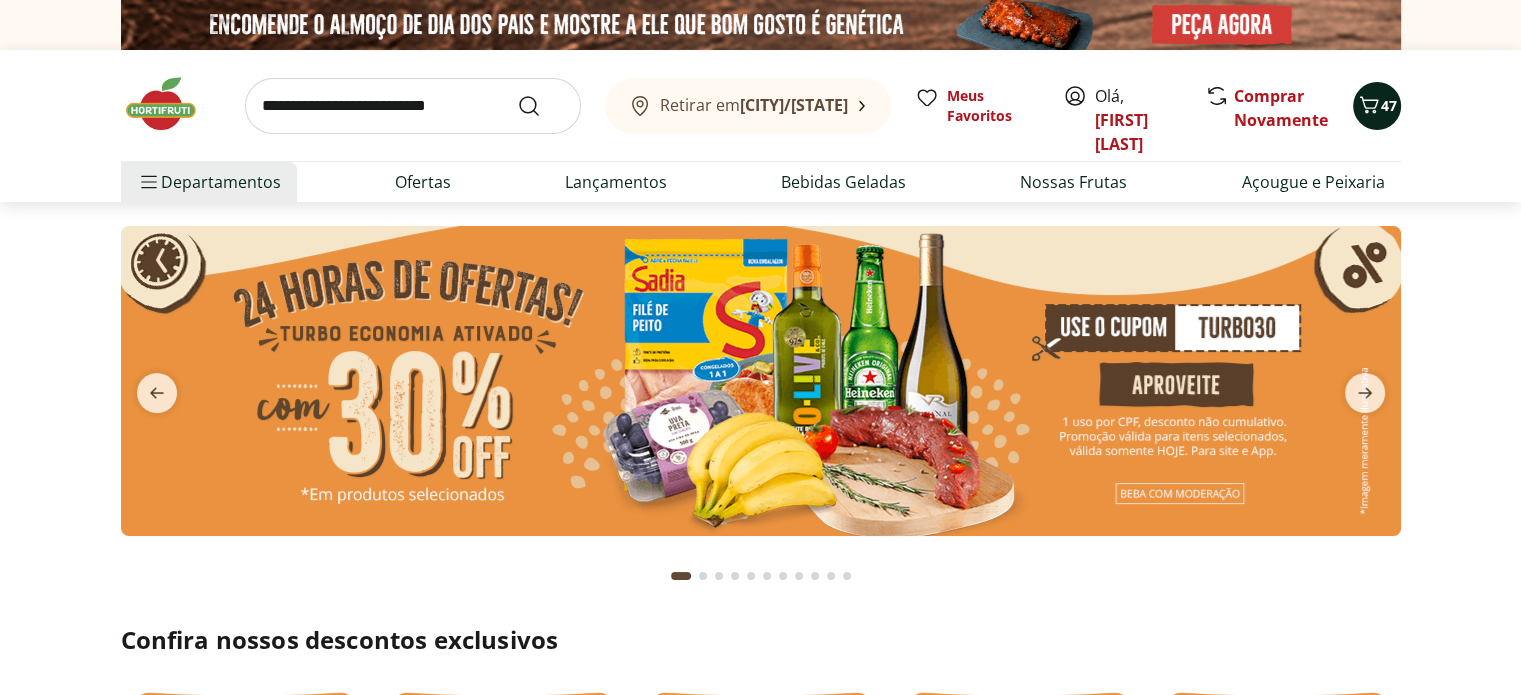 click 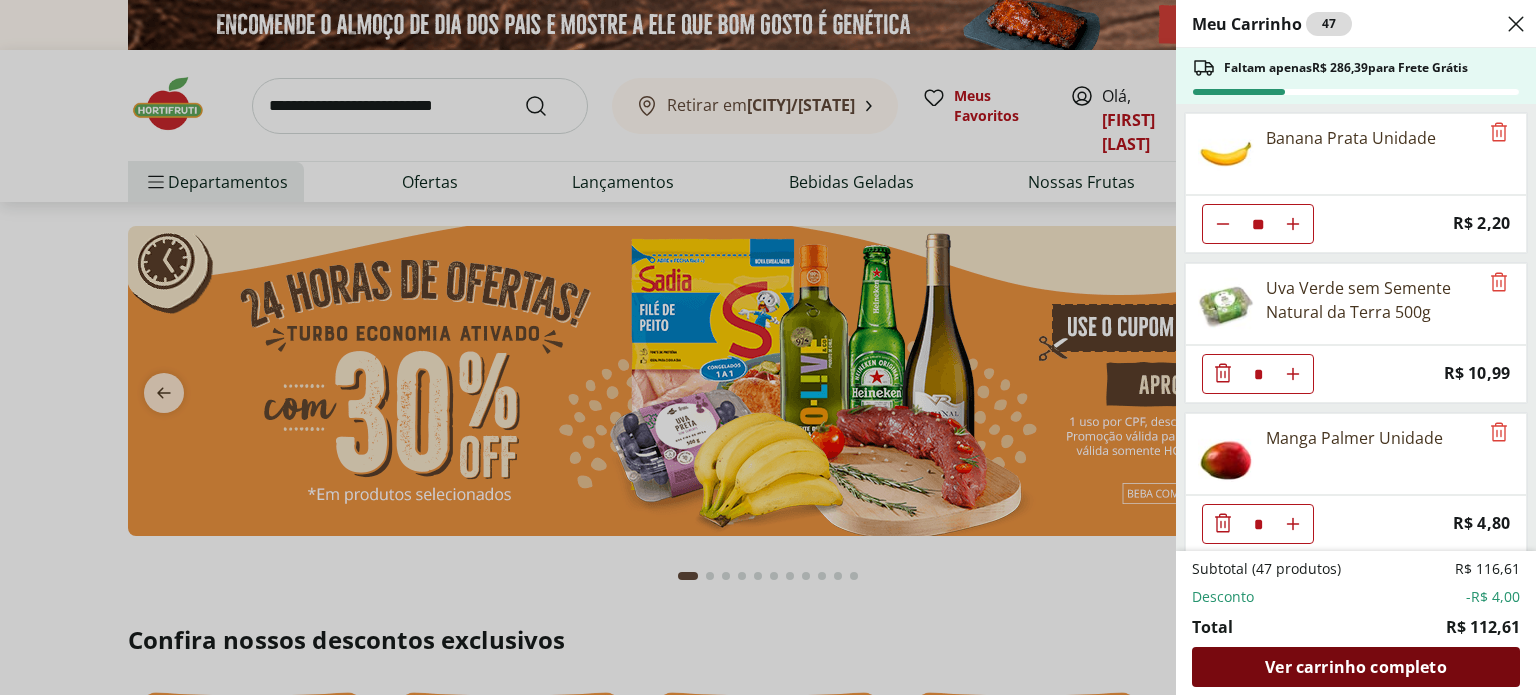 click on "Ver carrinho completo" at bounding box center (1355, 667) 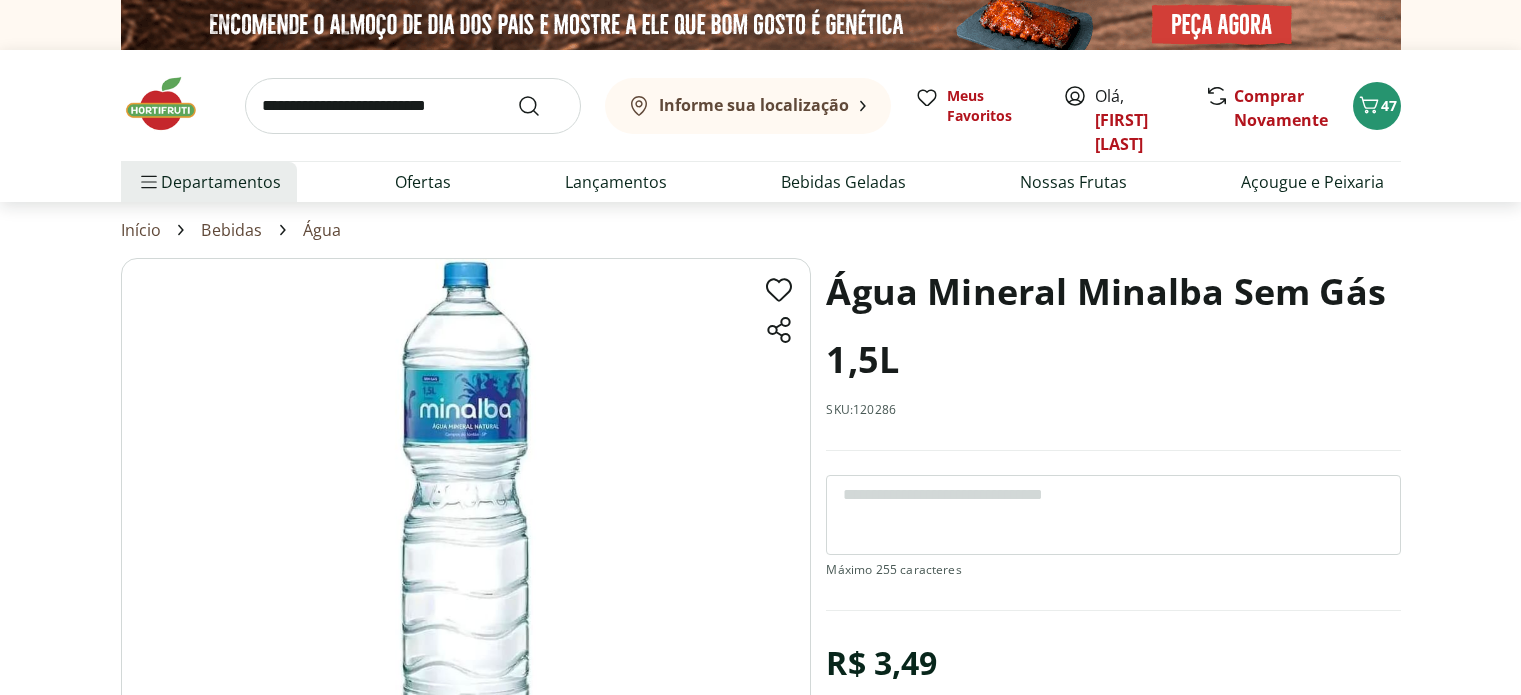 scroll, scrollTop: 0, scrollLeft: 0, axis: both 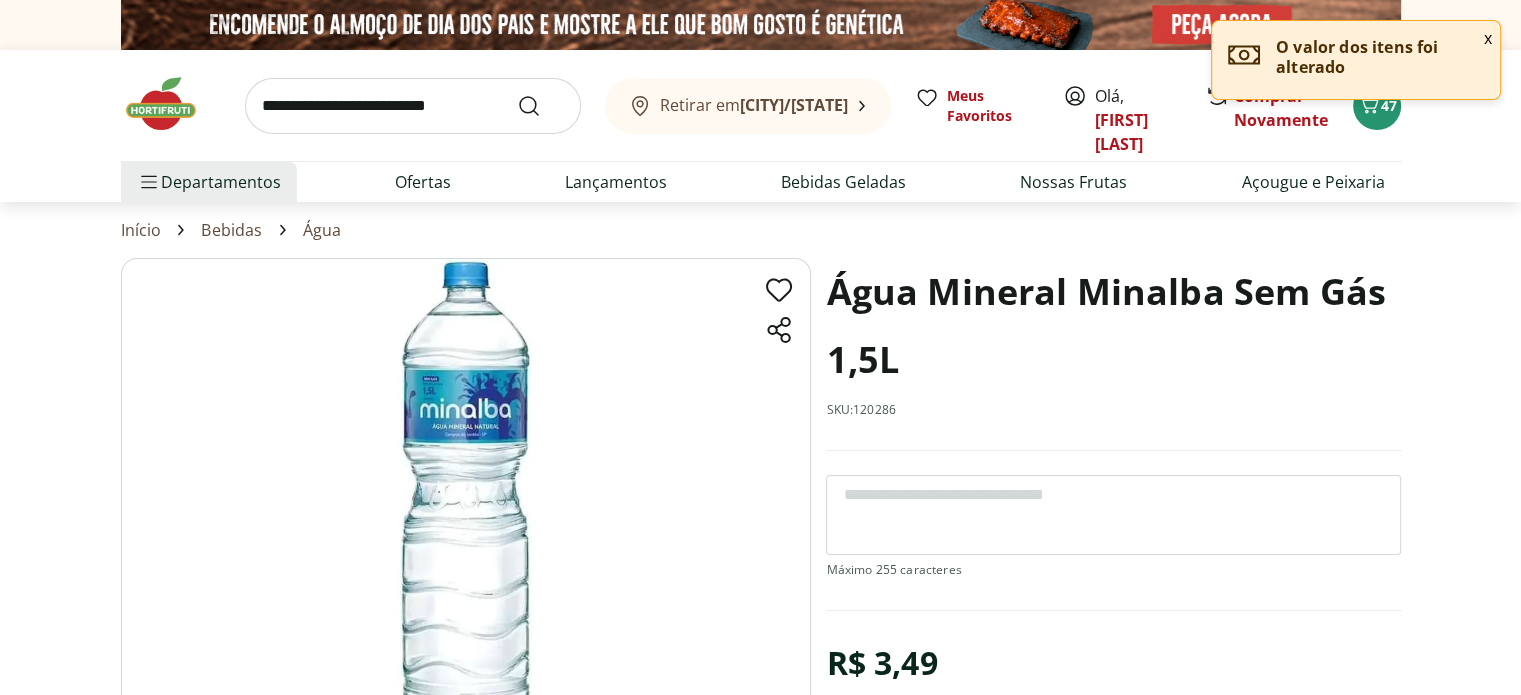 click at bounding box center (413, 106) 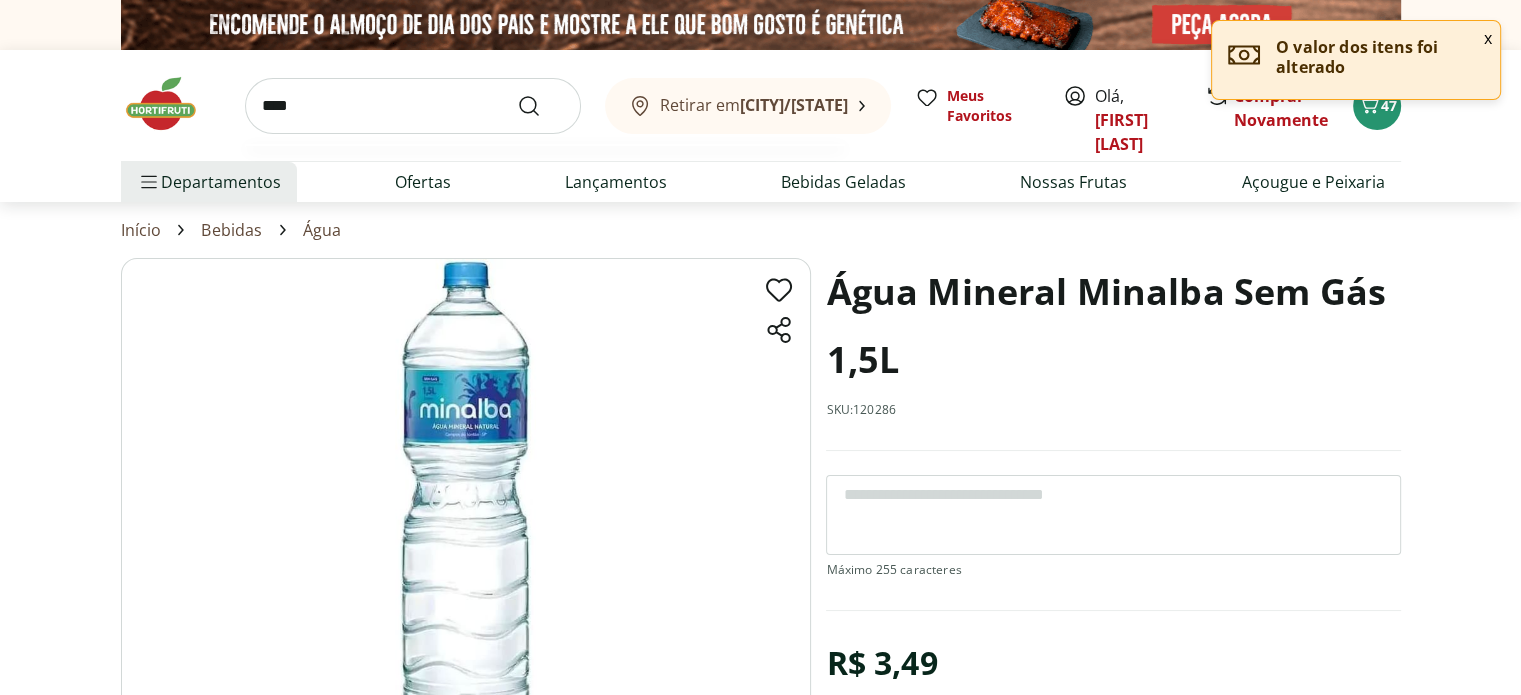 type on "****" 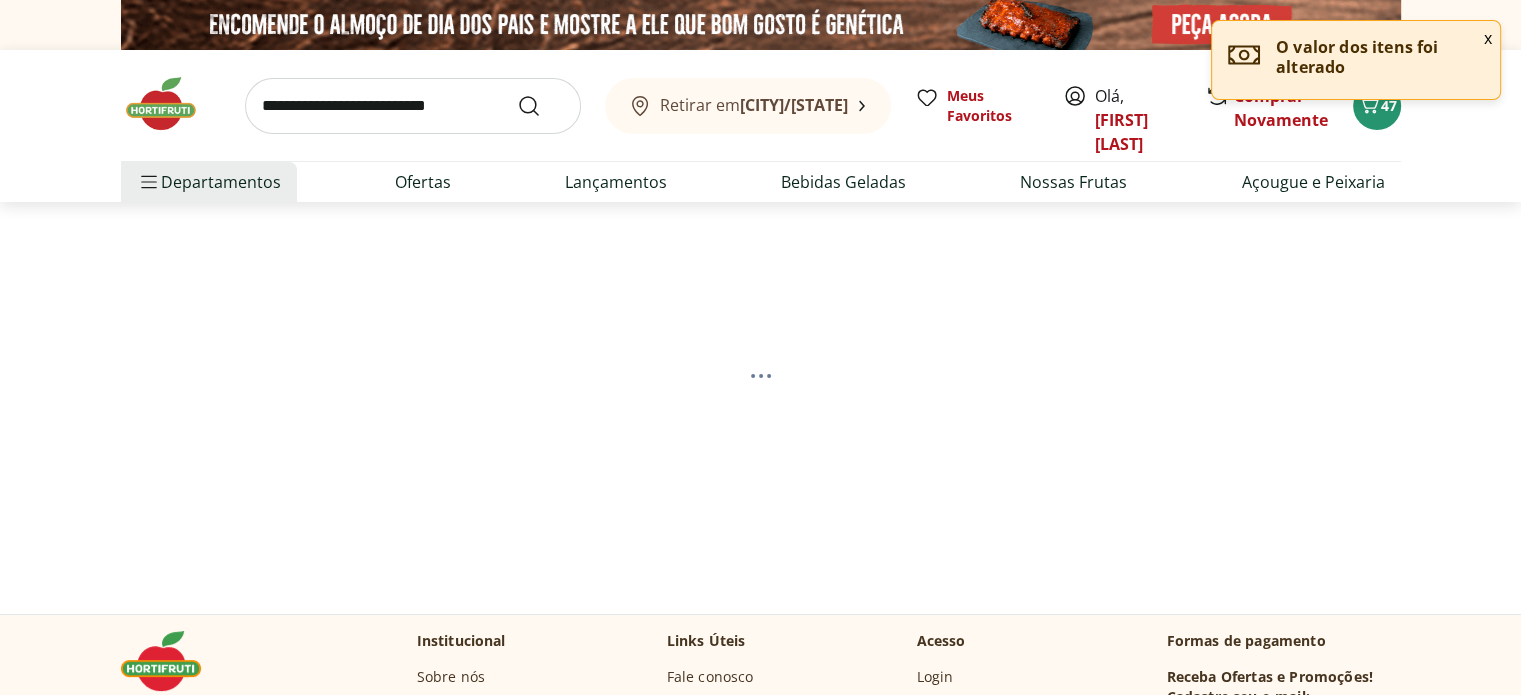 select on "**********" 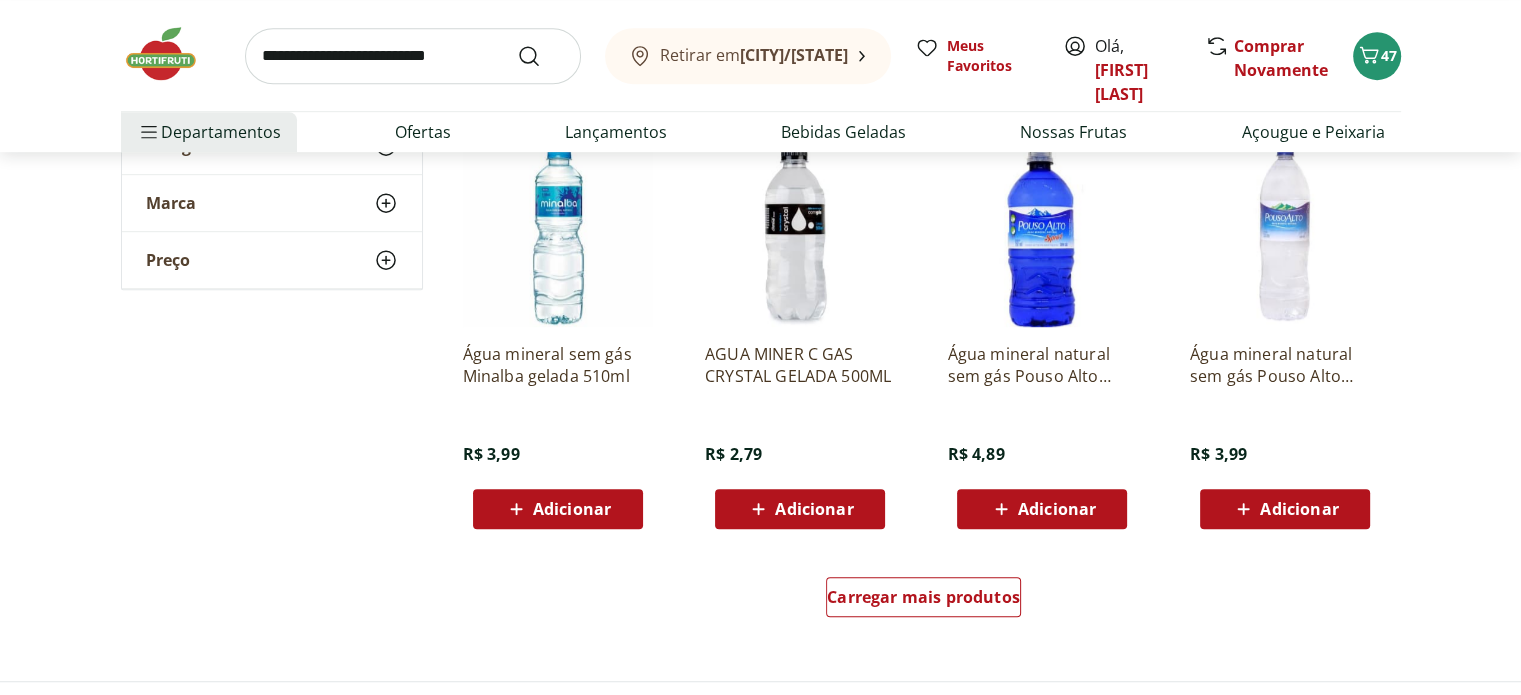 scroll, scrollTop: 1200, scrollLeft: 0, axis: vertical 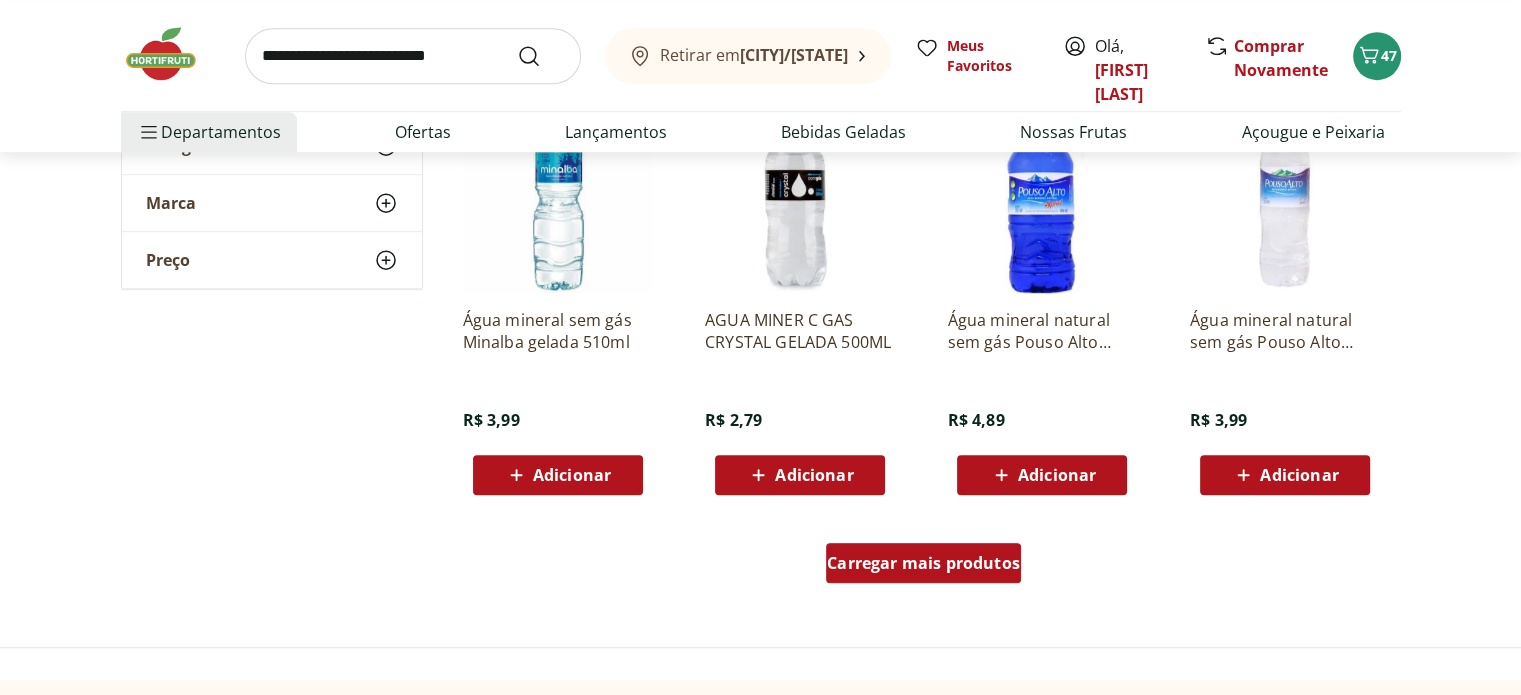 click on "Carregar mais produtos" at bounding box center (923, 563) 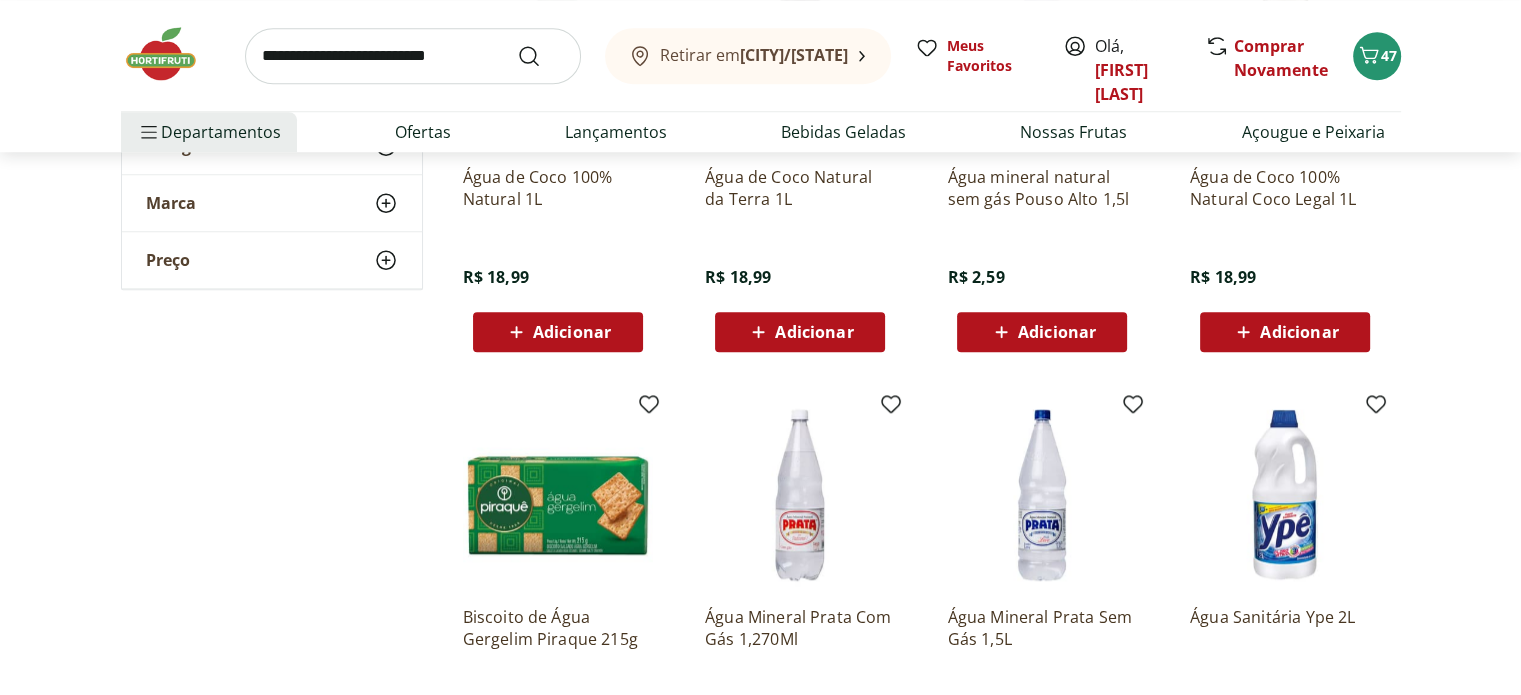 scroll, scrollTop: 1800, scrollLeft: 0, axis: vertical 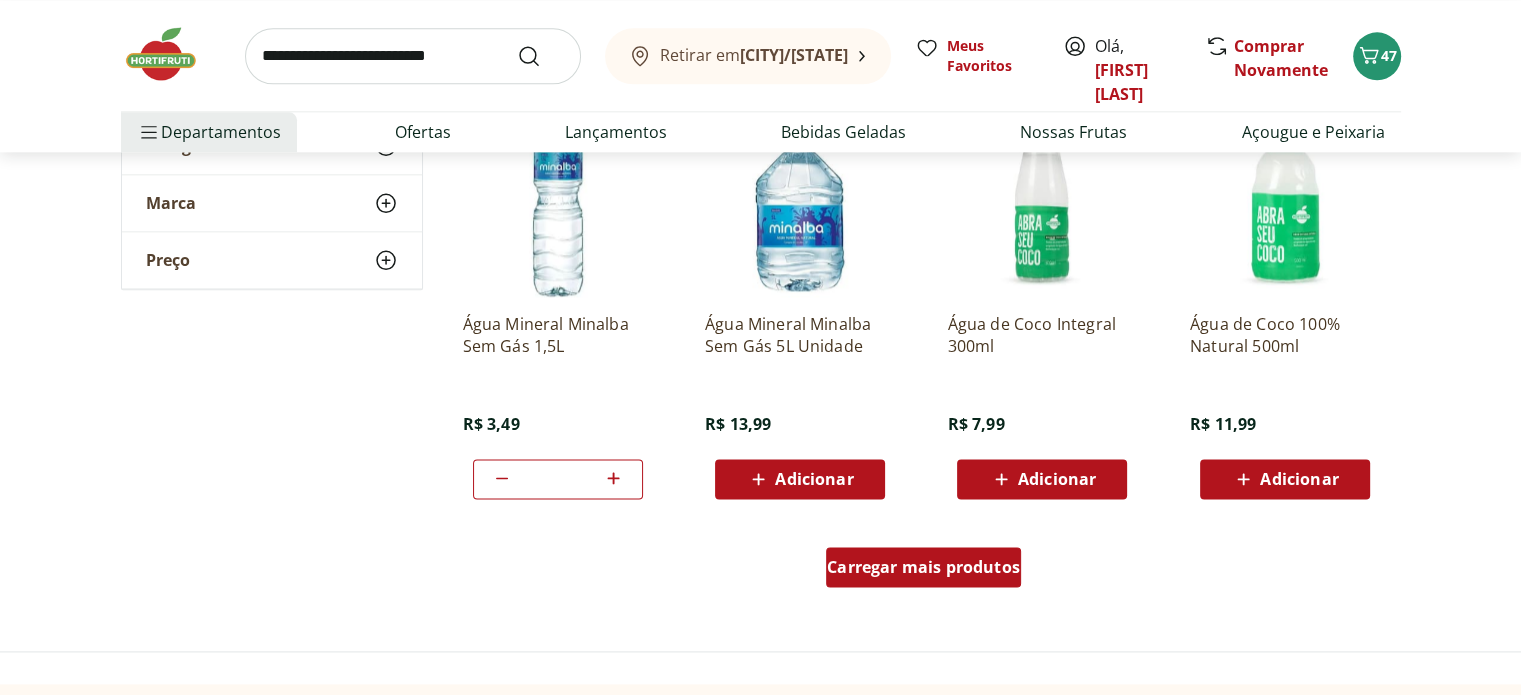 click on "Carregar mais produtos" at bounding box center (923, 567) 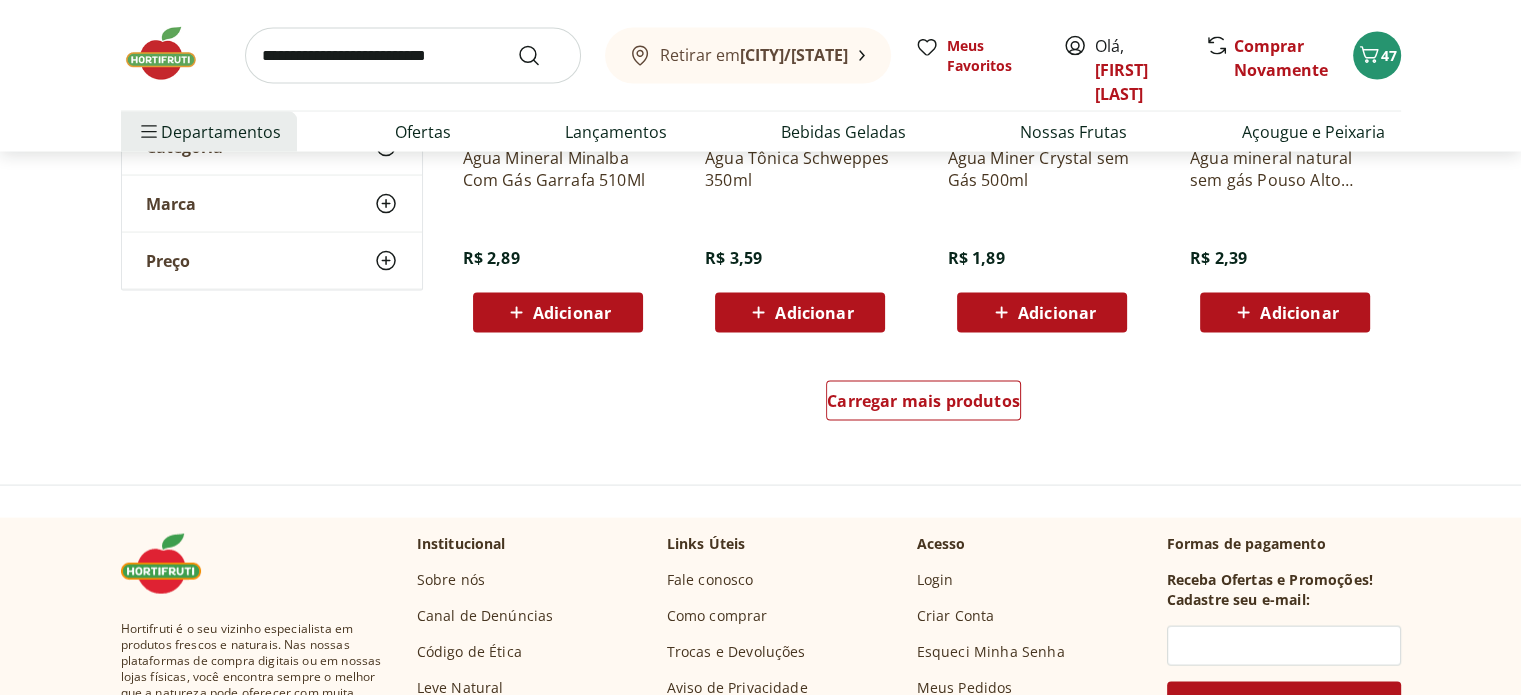 scroll, scrollTop: 4000, scrollLeft: 0, axis: vertical 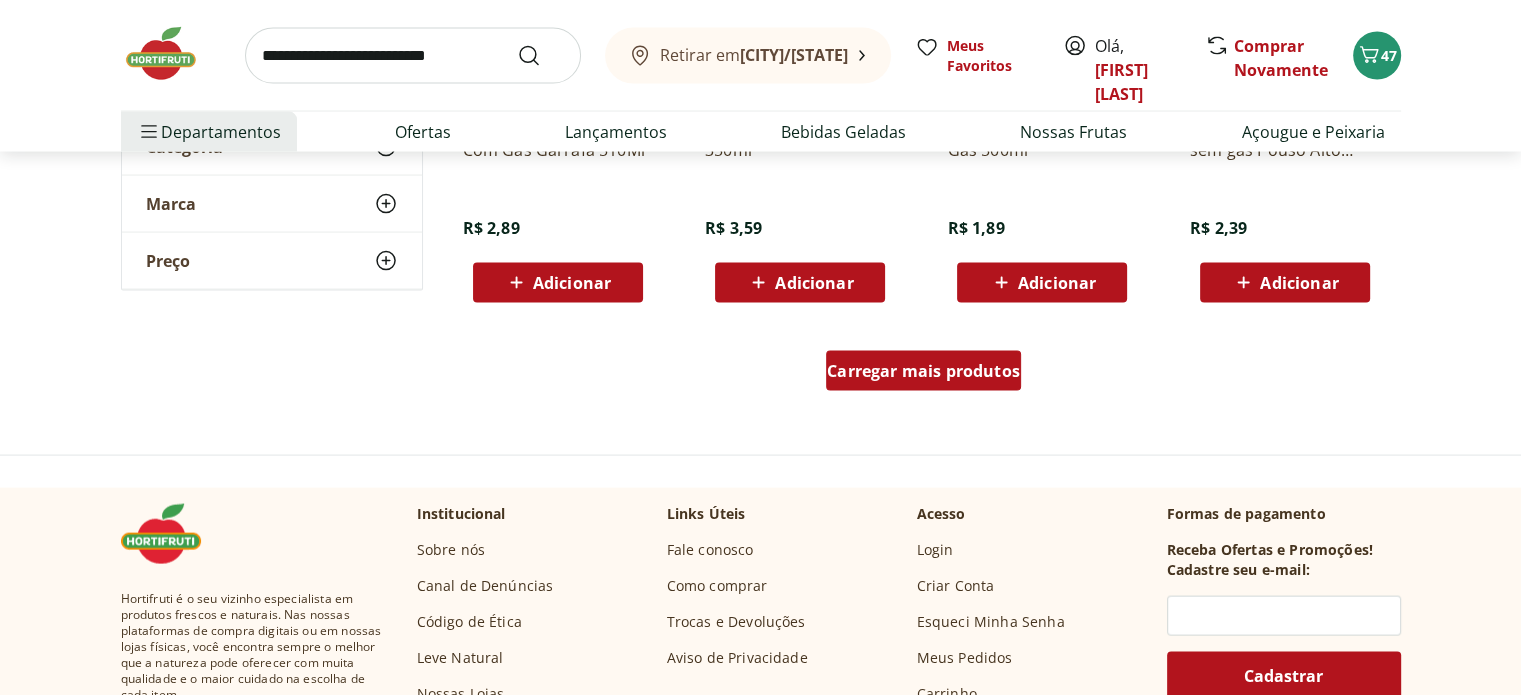 click on "Carregar mais produtos" at bounding box center [923, 371] 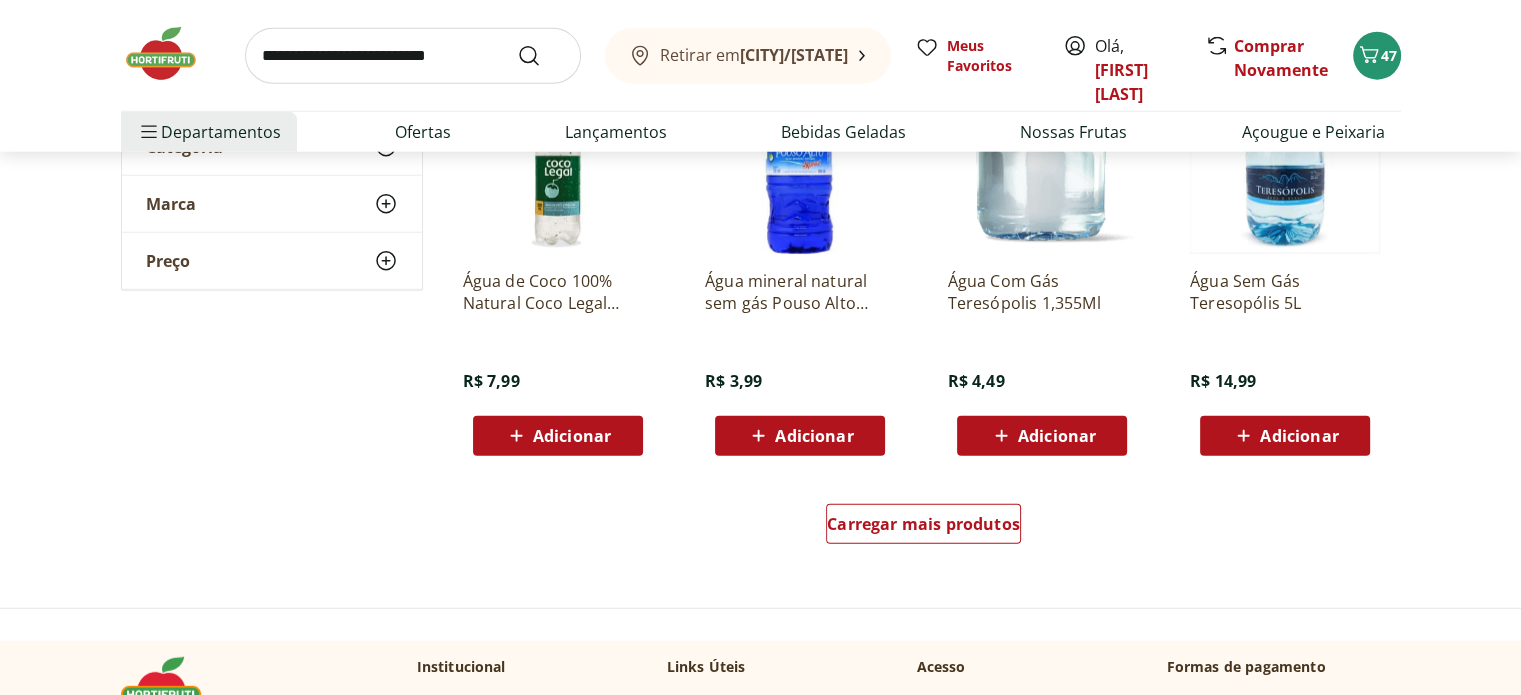 scroll, scrollTop: 5200, scrollLeft: 0, axis: vertical 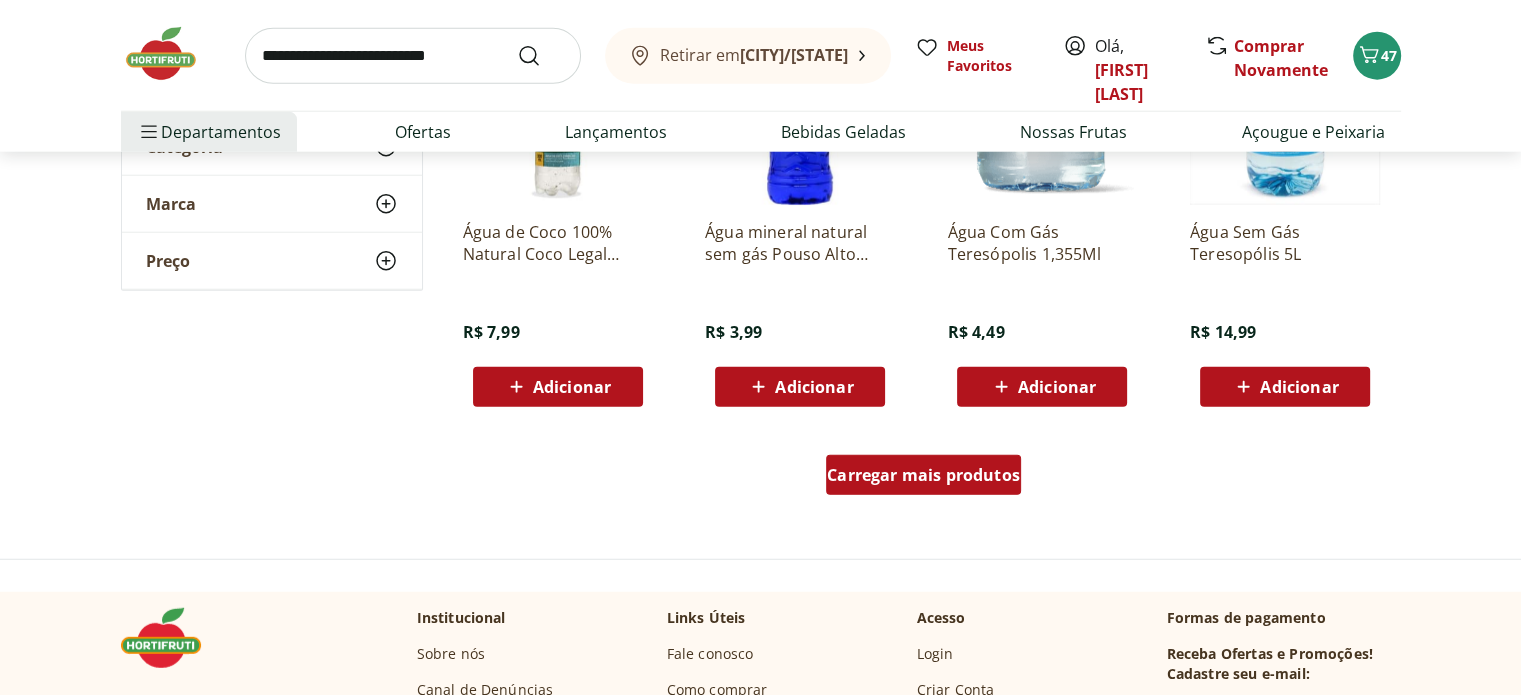click on "Carregar mais produtos" at bounding box center (923, 475) 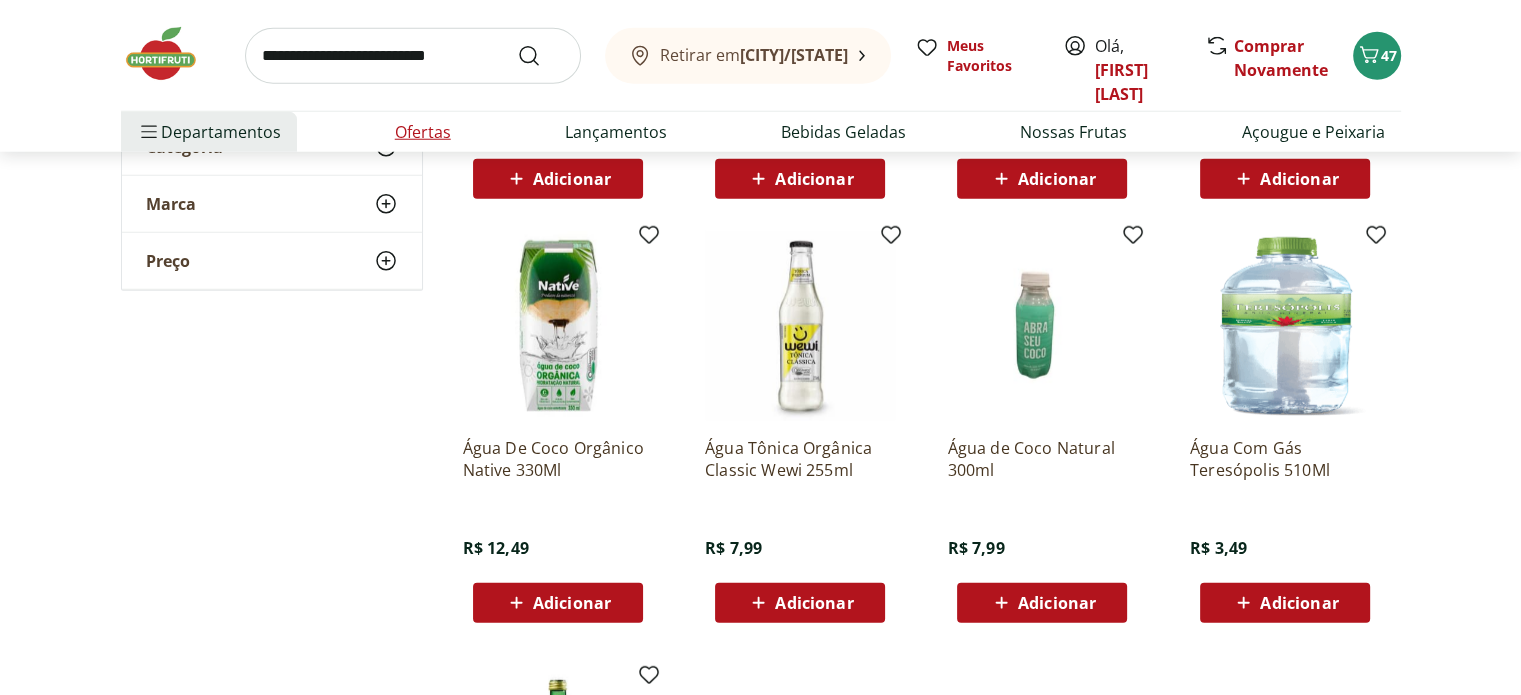 scroll, scrollTop: 5200, scrollLeft: 0, axis: vertical 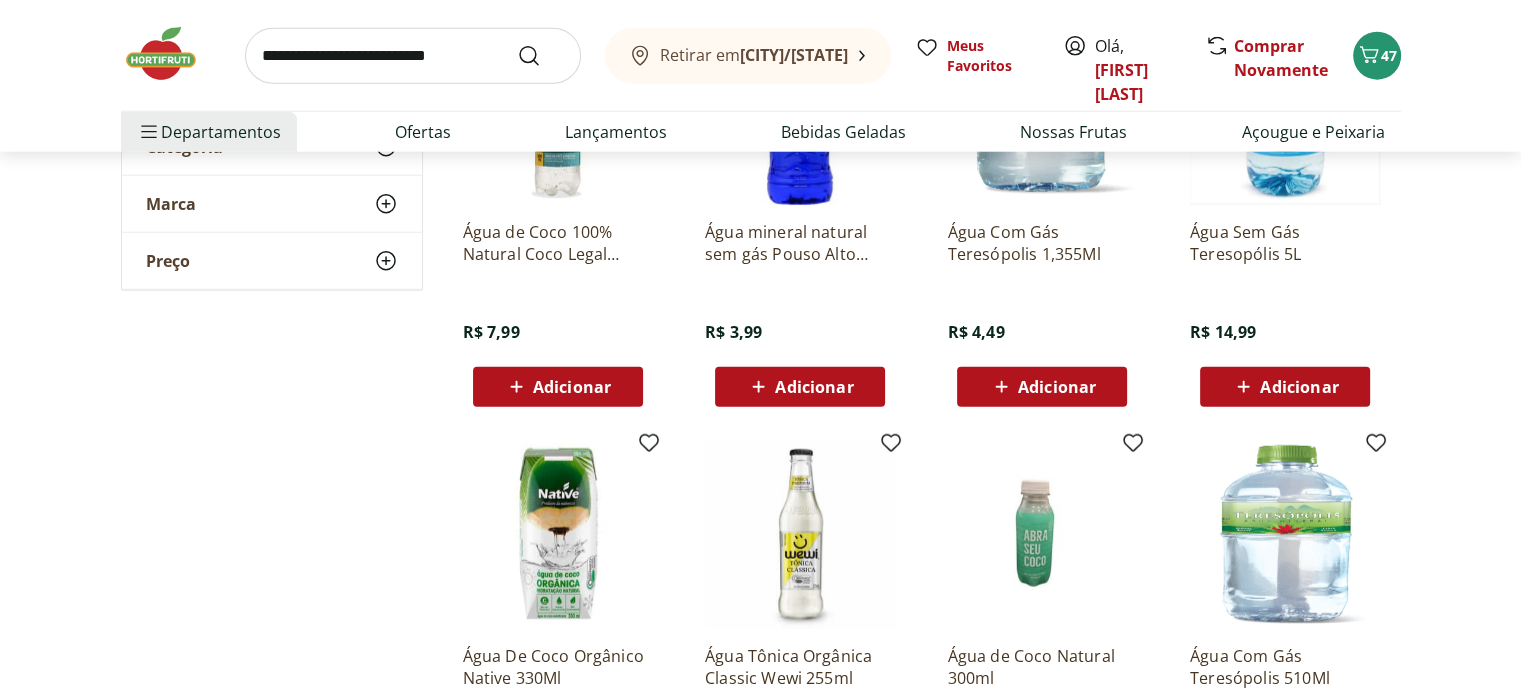 click at bounding box center (171, 54) 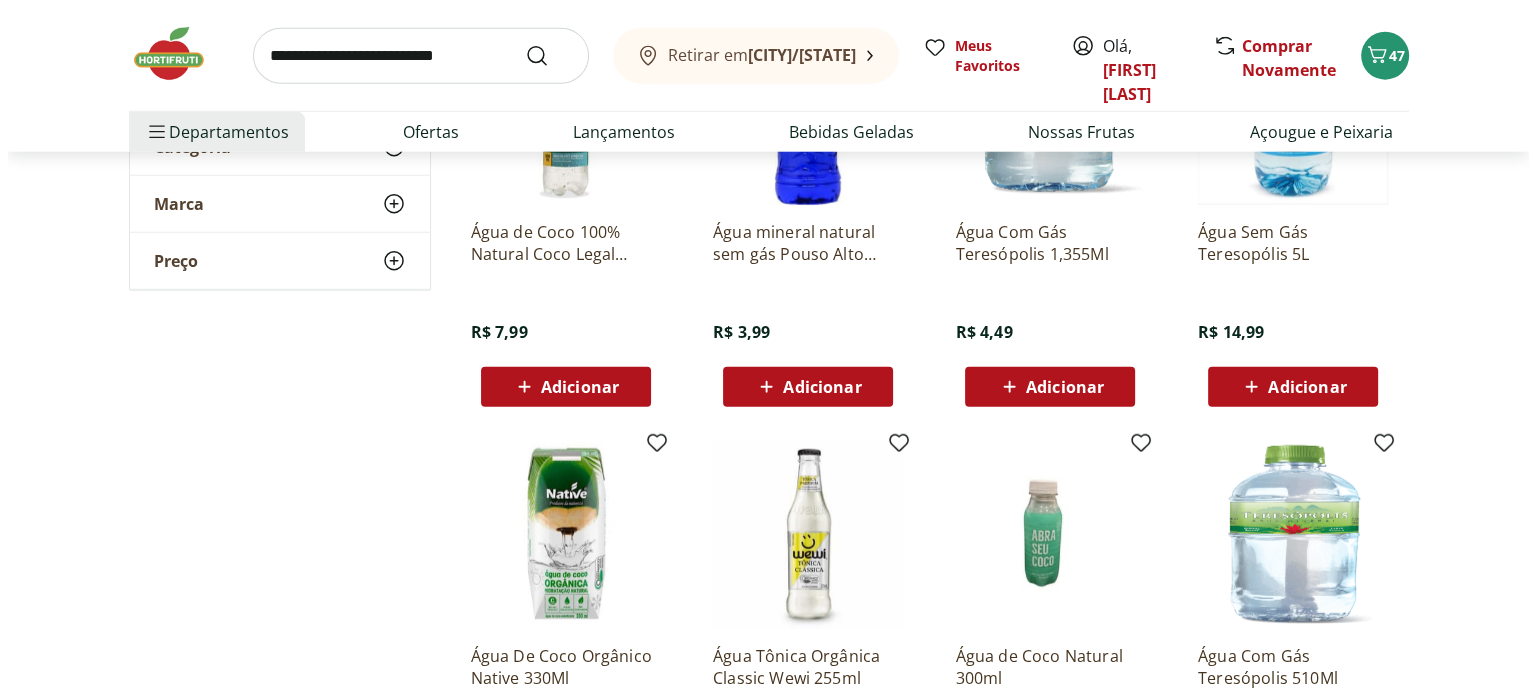 scroll, scrollTop: 0, scrollLeft: 0, axis: both 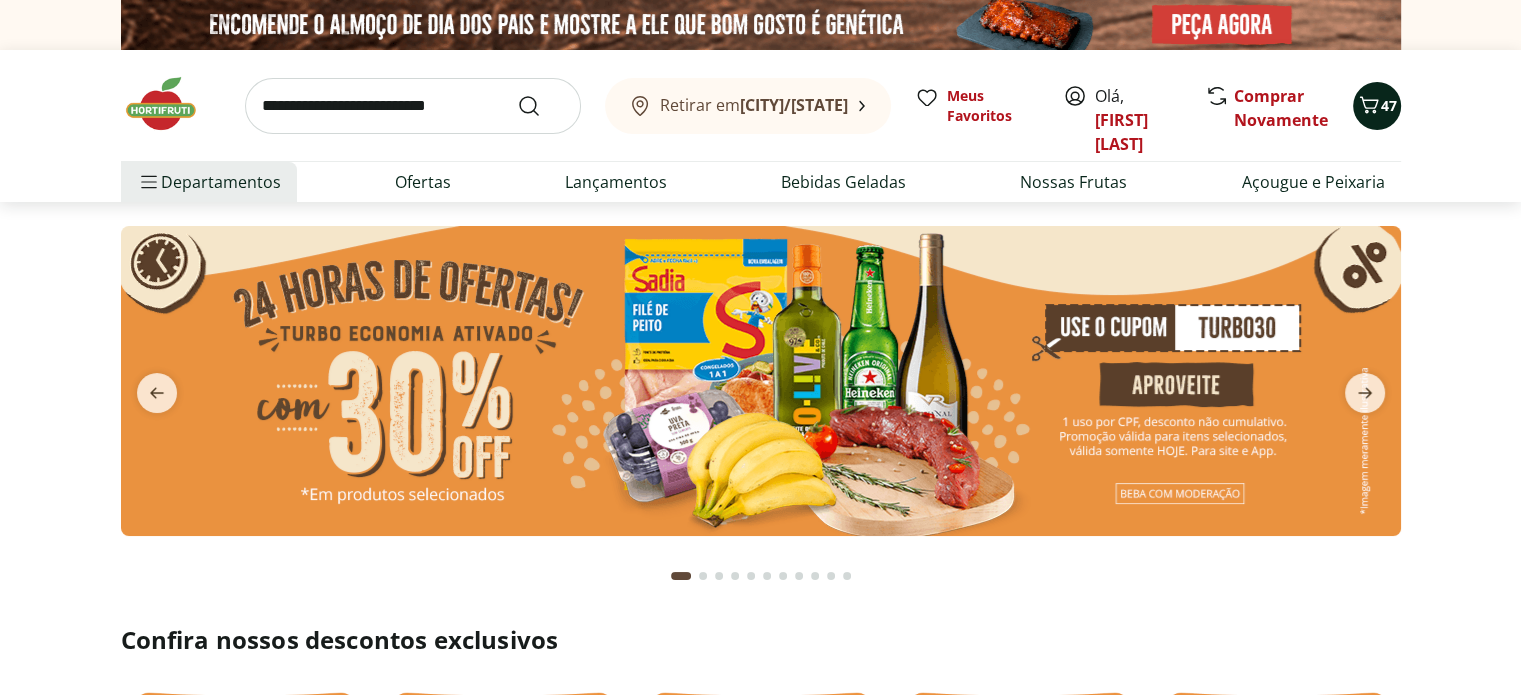 click 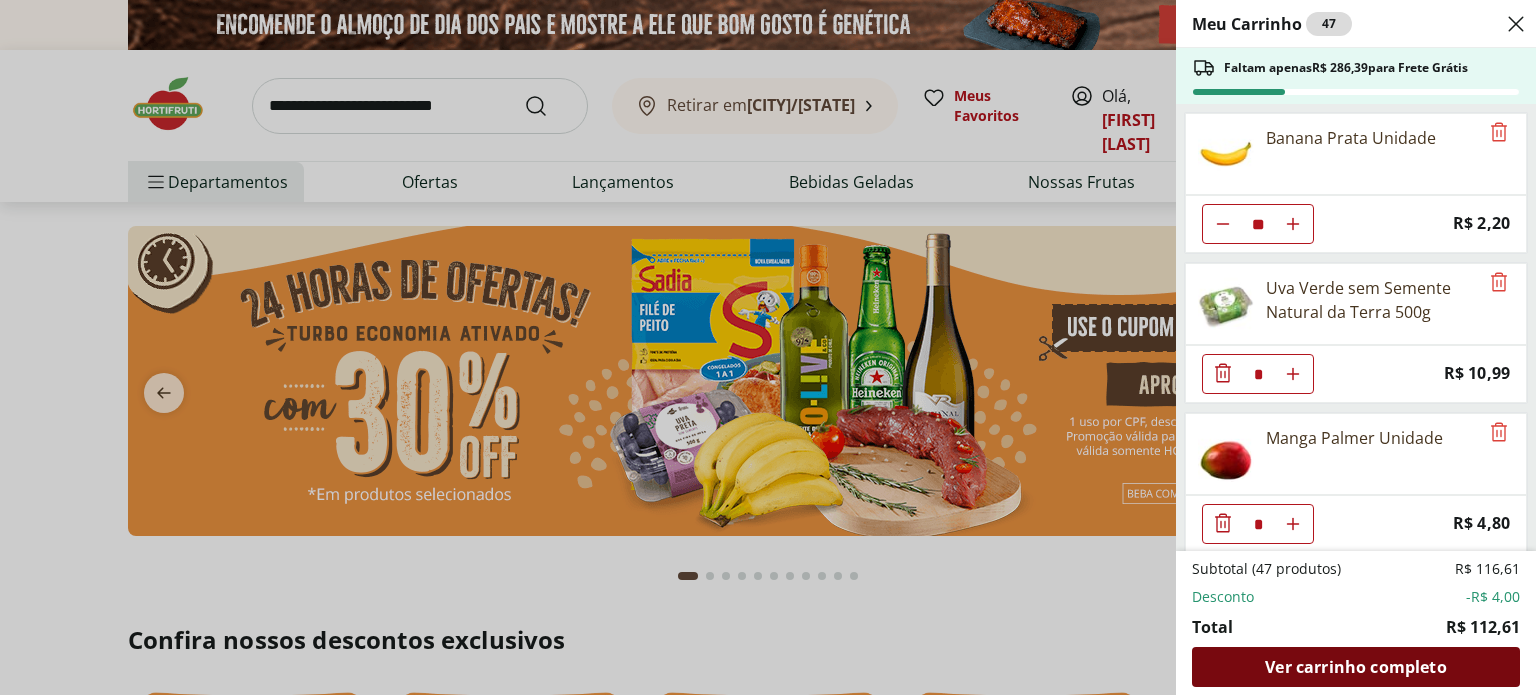 click on "Ver carrinho completo" at bounding box center (1355, 667) 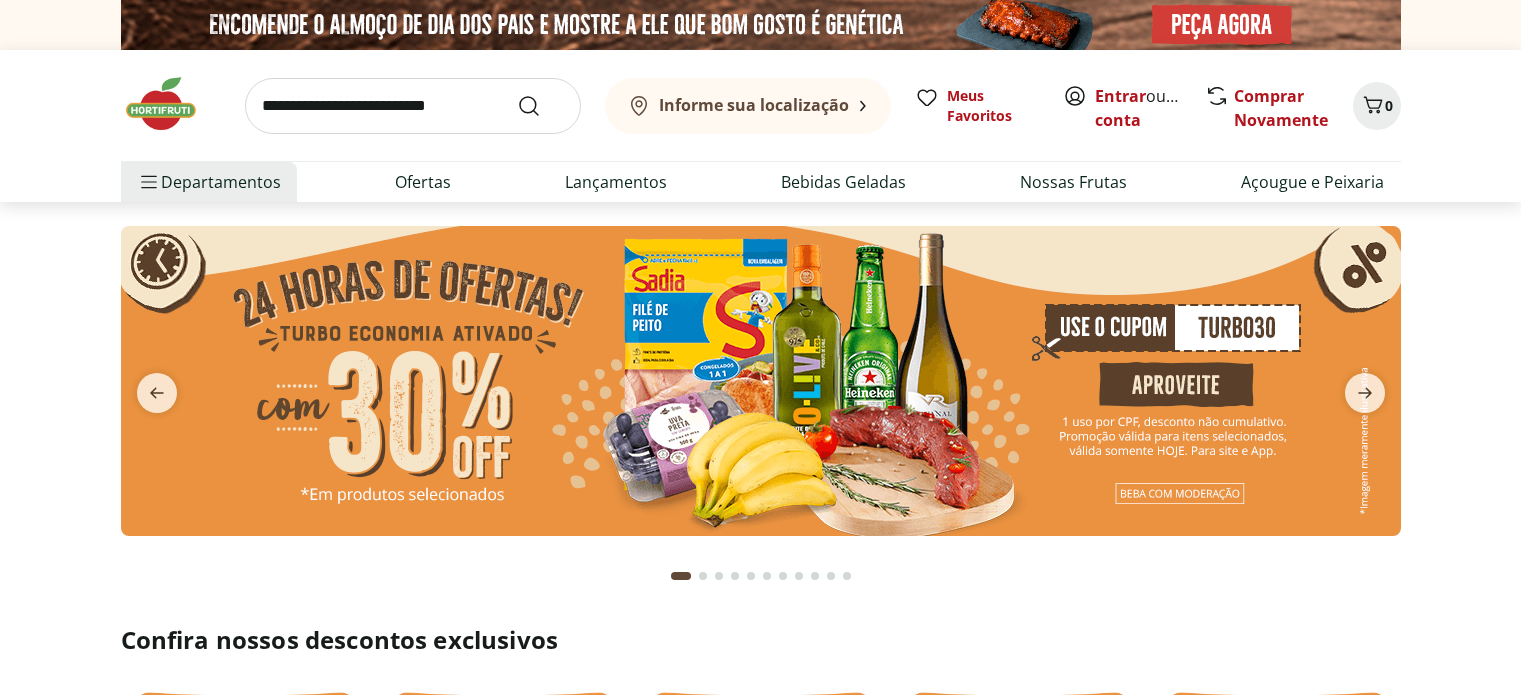 scroll, scrollTop: 0, scrollLeft: 0, axis: both 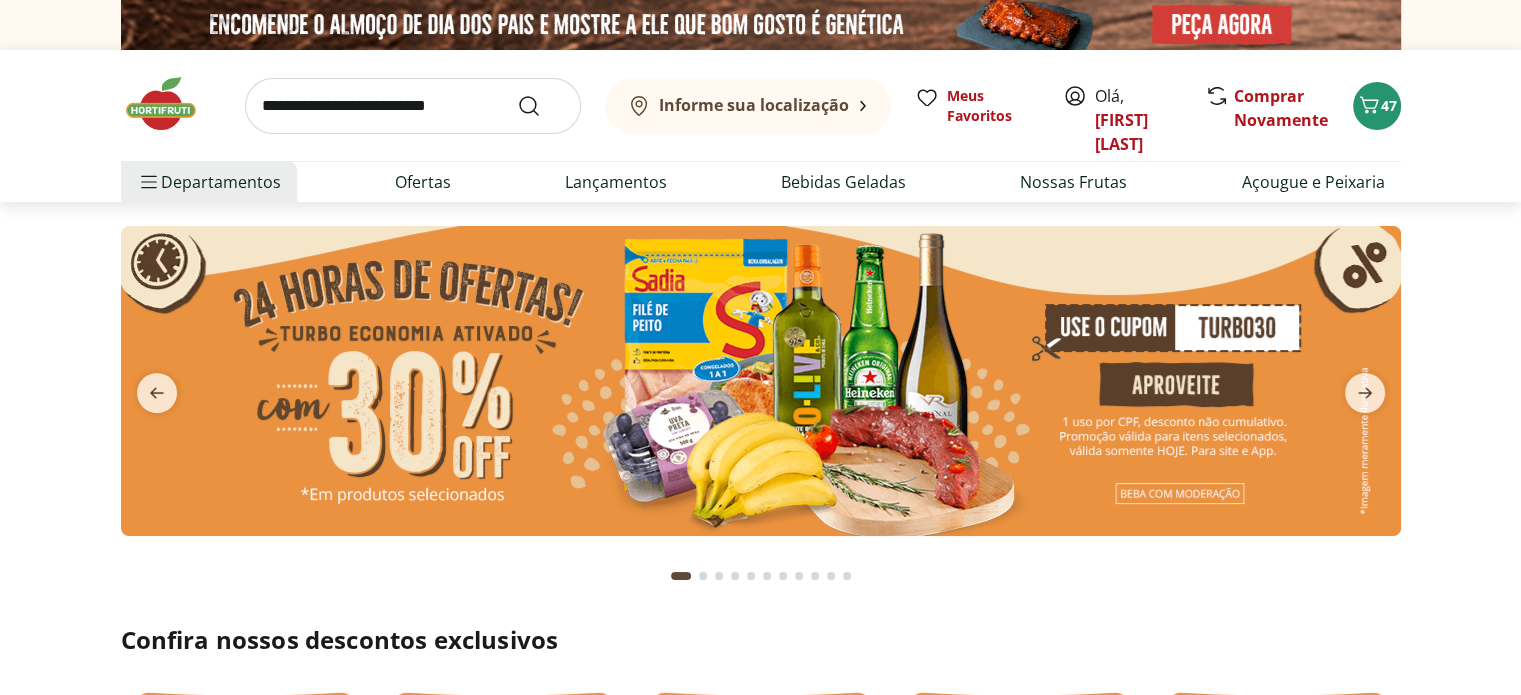 click at bounding box center (413, 106) 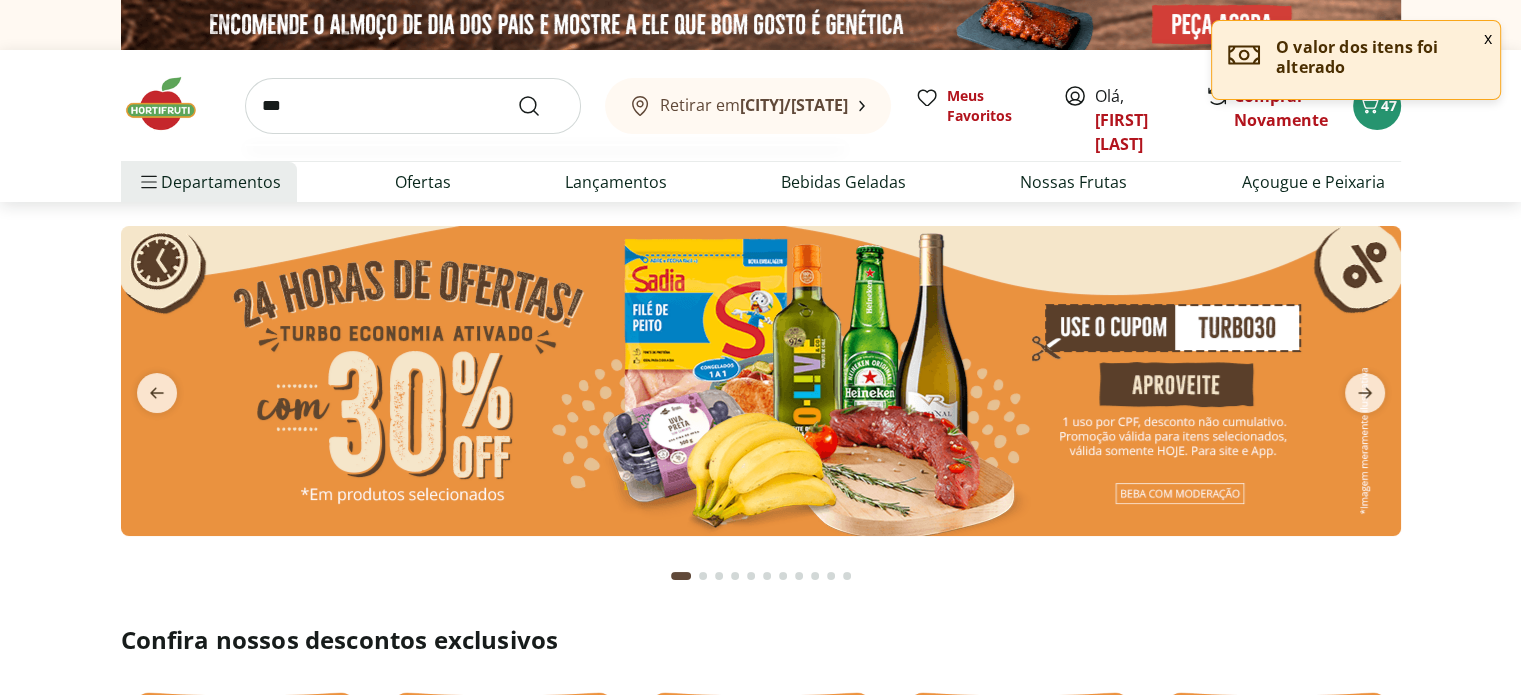 type on "***" 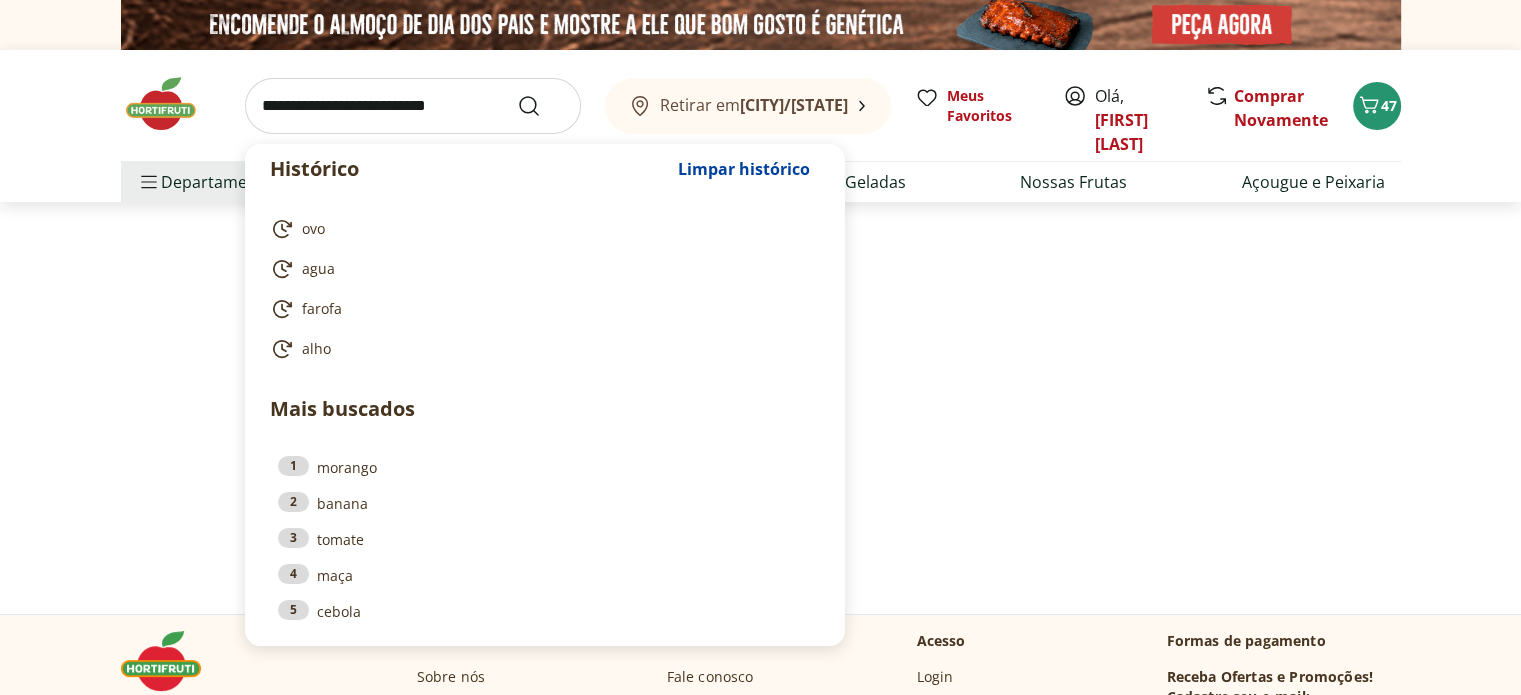 click at bounding box center (413, 106) 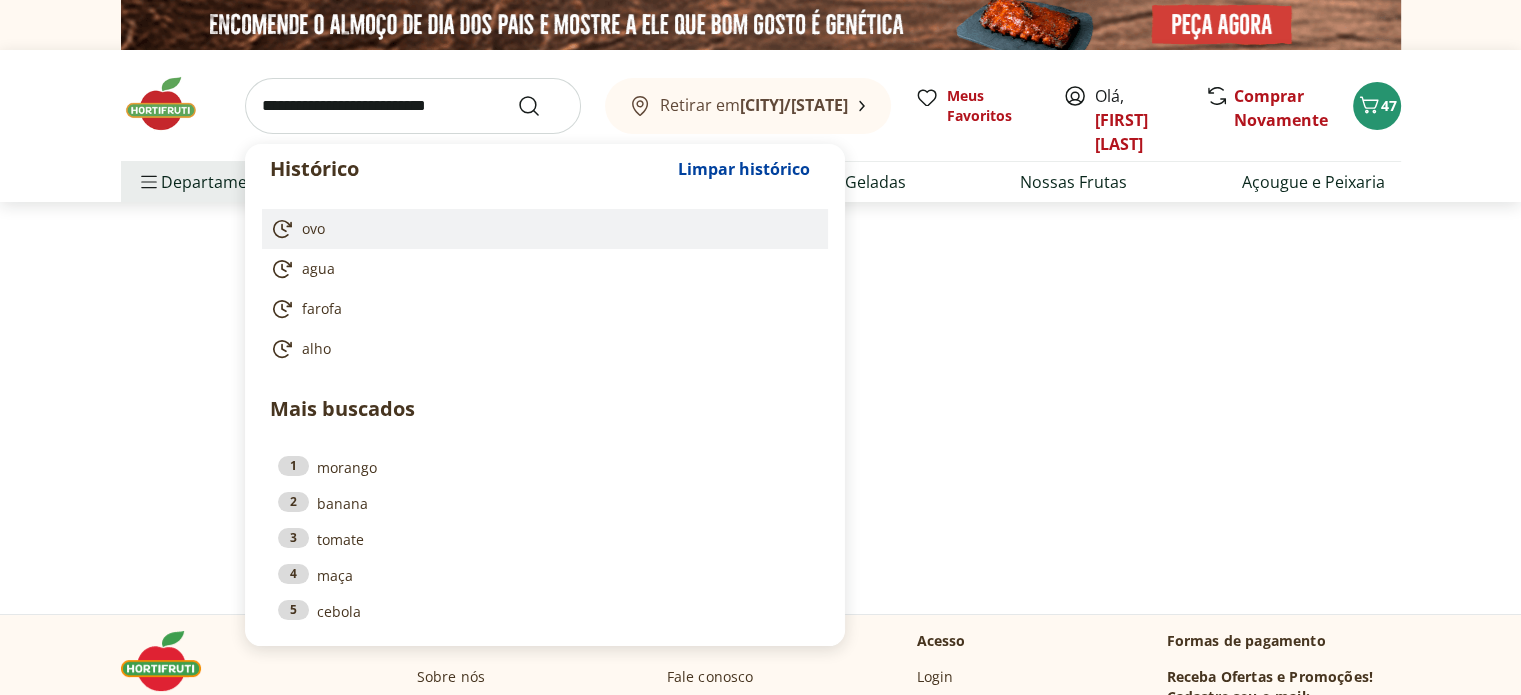 click on "ovo" at bounding box center [541, 229] 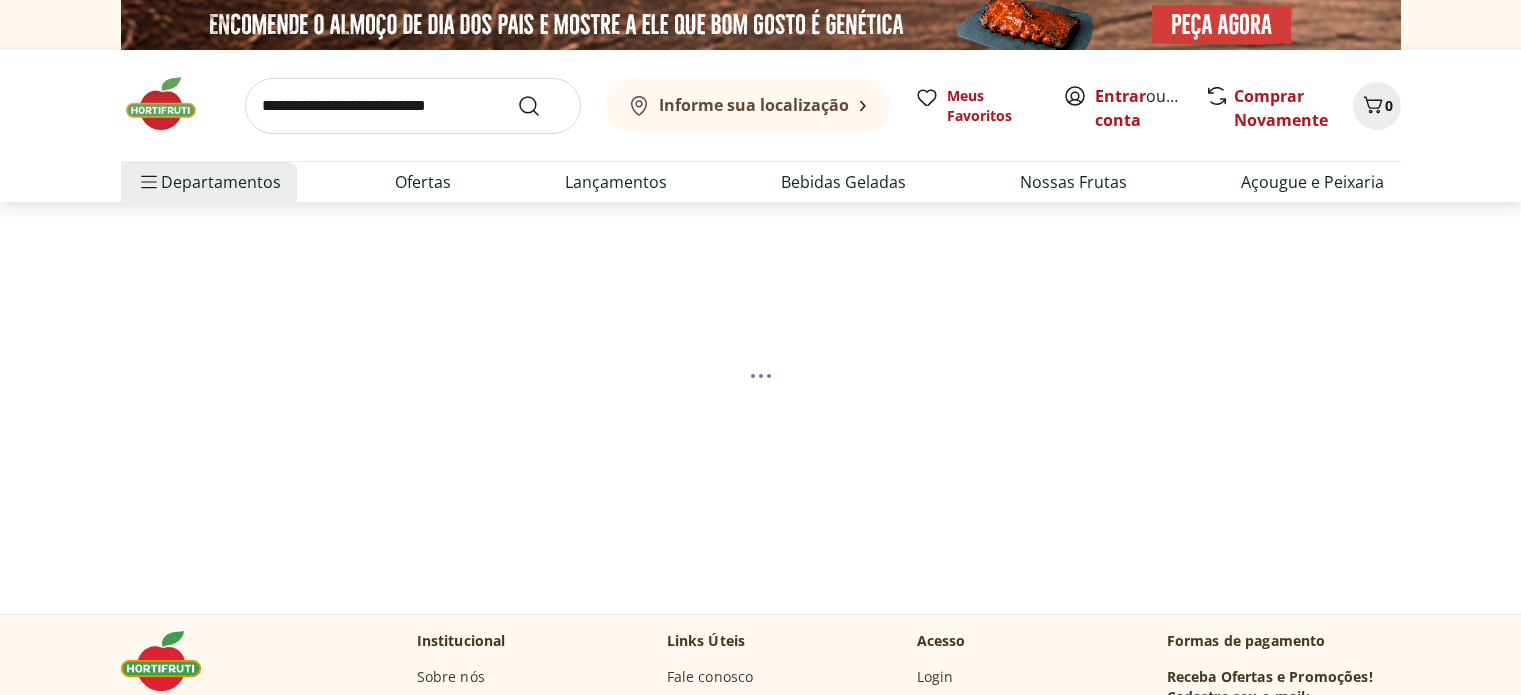 scroll, scrollTop: 0, scrollLeft: 0, axis: both 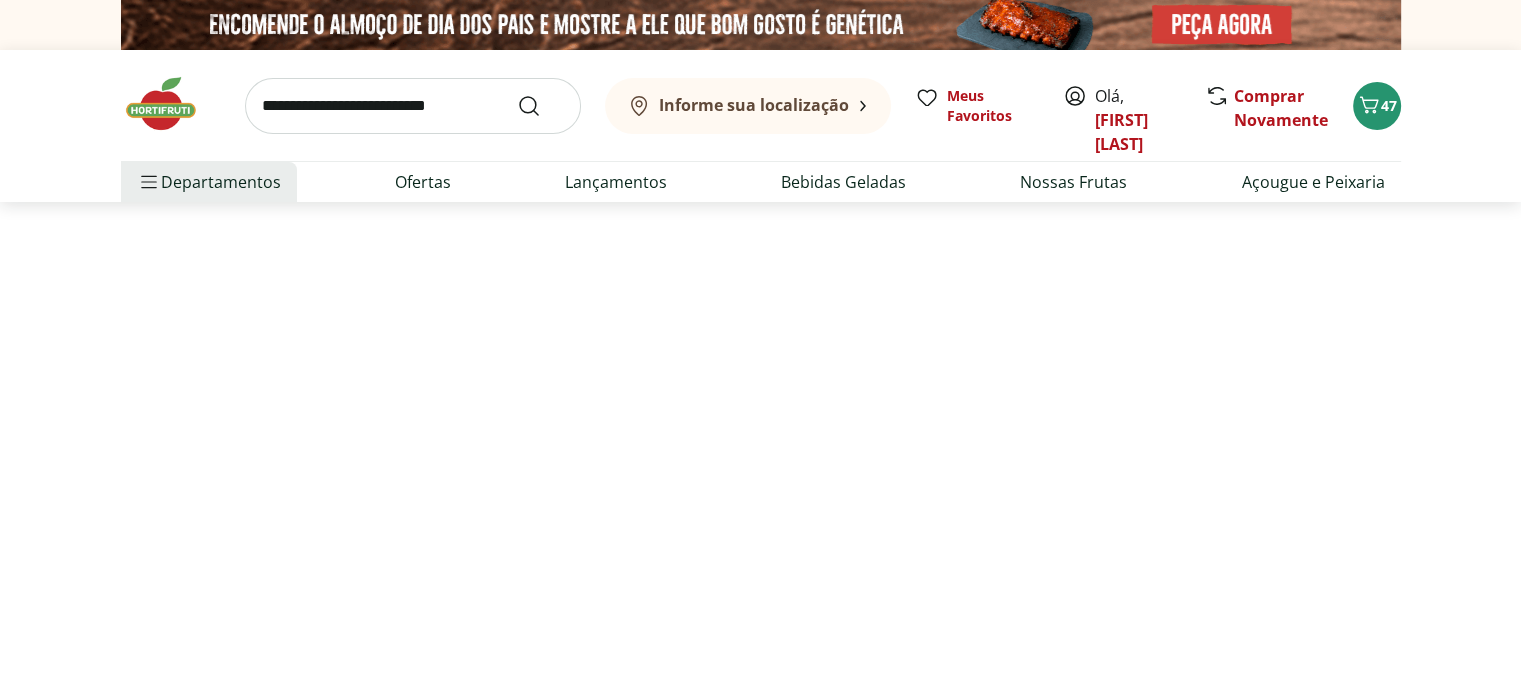 select on "**********" 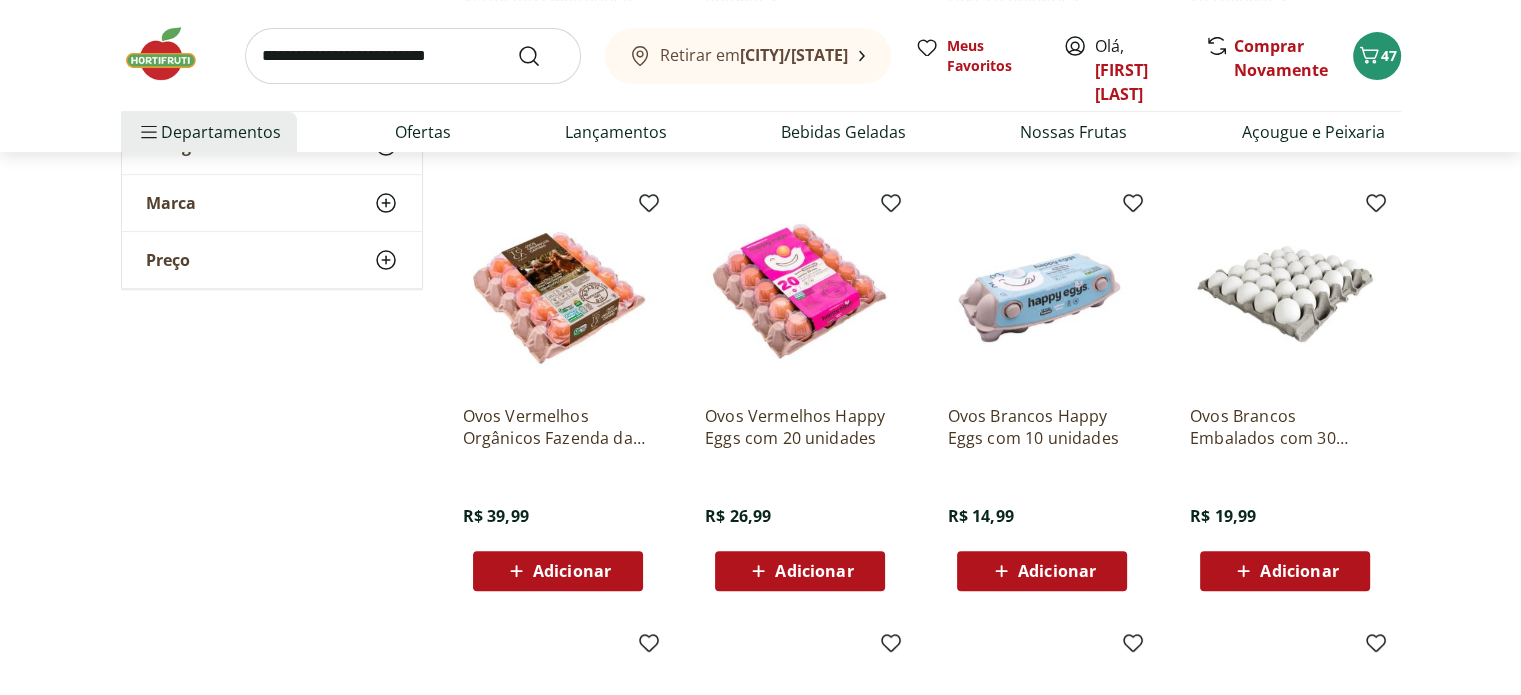 scroll, scrollTop: 700, scrollLeft: 0, axis: vertical 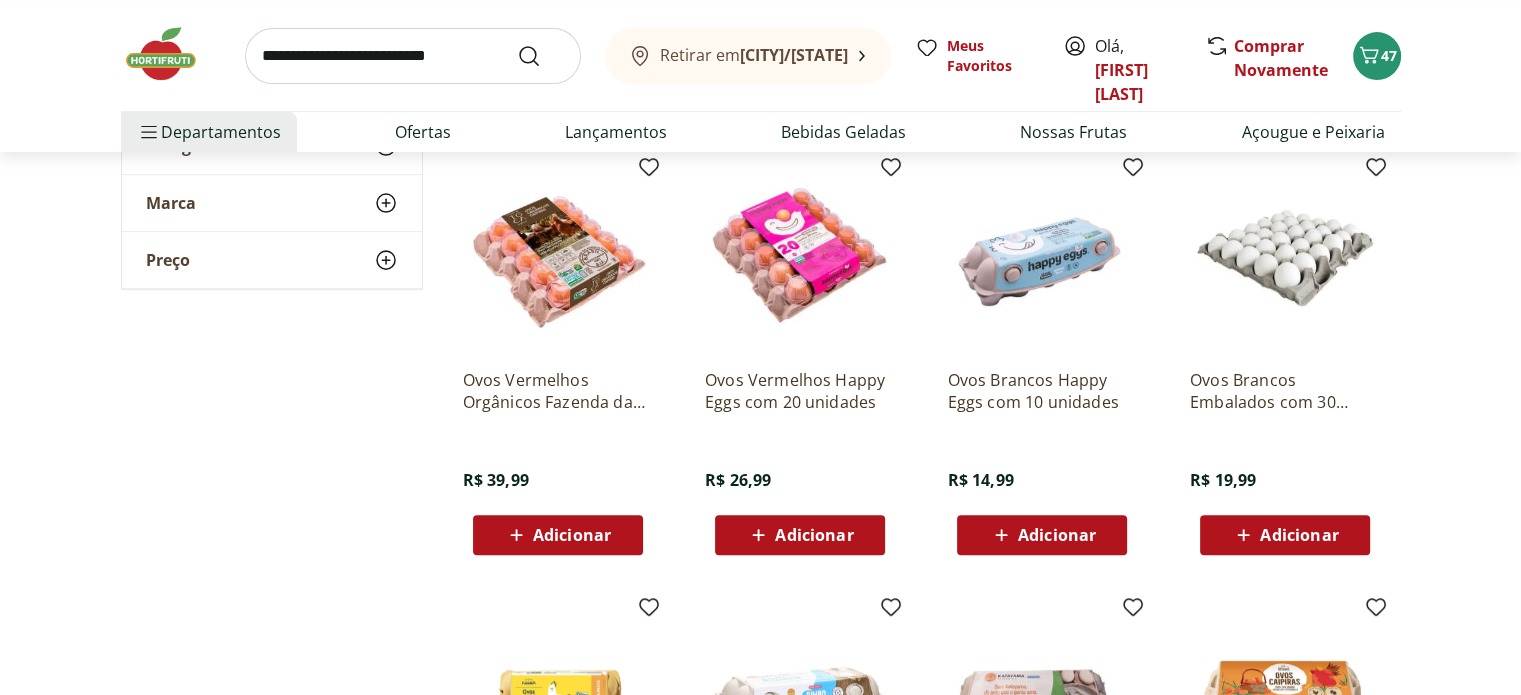 click on "Adicionar" at bounding box center (1299, 535) 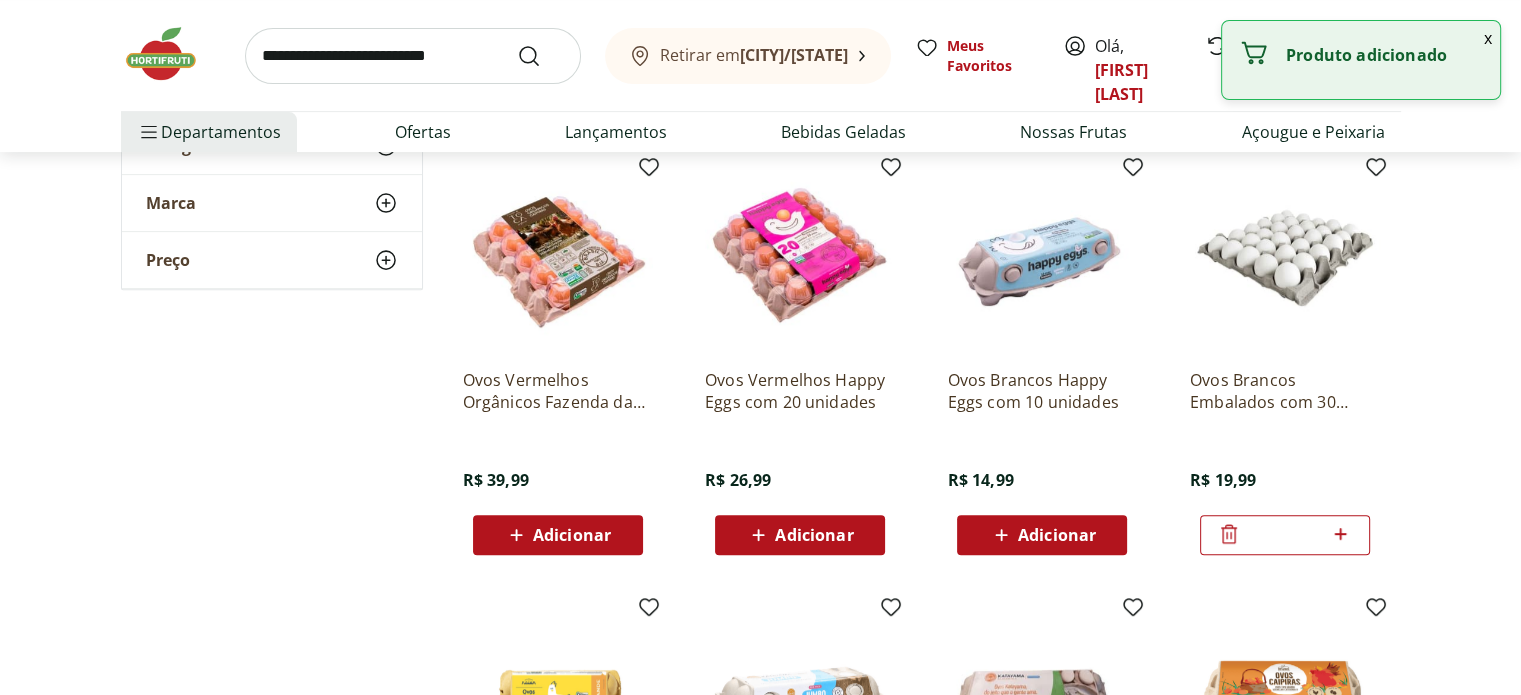 click 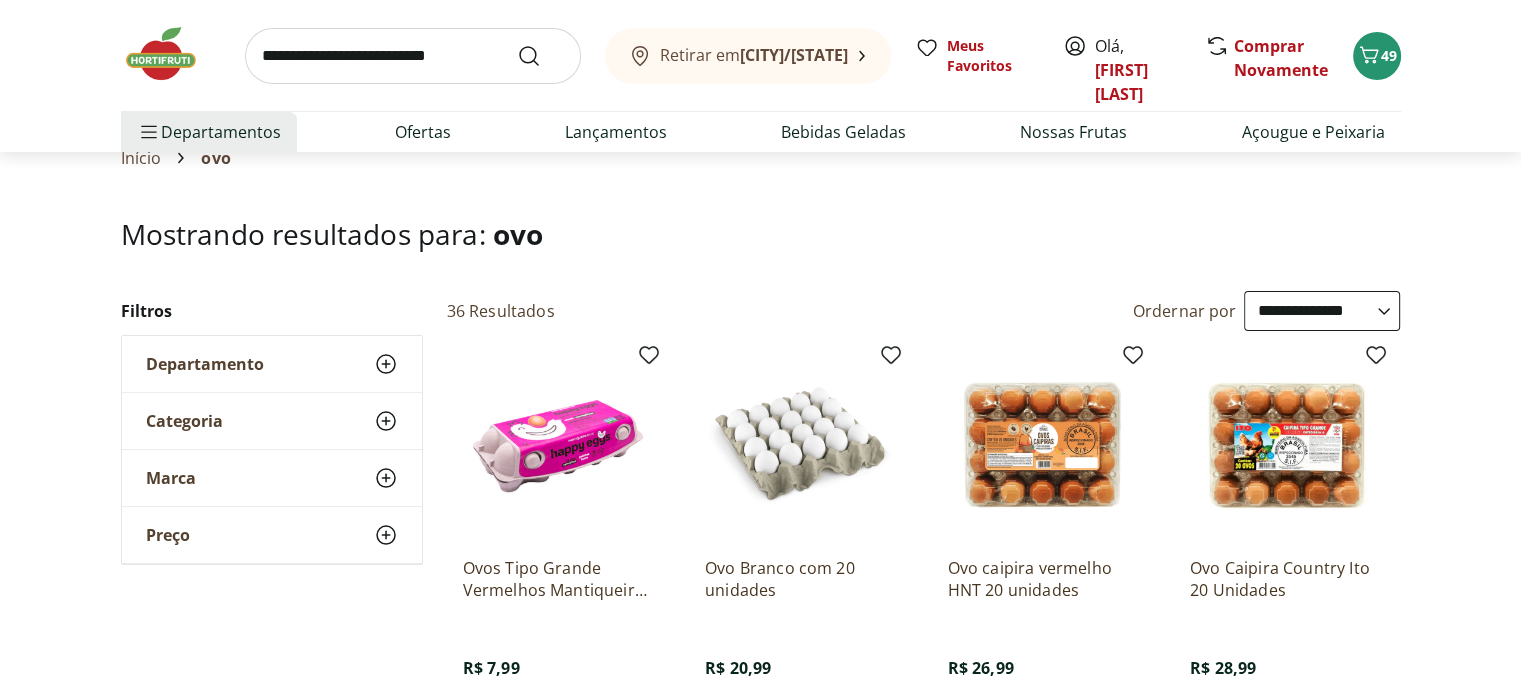 scroll, scrollTop: 0, scrollLeft: 0, axis: both 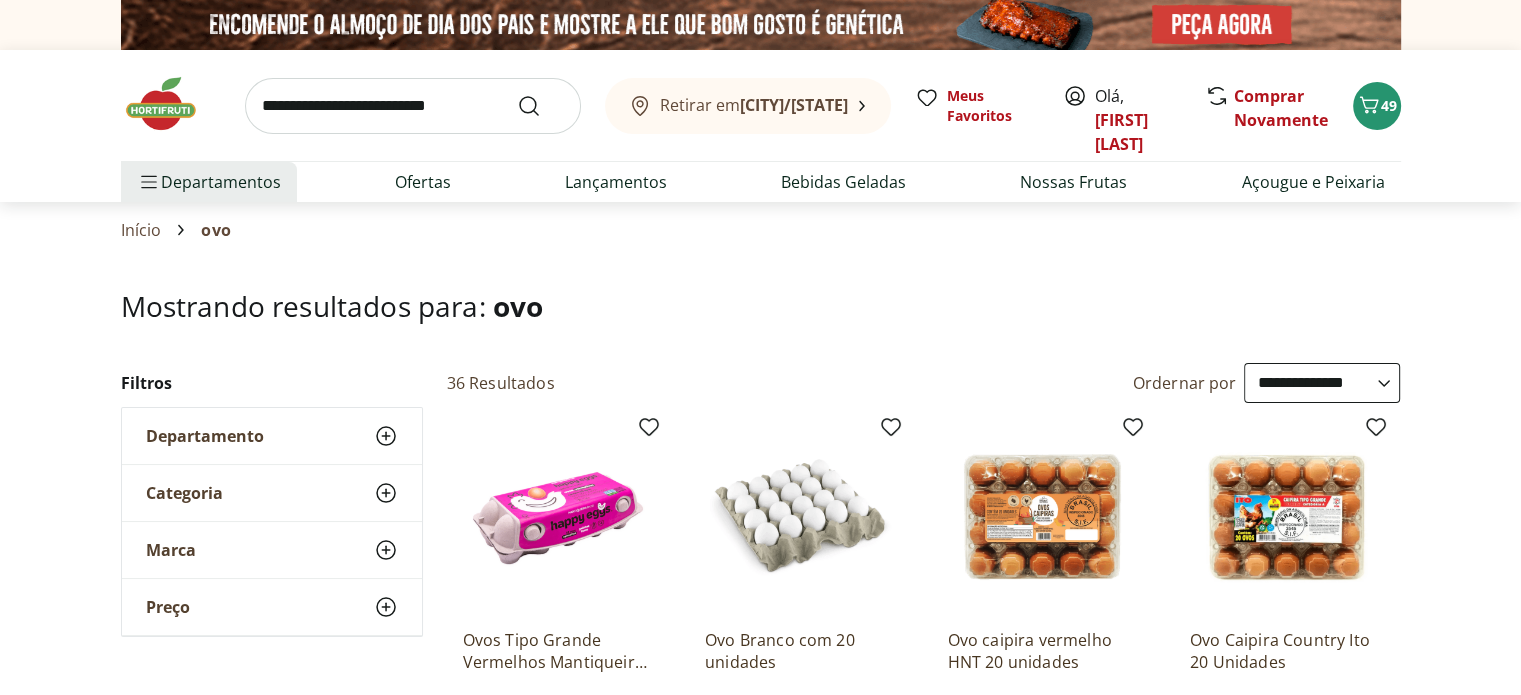 click at bounding box center (171, 104) 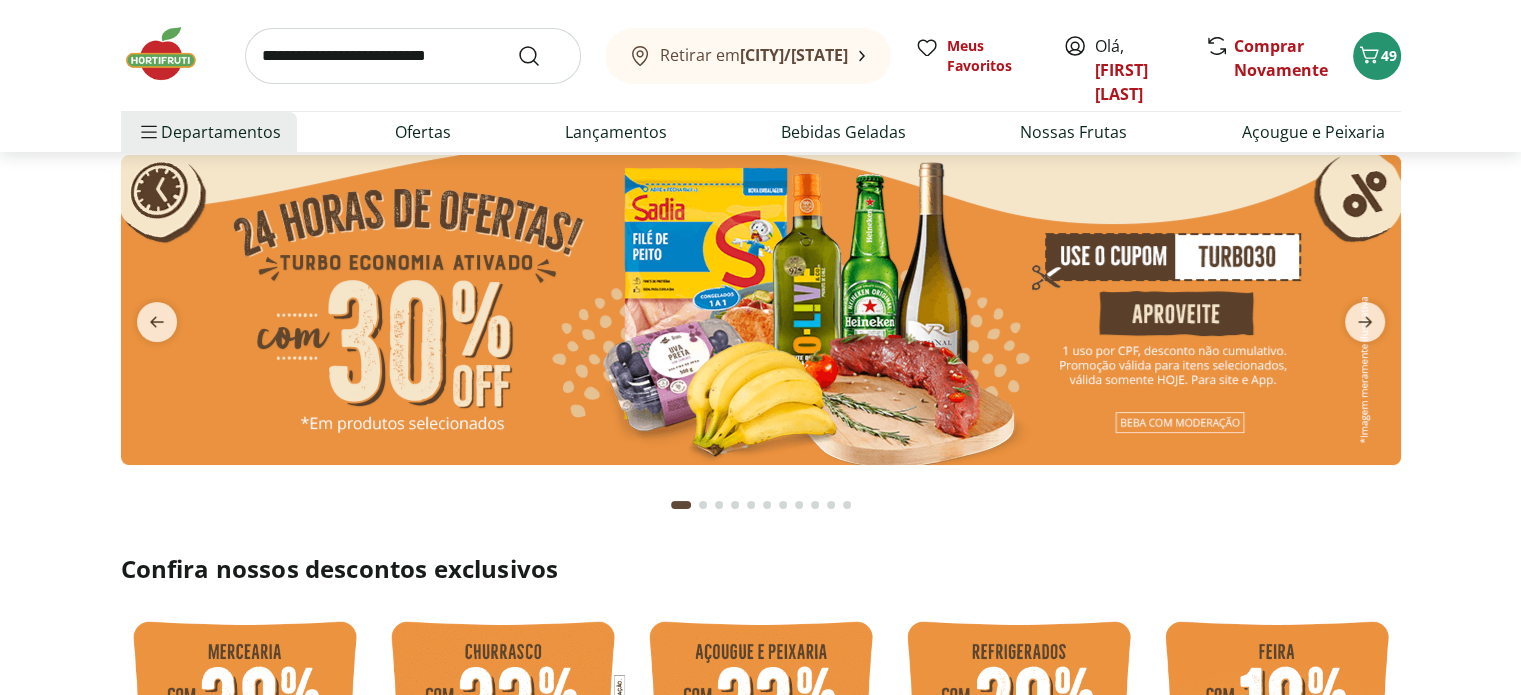 scroll, scrollTop: 0, scrollLeft: 0, axis: both 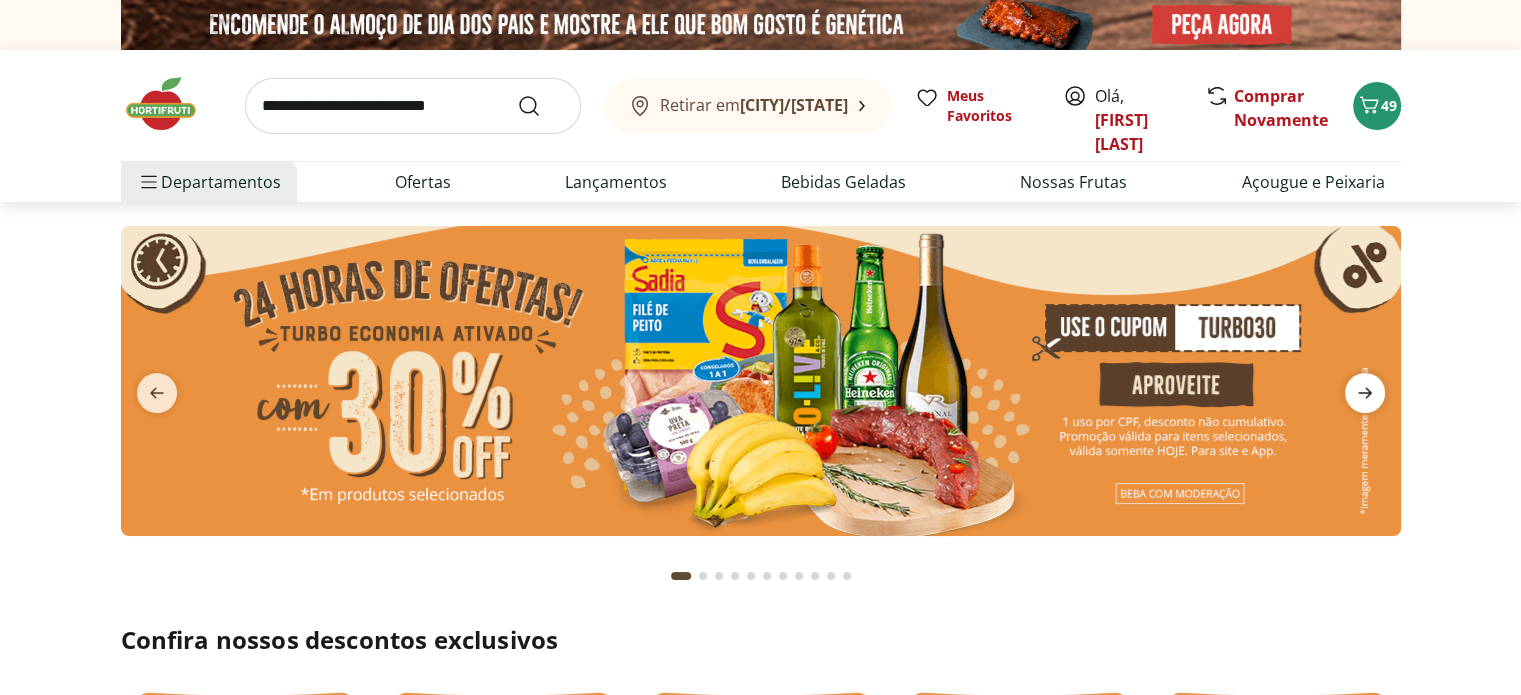 click at bounding box center [1365, 393] 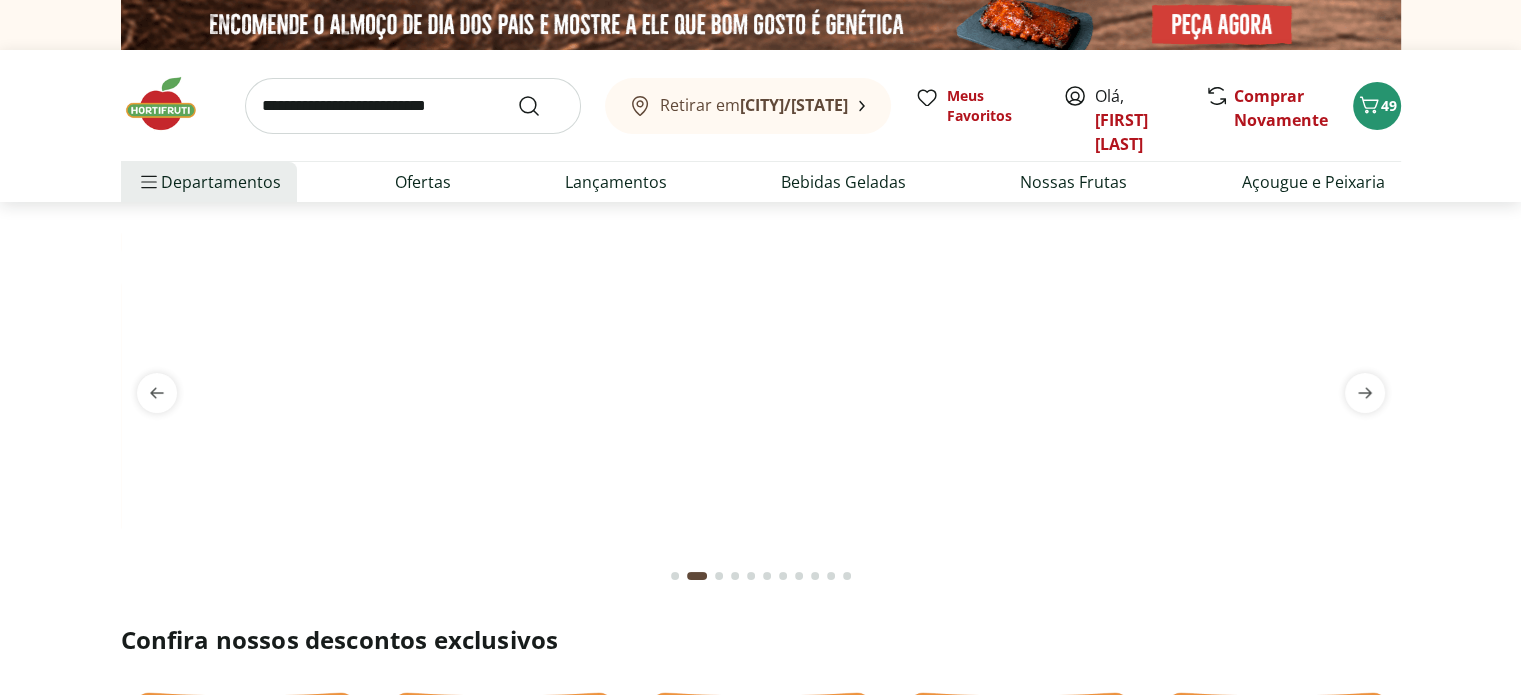 click at bounding box center [760, 226] 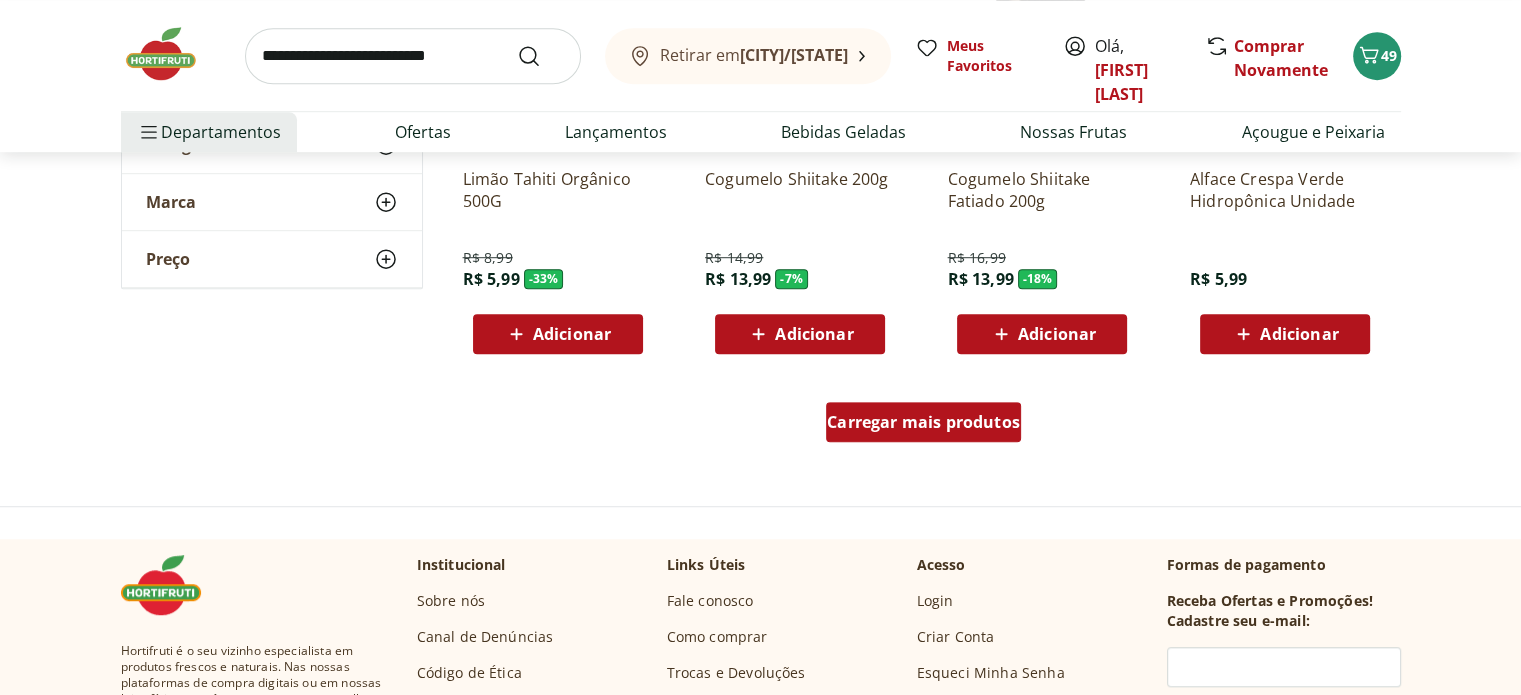 scroll, scrollTop: 1300, scrollLeft: 0, axis: vertical 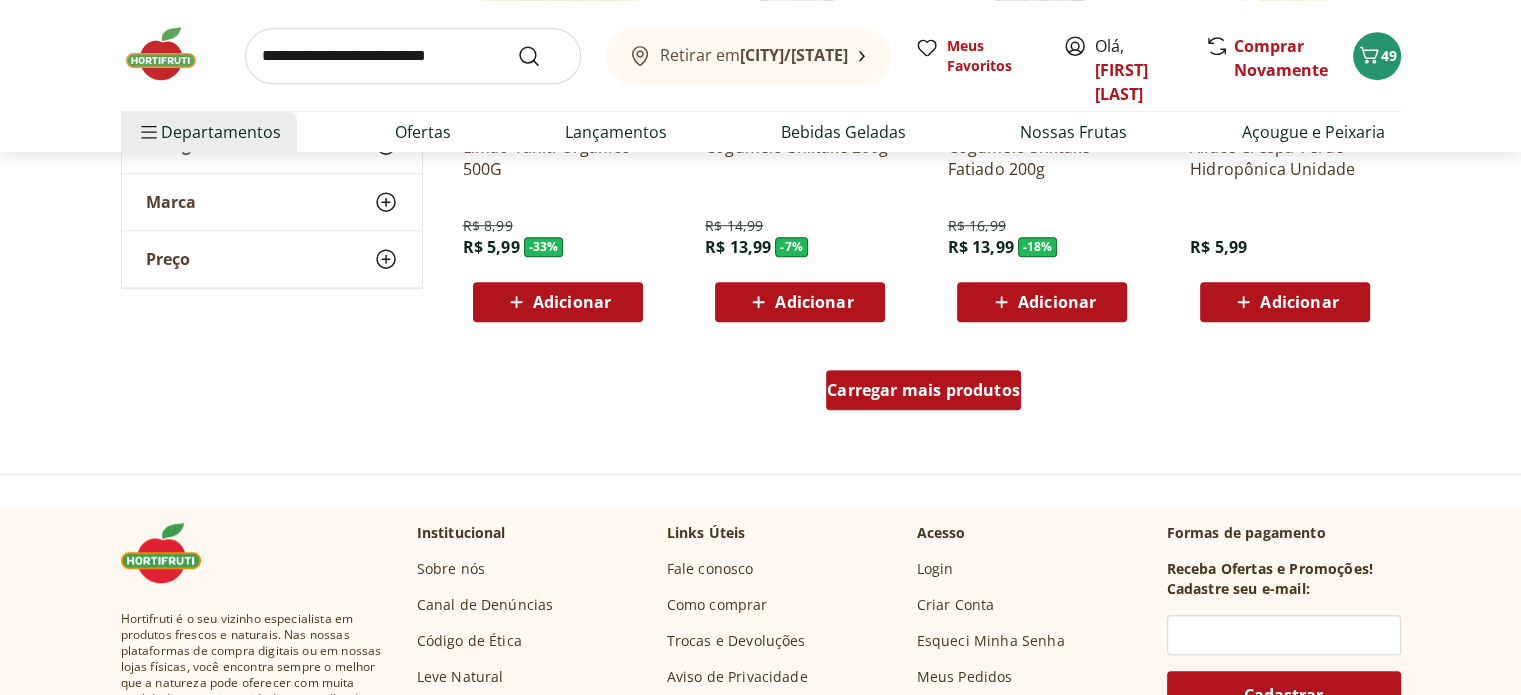 click on "Carregar mais produtos" at bounding box center [923, 390] 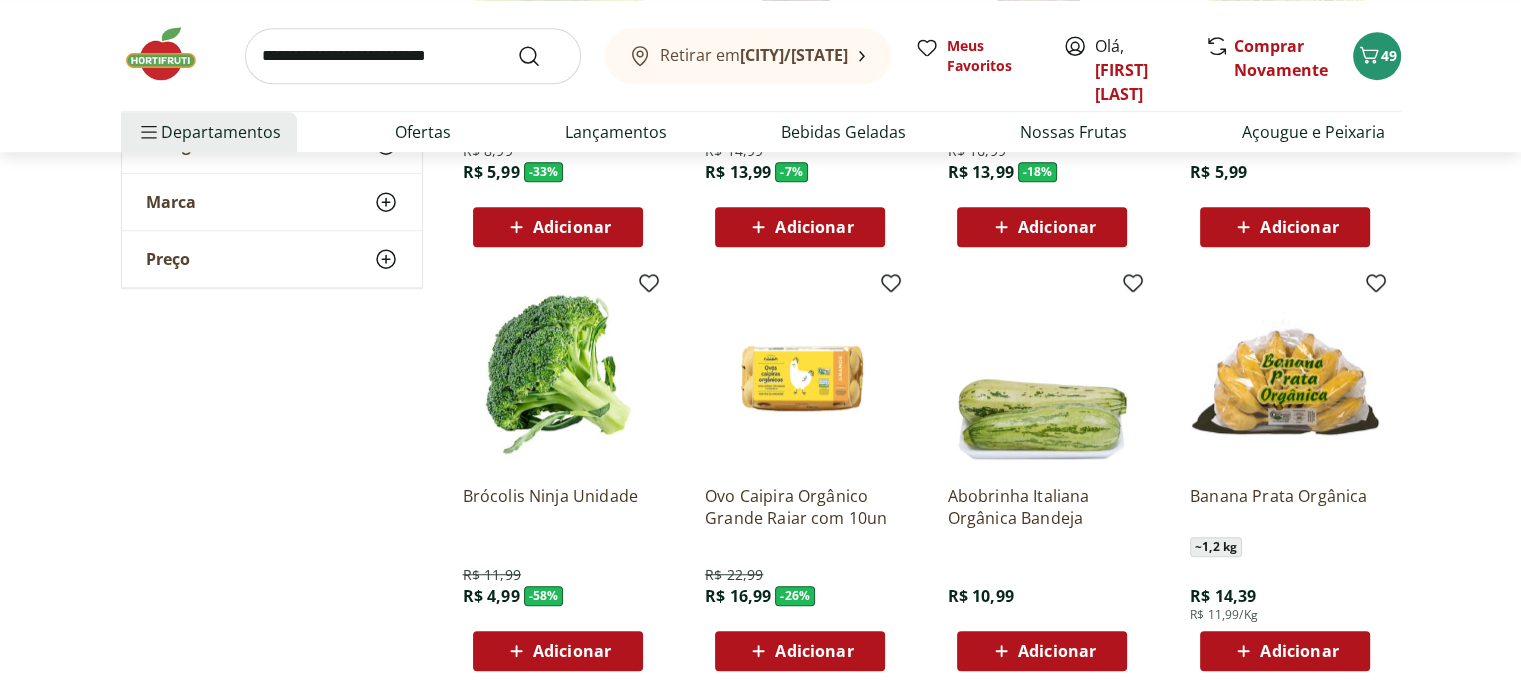 scroll, scrollTop: 1500, scrollLeft: 0, axis: vertical 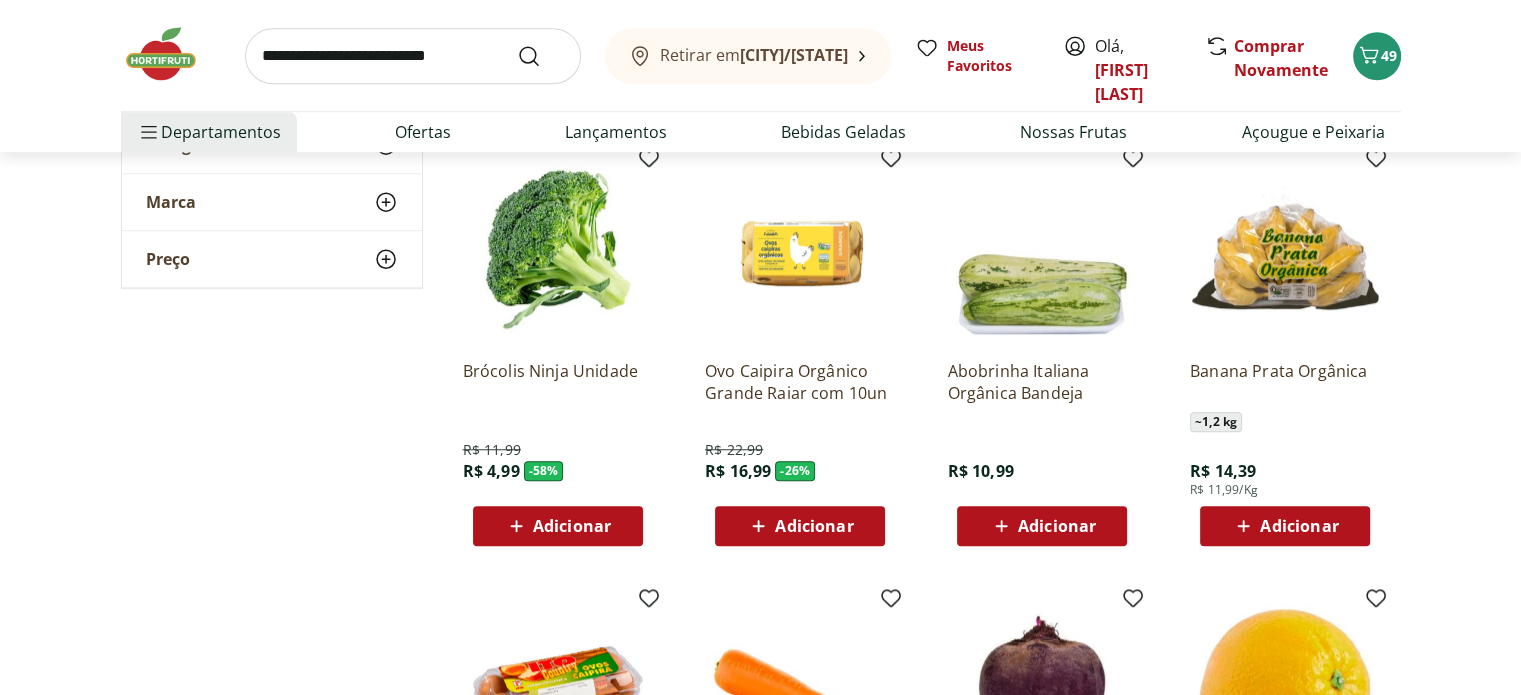 click on "Adicionar" at bounding box center [572, 526] 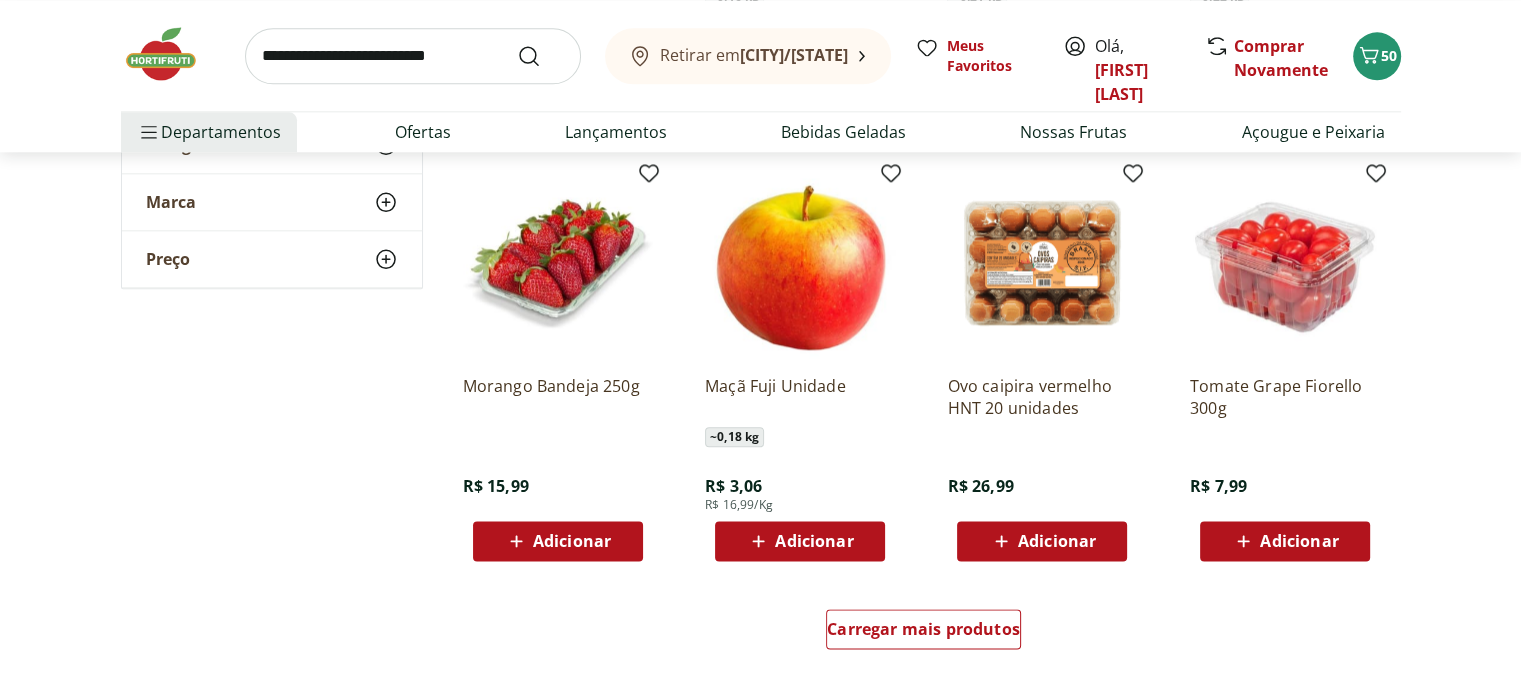 scroll, scrollTop: 2400, scrollLeft: 0, axis: vertical 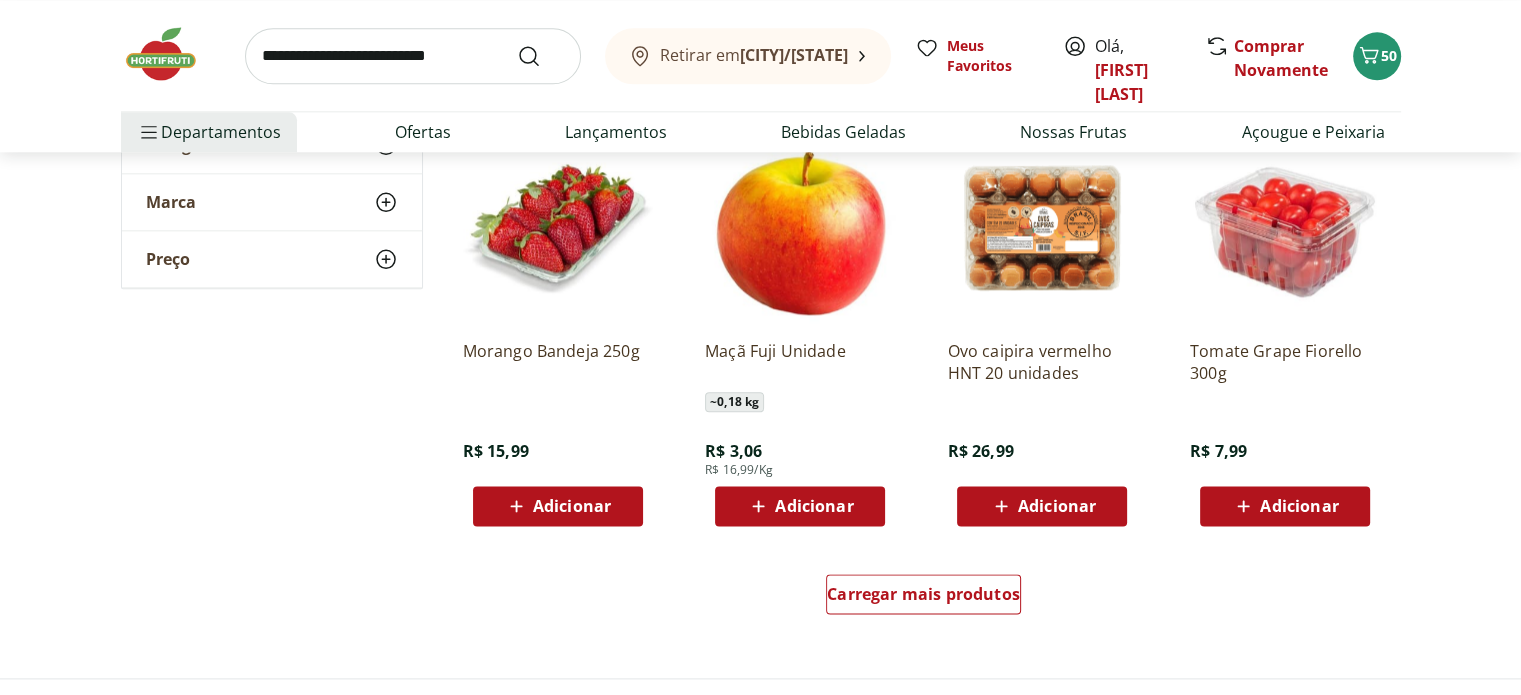 click on "Adicionar" at bounding box center [1299, 506] 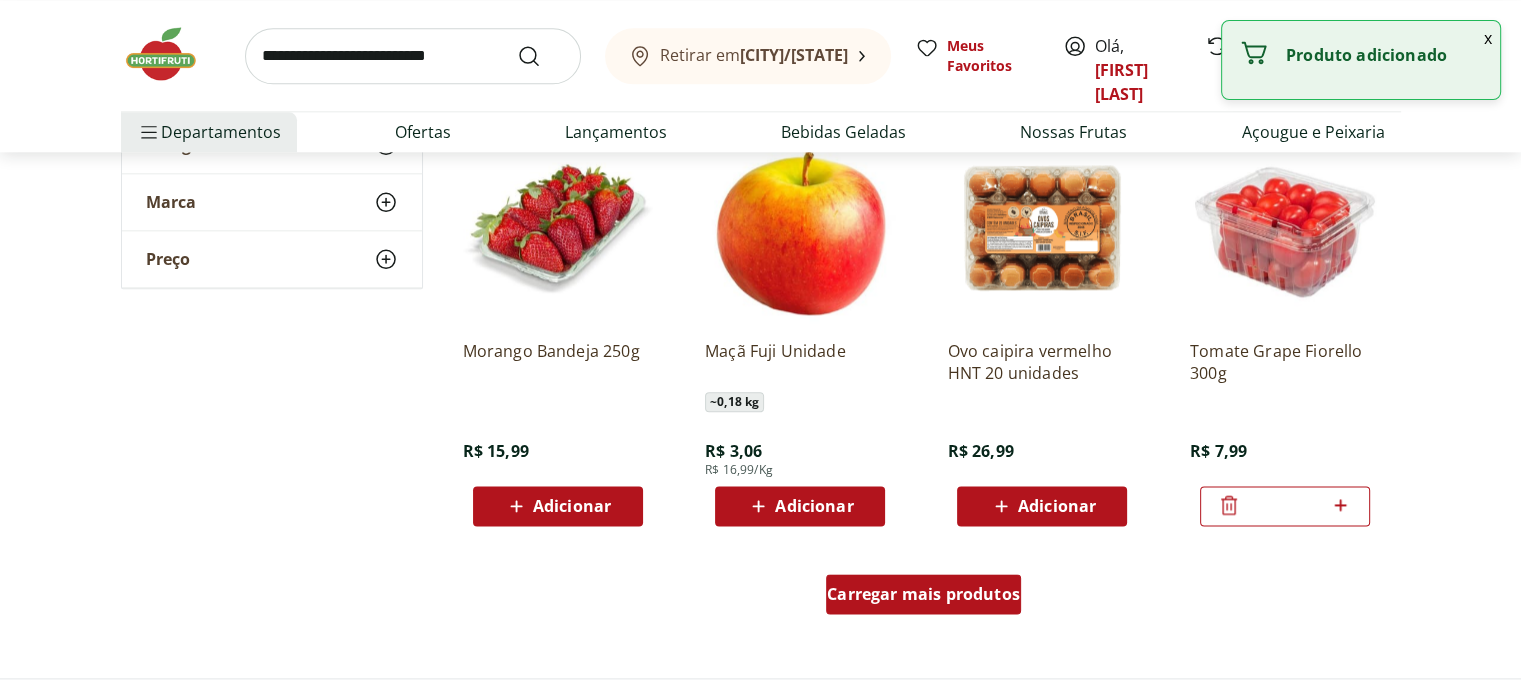 click on "Carregar mais produtos" at bounding box center (923, 594) 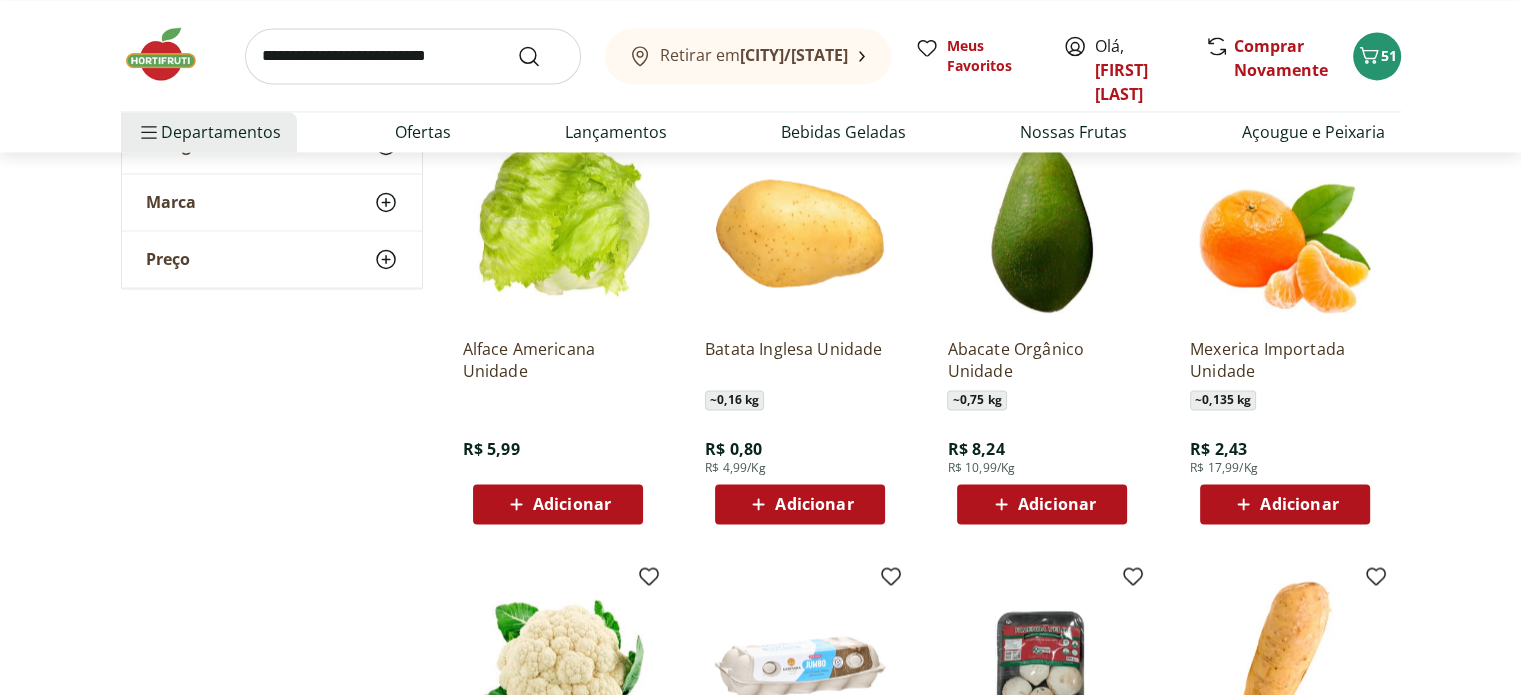 scroll, scrollTop: 3300, scrollLeft: 0, axis: vertical 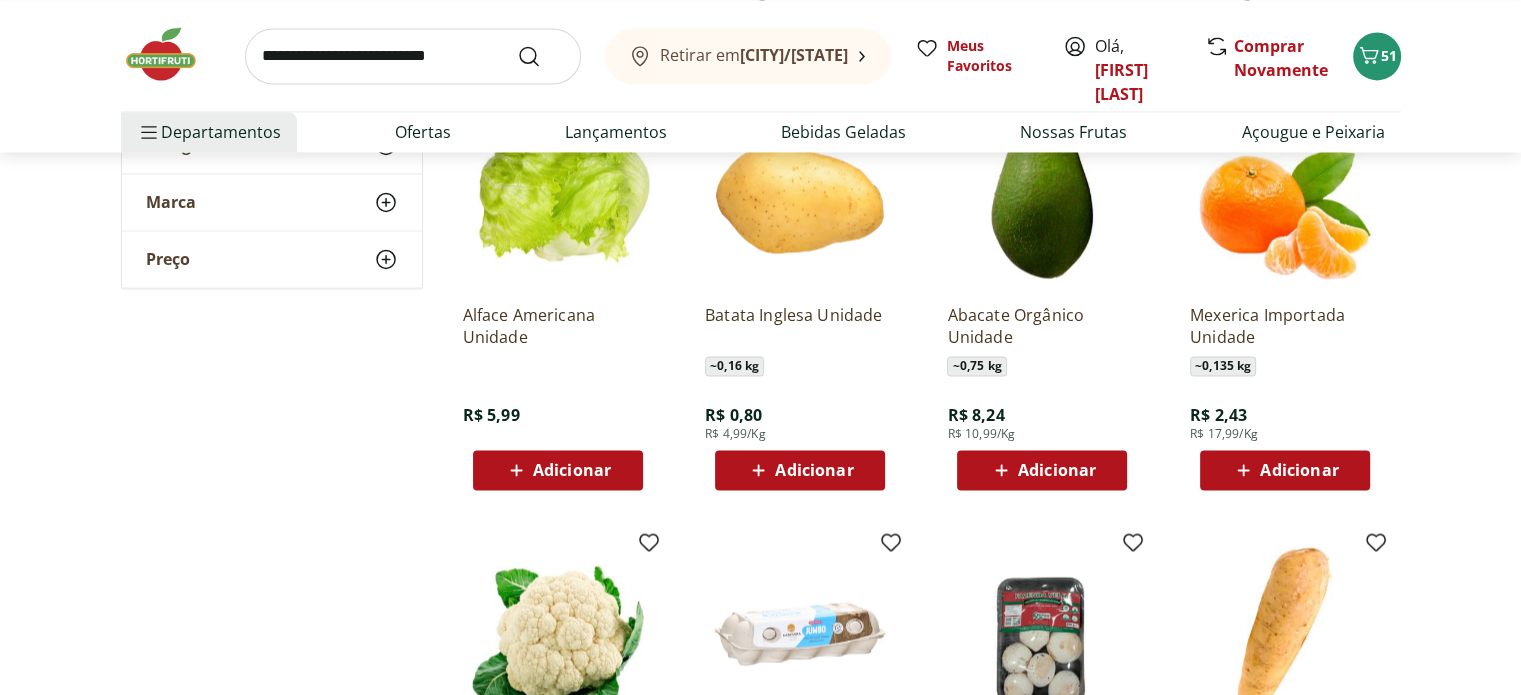 click on "Adicionar" at bounding box center (814, 470) 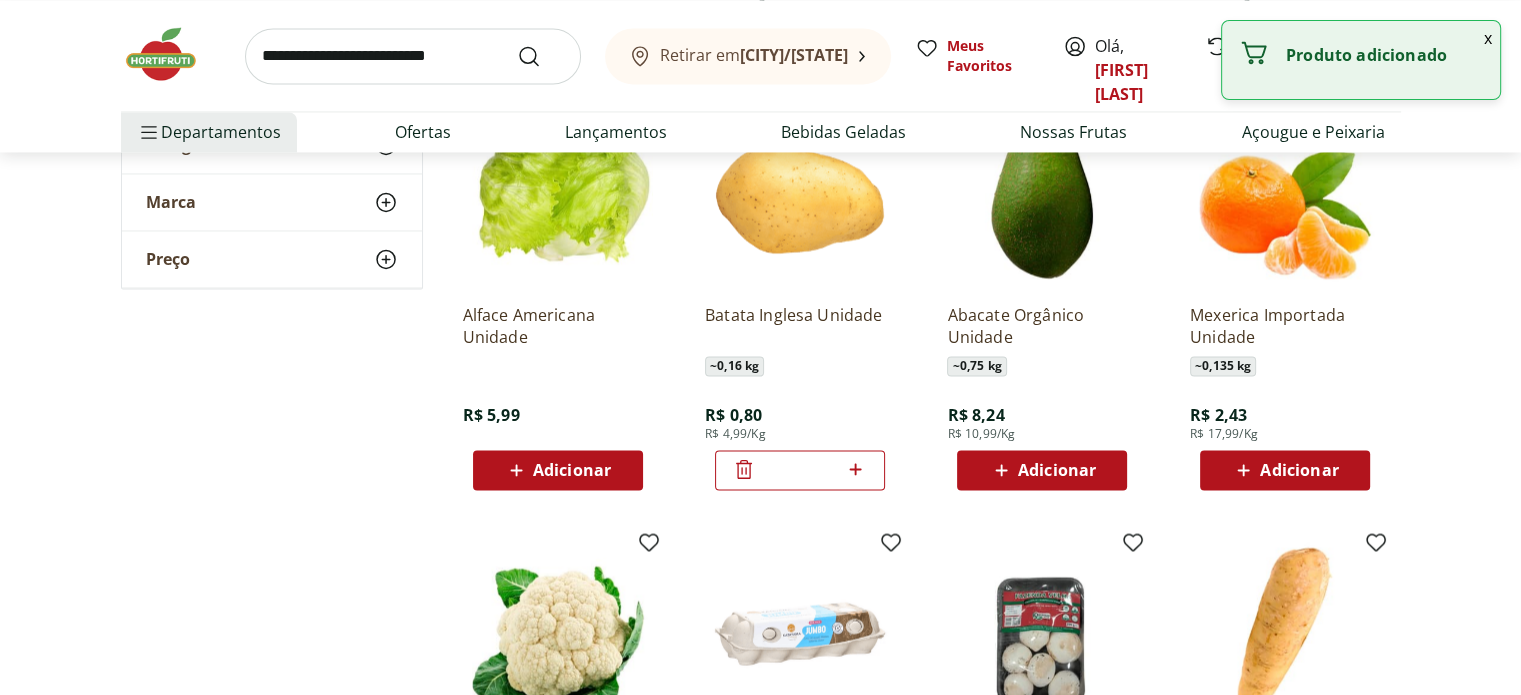 click 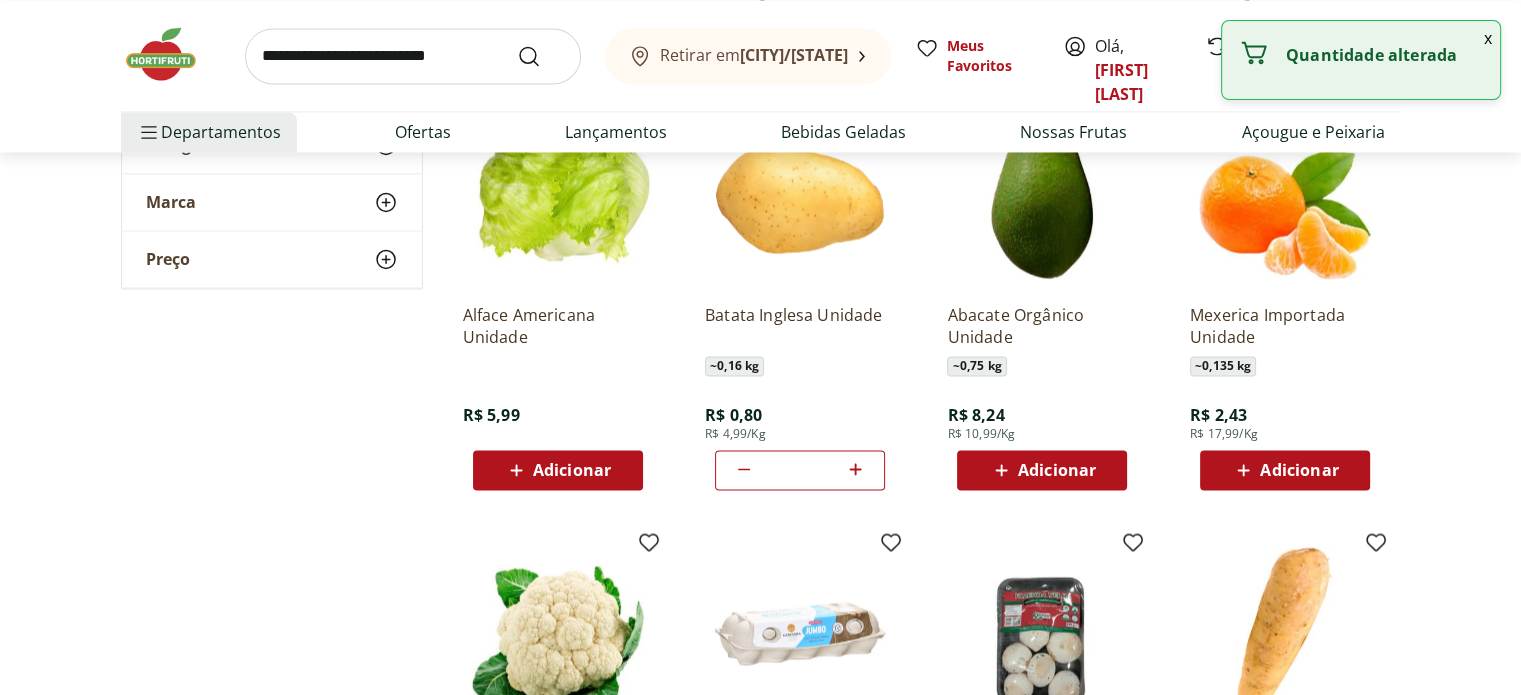 click 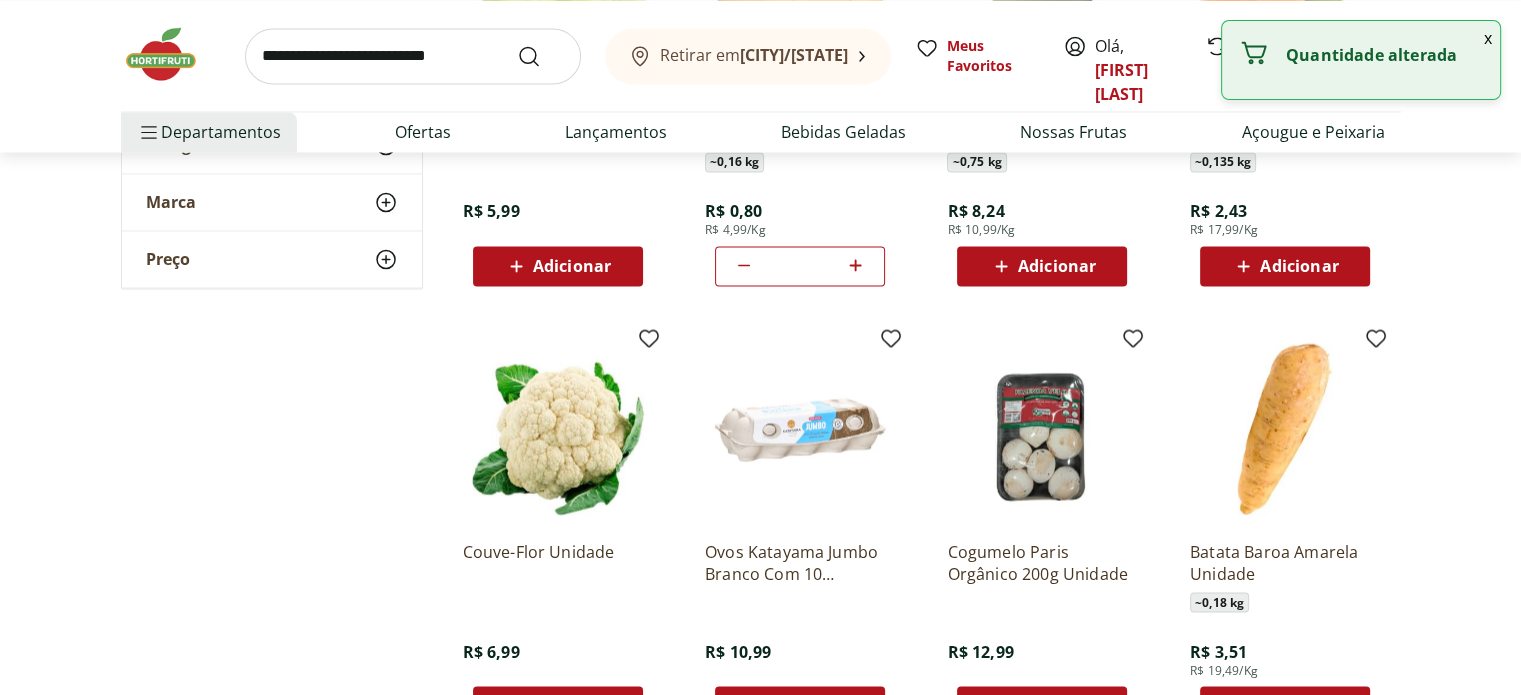 scroll, scrollTop: 3700, scrollLeft: 0, axis: vertical 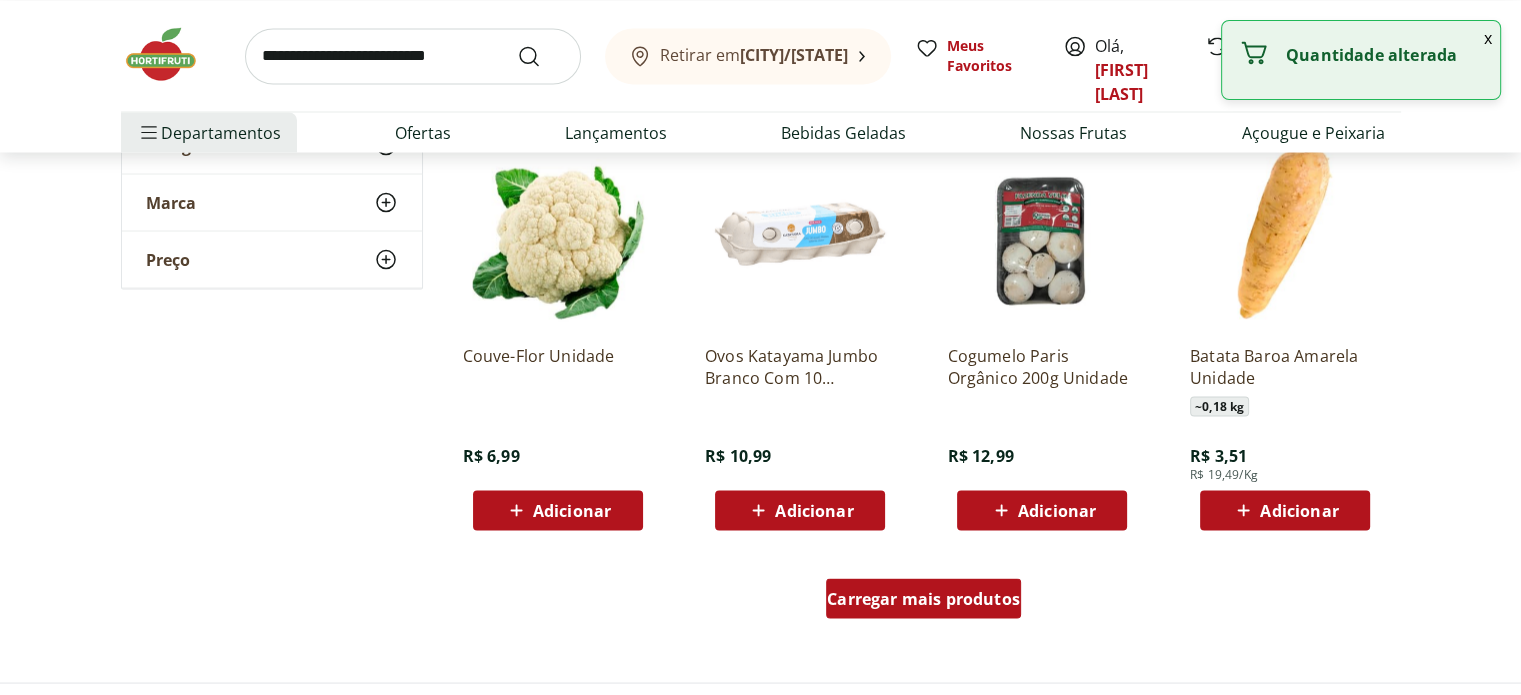 click on "Carregar mais produtos" at bounding box center [923, 598] 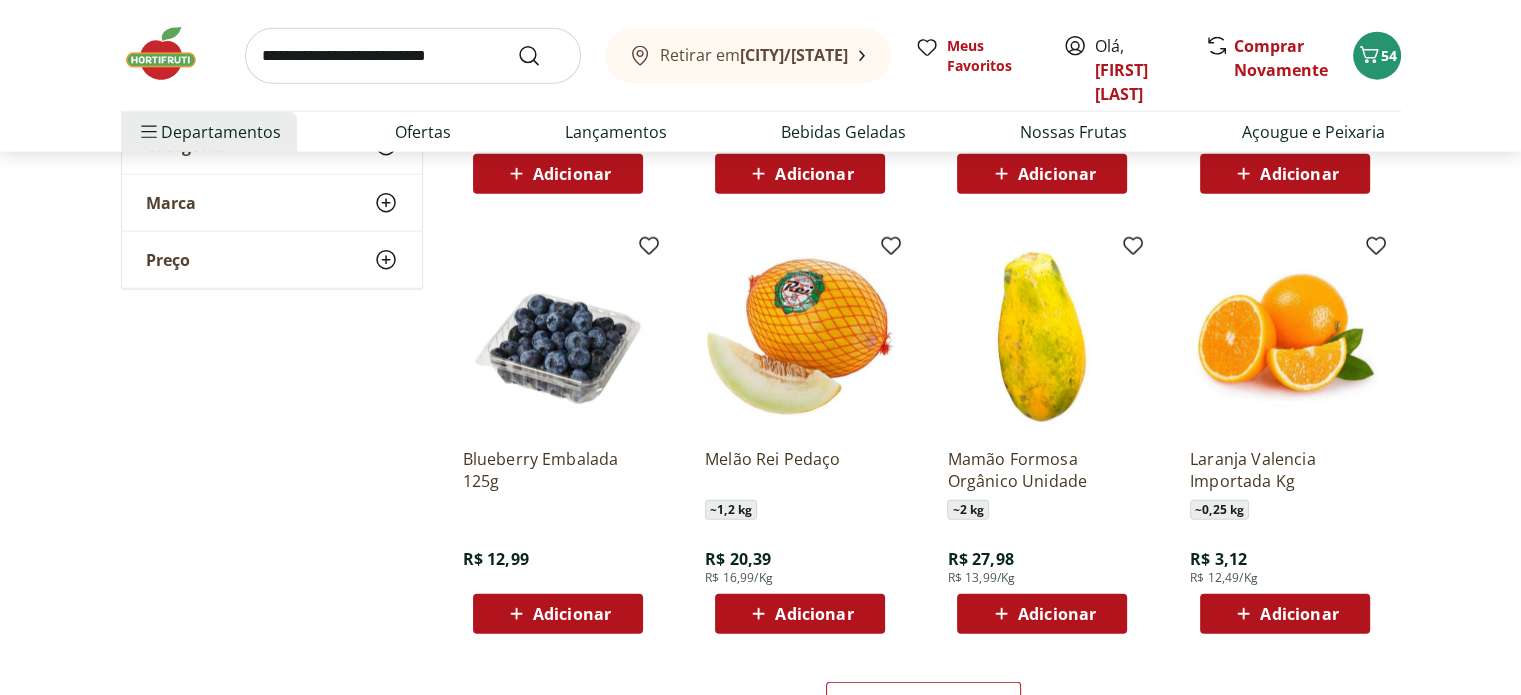 scroll, scrollTop: 5000, scrollLeft: 0, axis: vertical 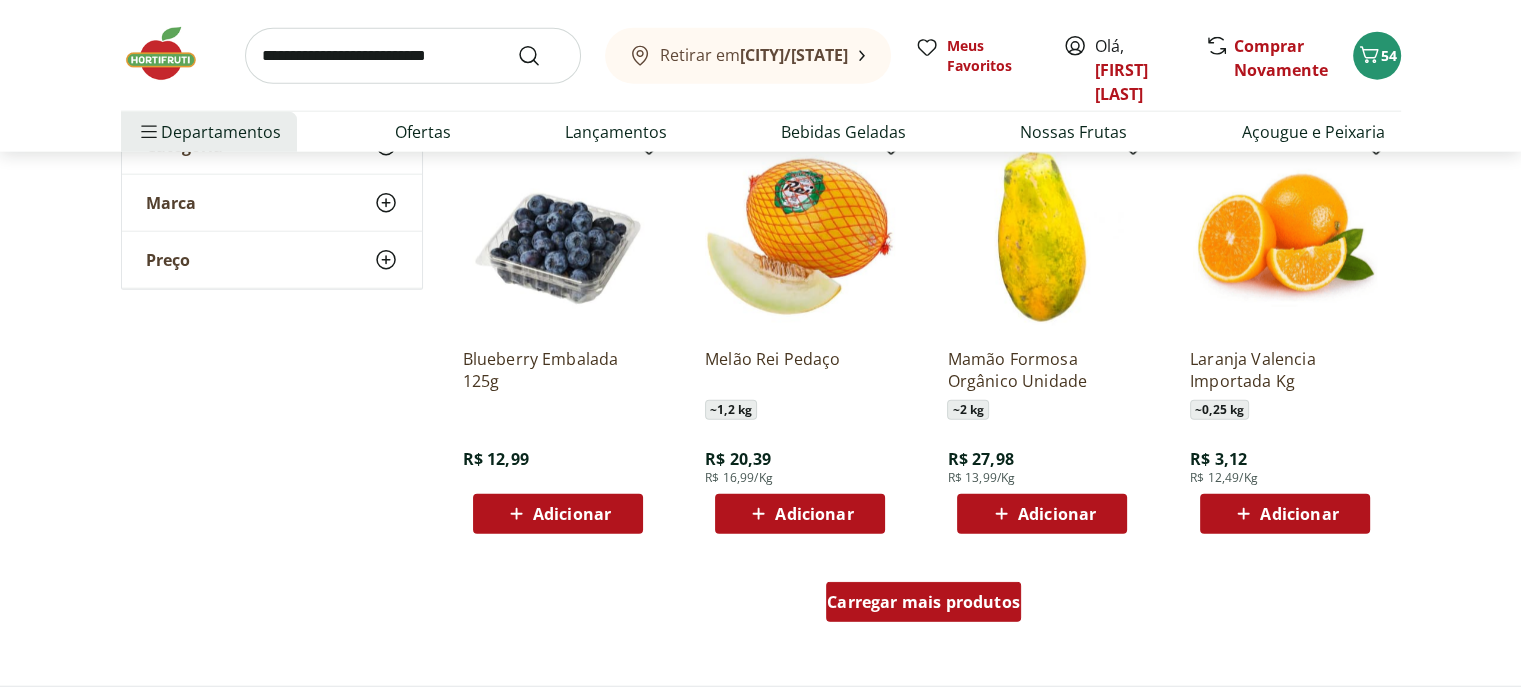 click on "Carregar mais produtos" at bounding box center (923, 602) 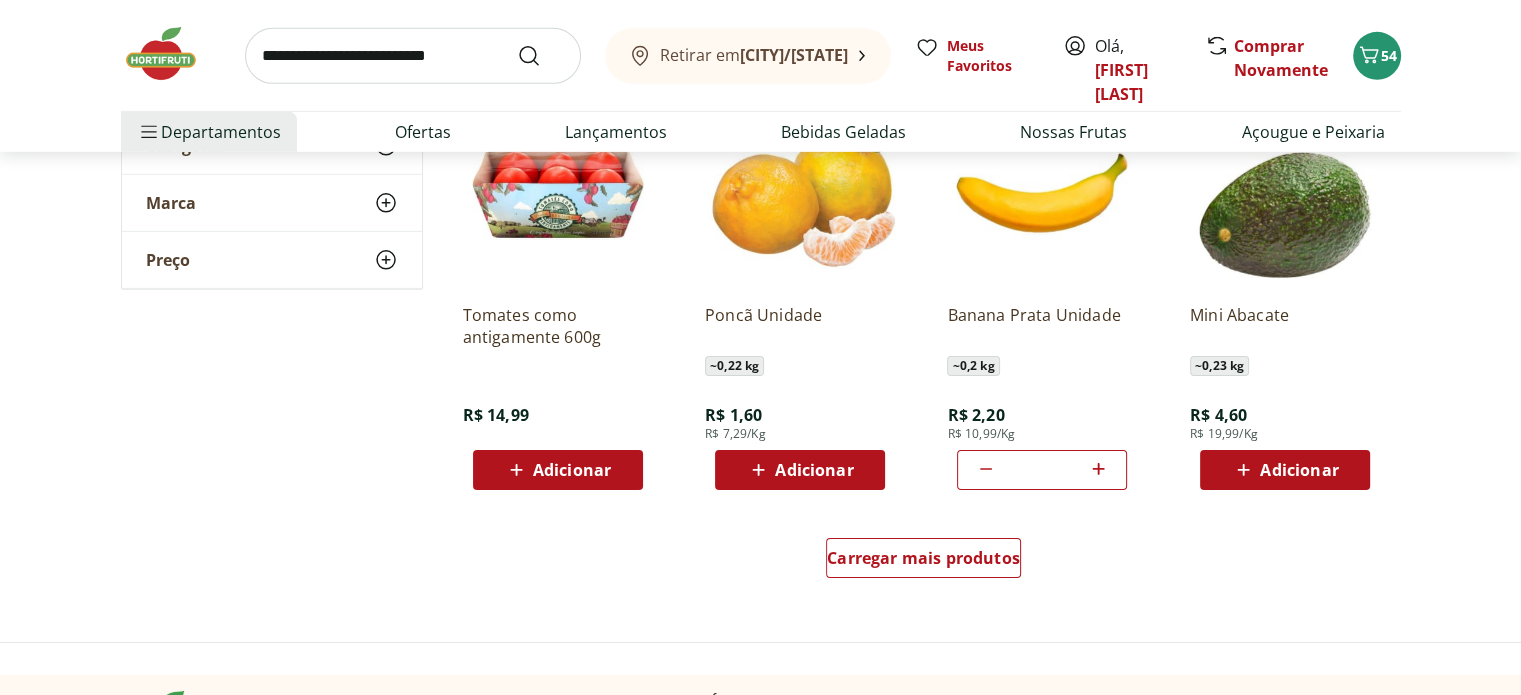scroll, scrollTop: 6400, scrollLeft: 0, axis: vertical 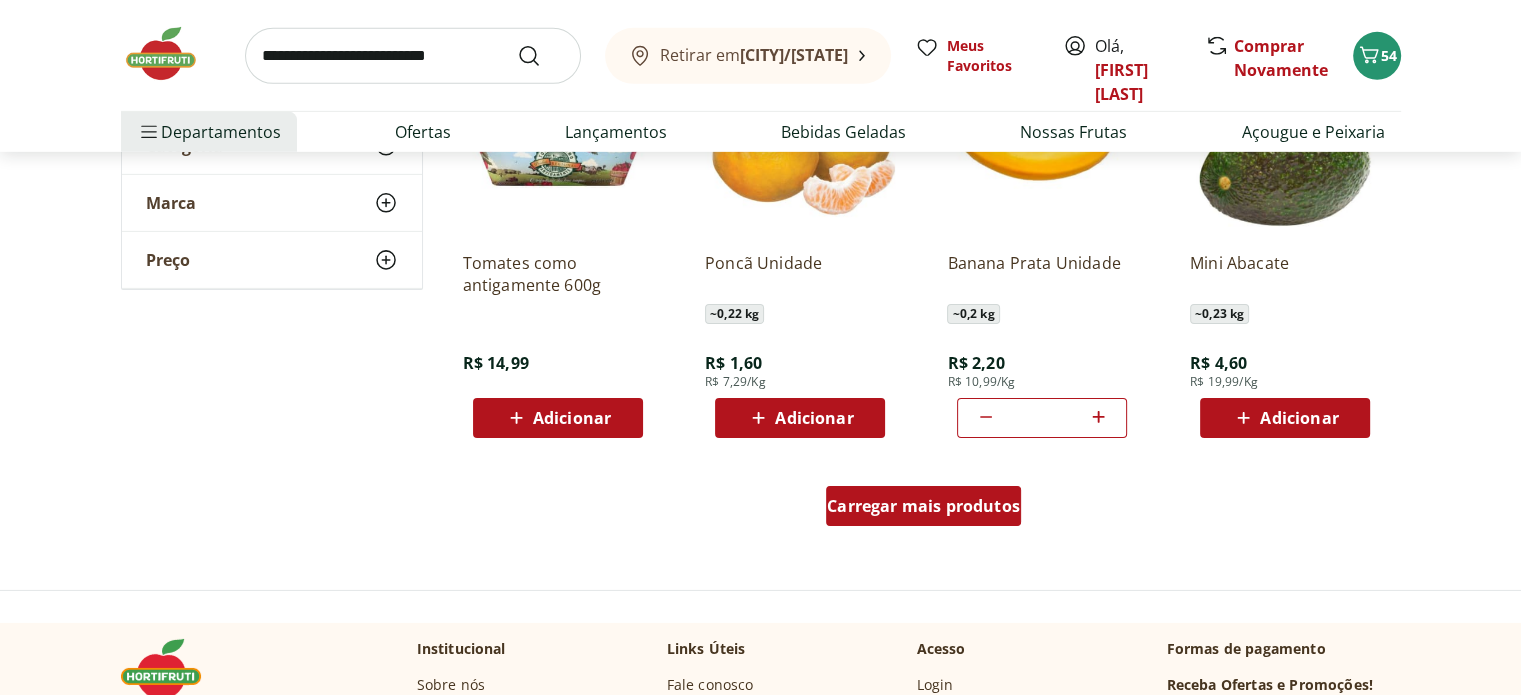 click on "Carregar mais produtos" at bounding box center (923, 506) 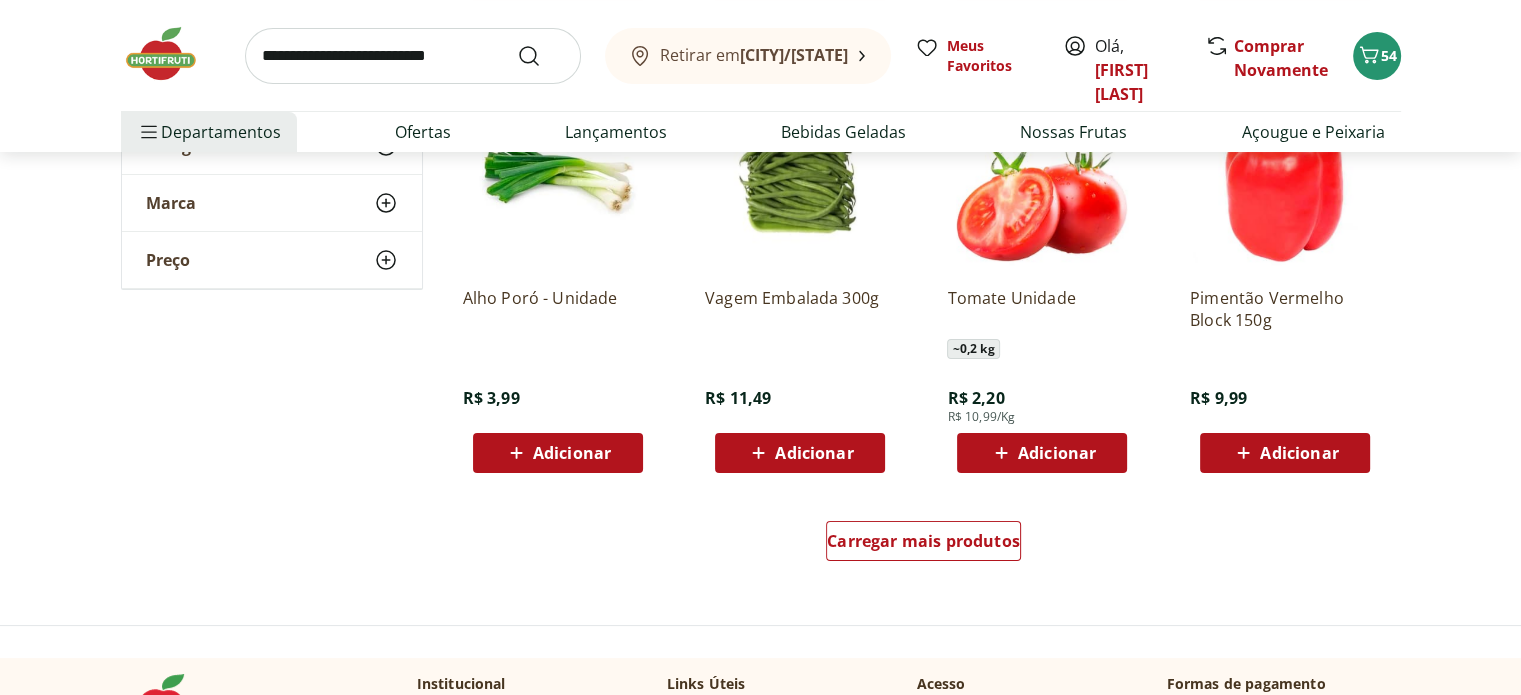 scroll, scrollTop: 7700, scrollLeft: 0, axis: vertical 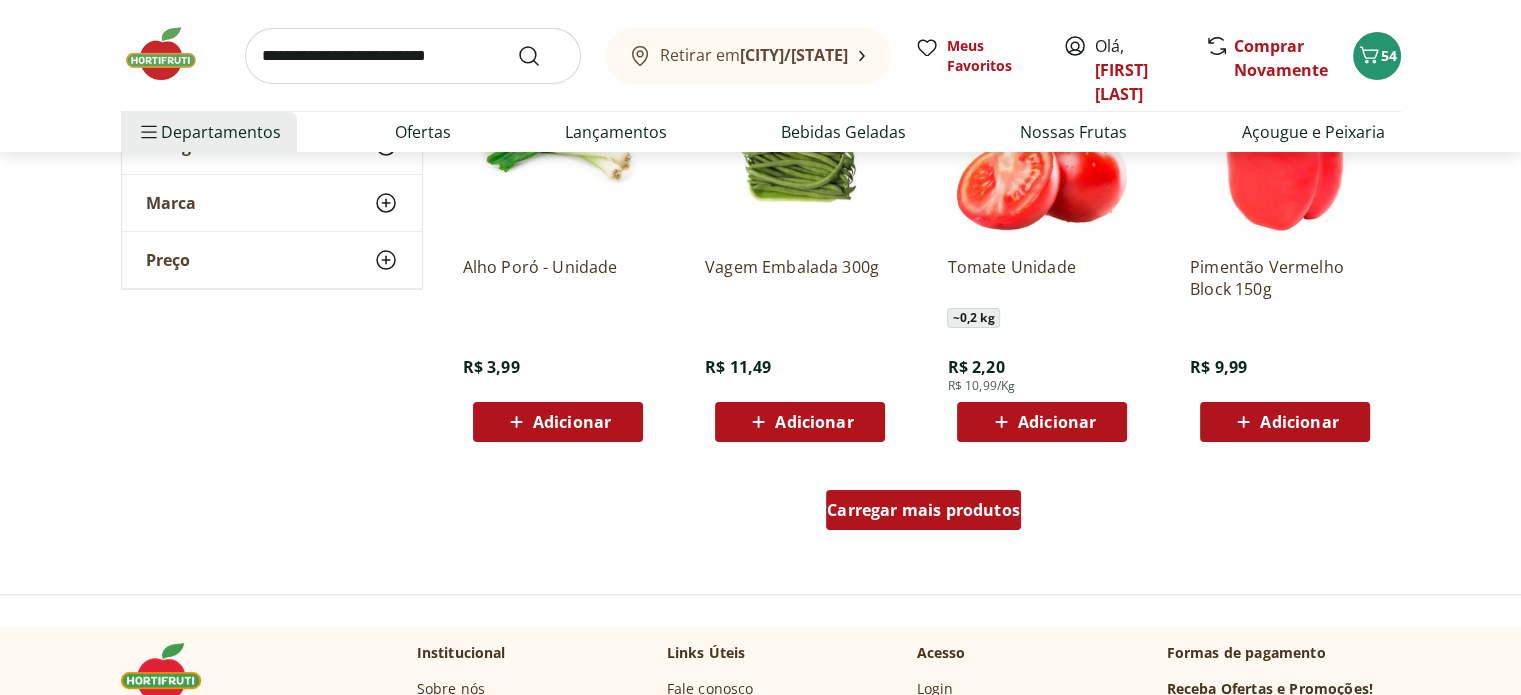 click on "Carregar mais produtos" at bounding box center [923, 510] 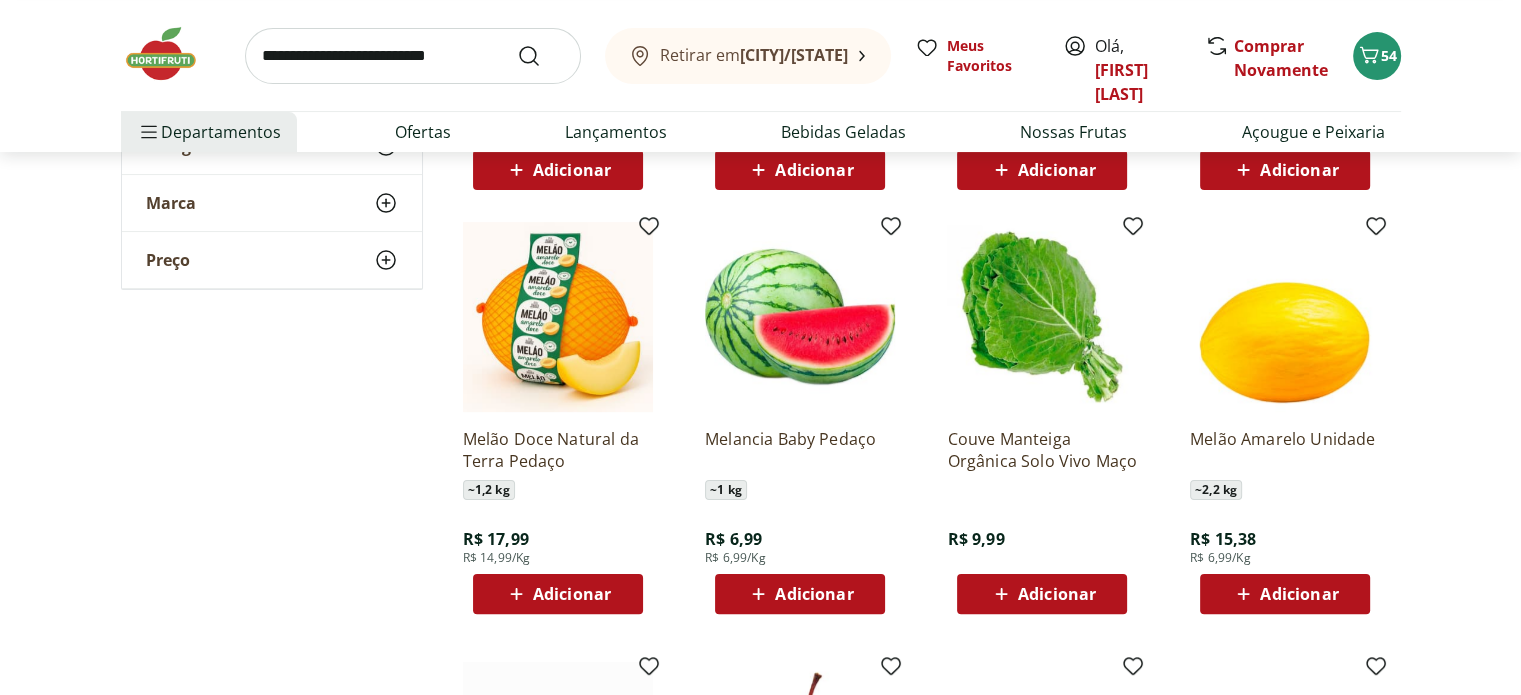 scroll, scrollTop: 7700, scrollLeft: 0, axis: vertical 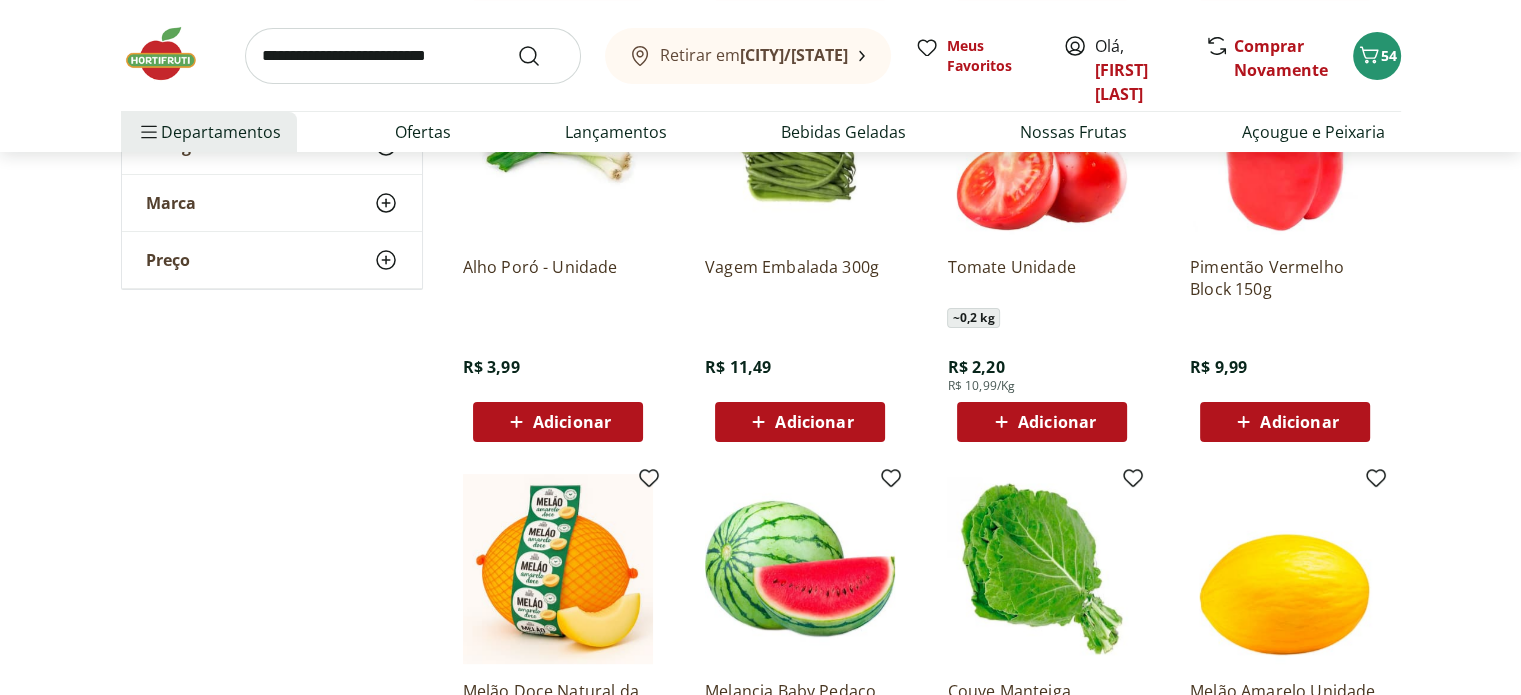click on "Adicionar" at bounding box center [814, 422] 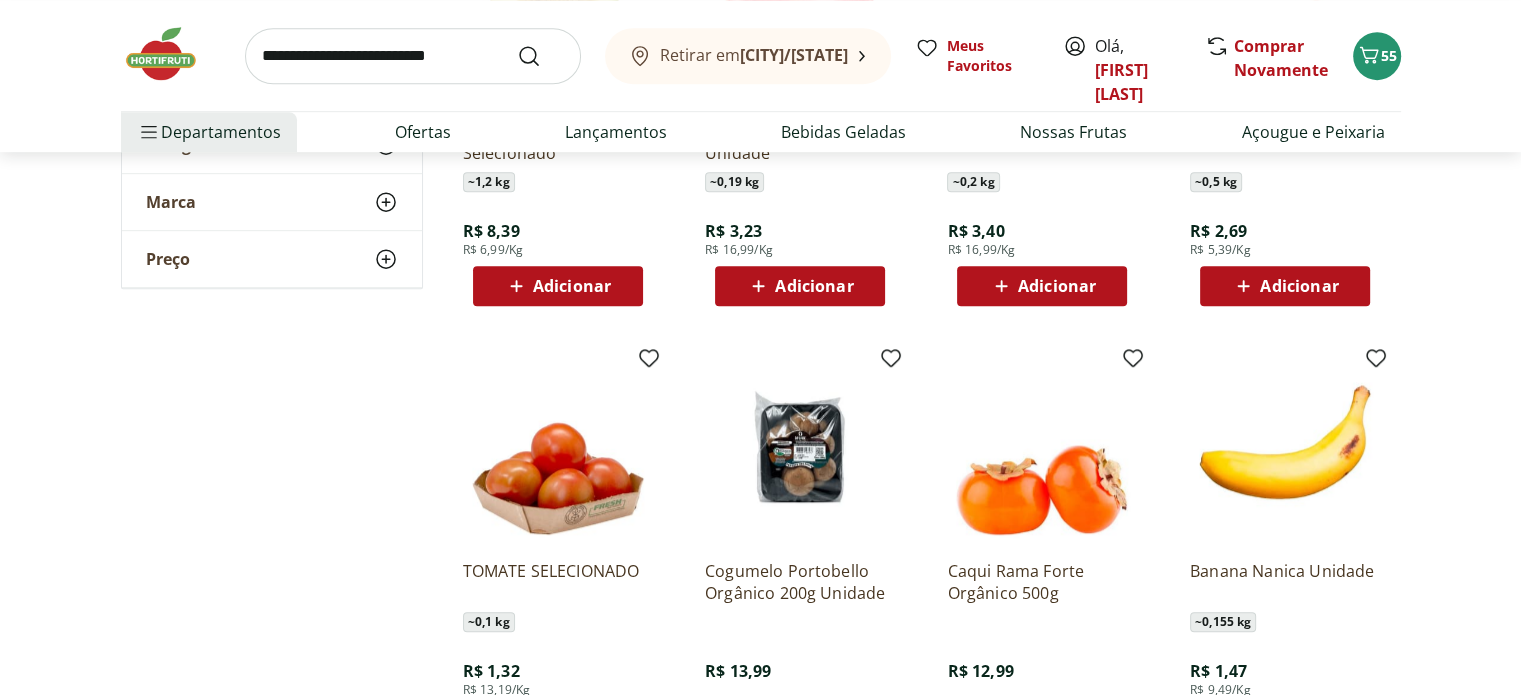 scroll, scrollTop: 9200, scrollLeft: 0, axis: vertical 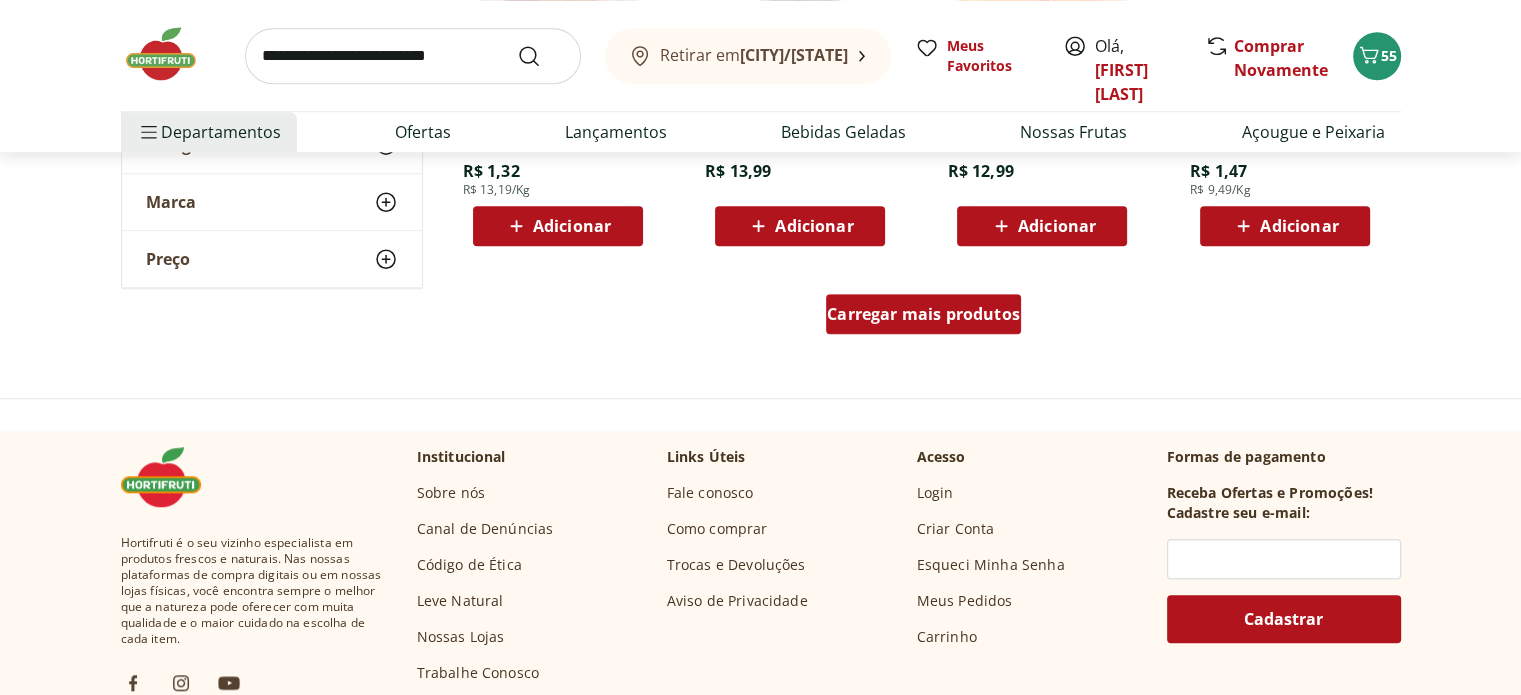click on "Carregar mais produtos" at bounding box center (923, 314) 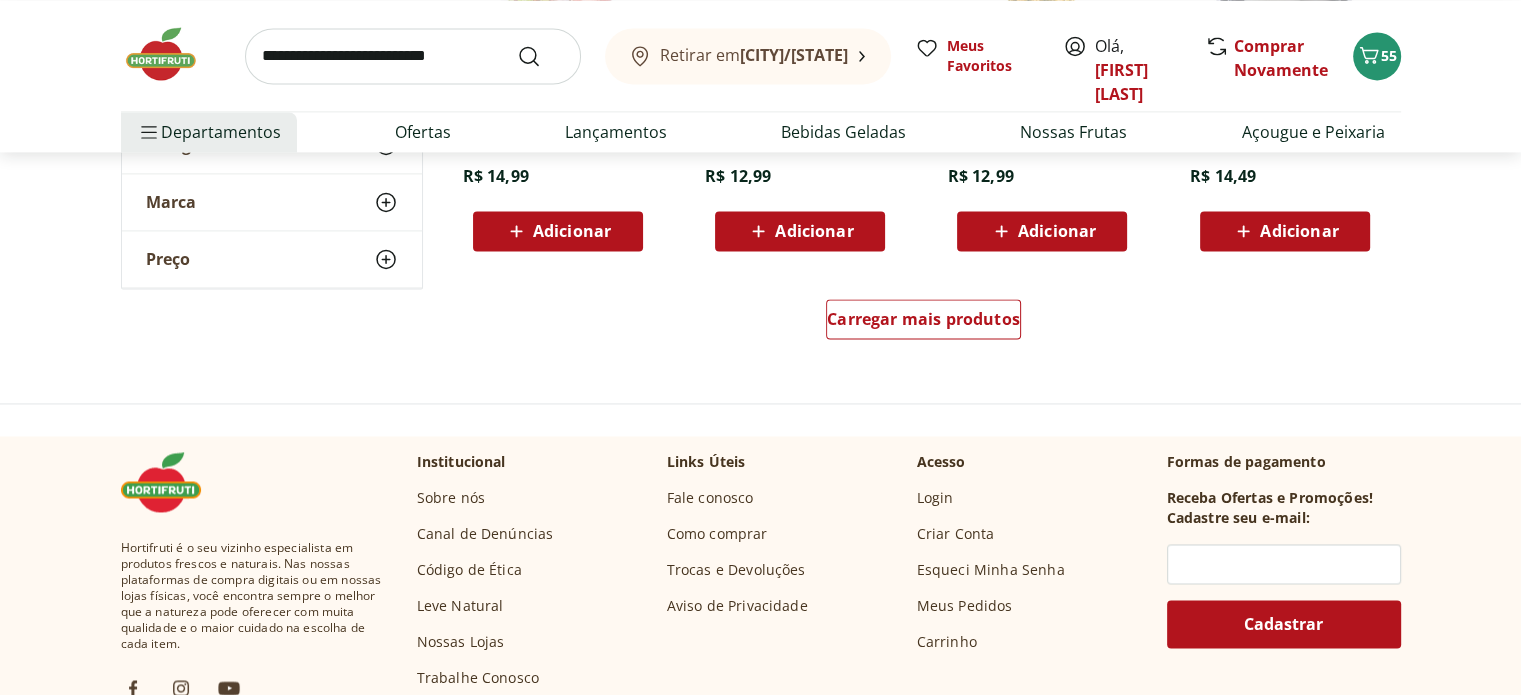 scroll, scrollTop: 10500, scrollLeft: 0, axis: vertical 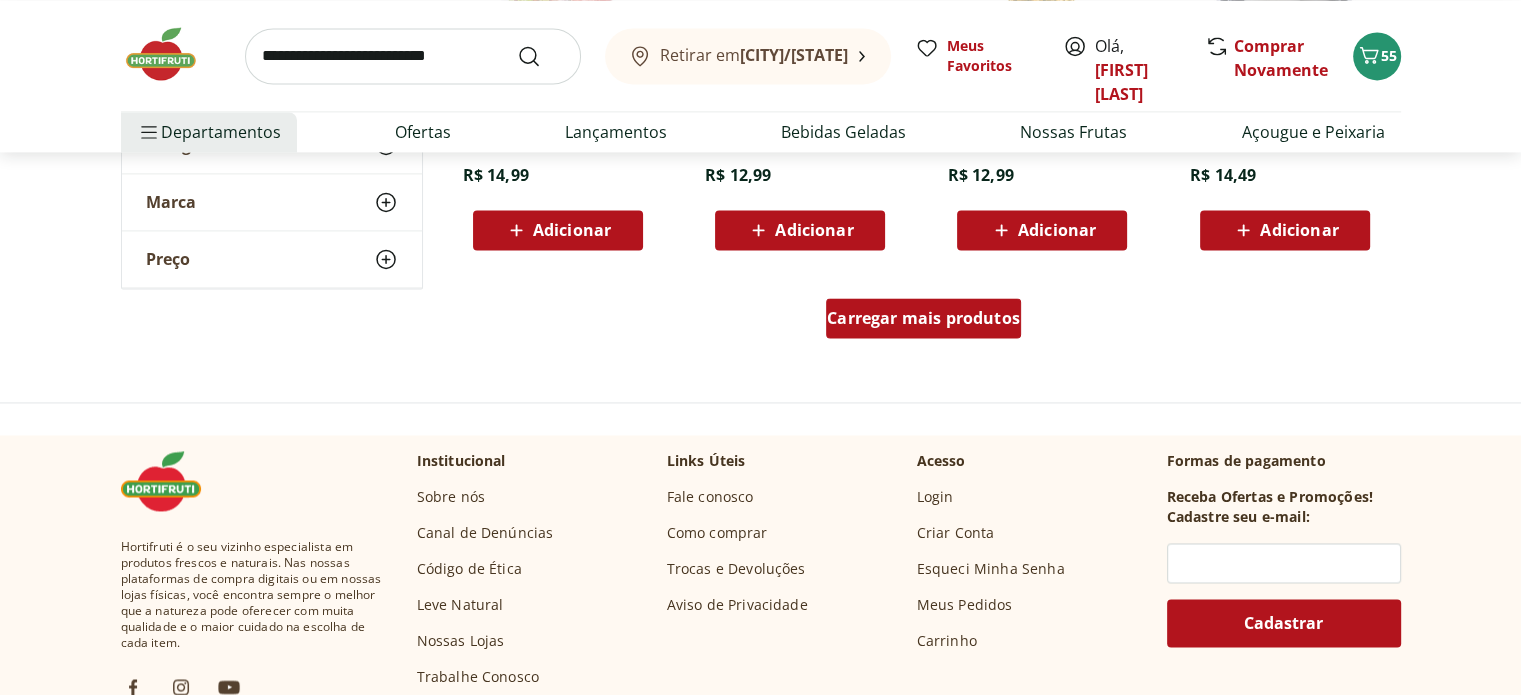 click on "Carregar mais produtos" at bounding box center [923, 318] 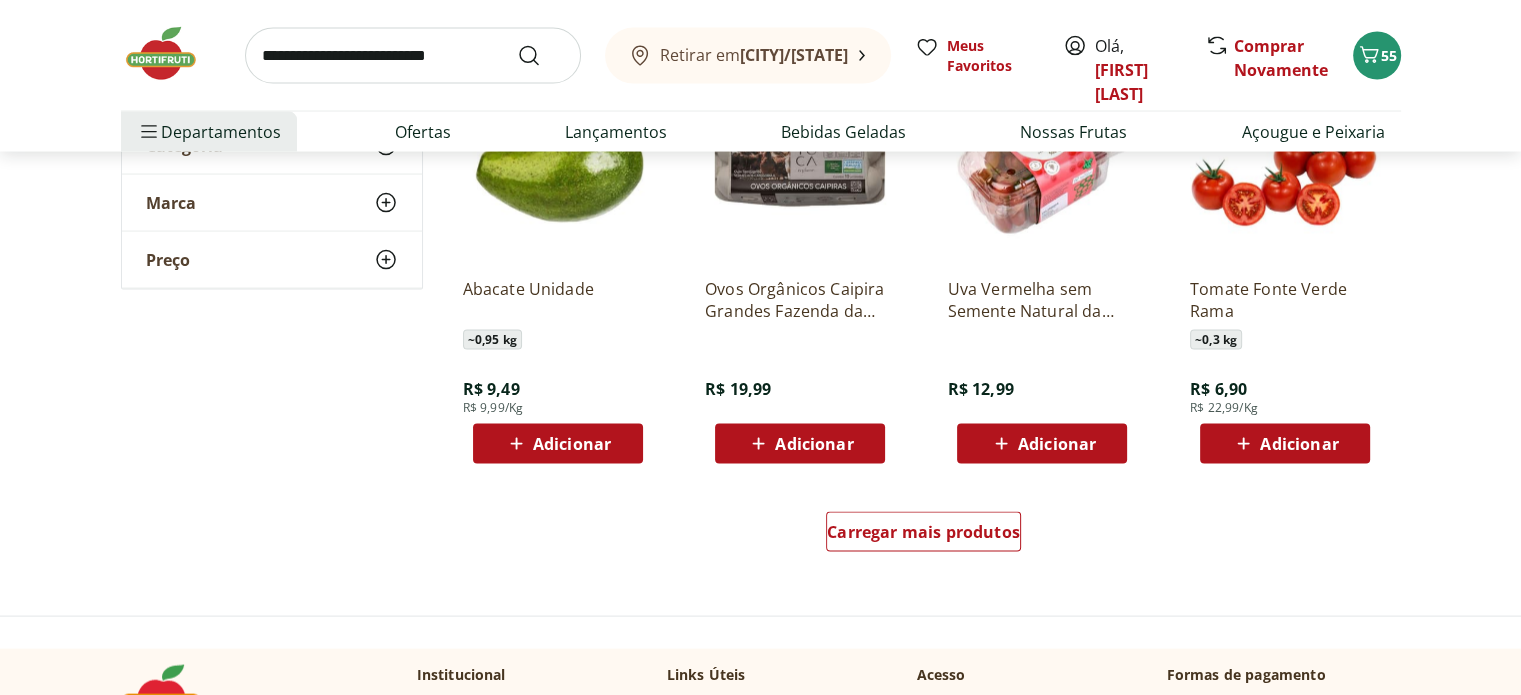 scroll, scrollTop: 11600, scrollLeft: 0, axis: vertical 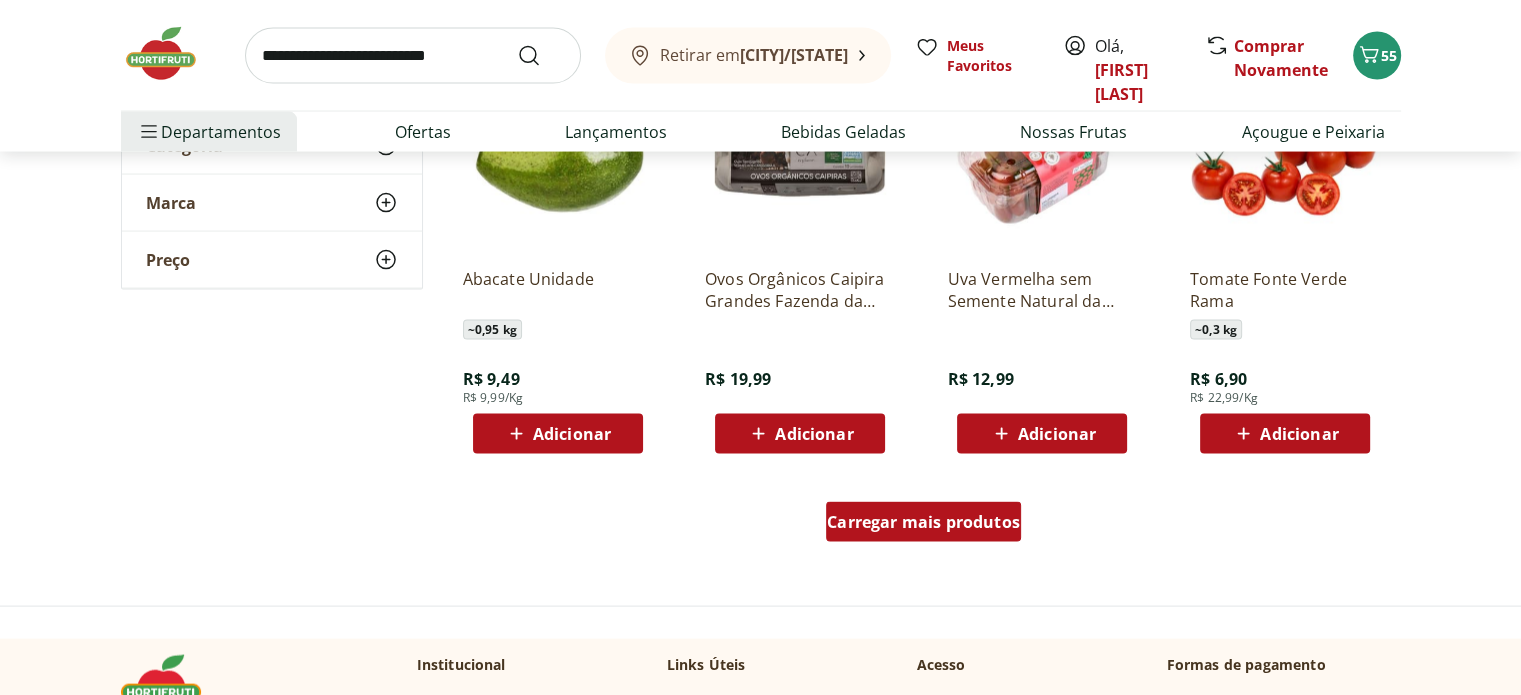 click on "Carregar mais produtos" at bounding box center (923, 522) 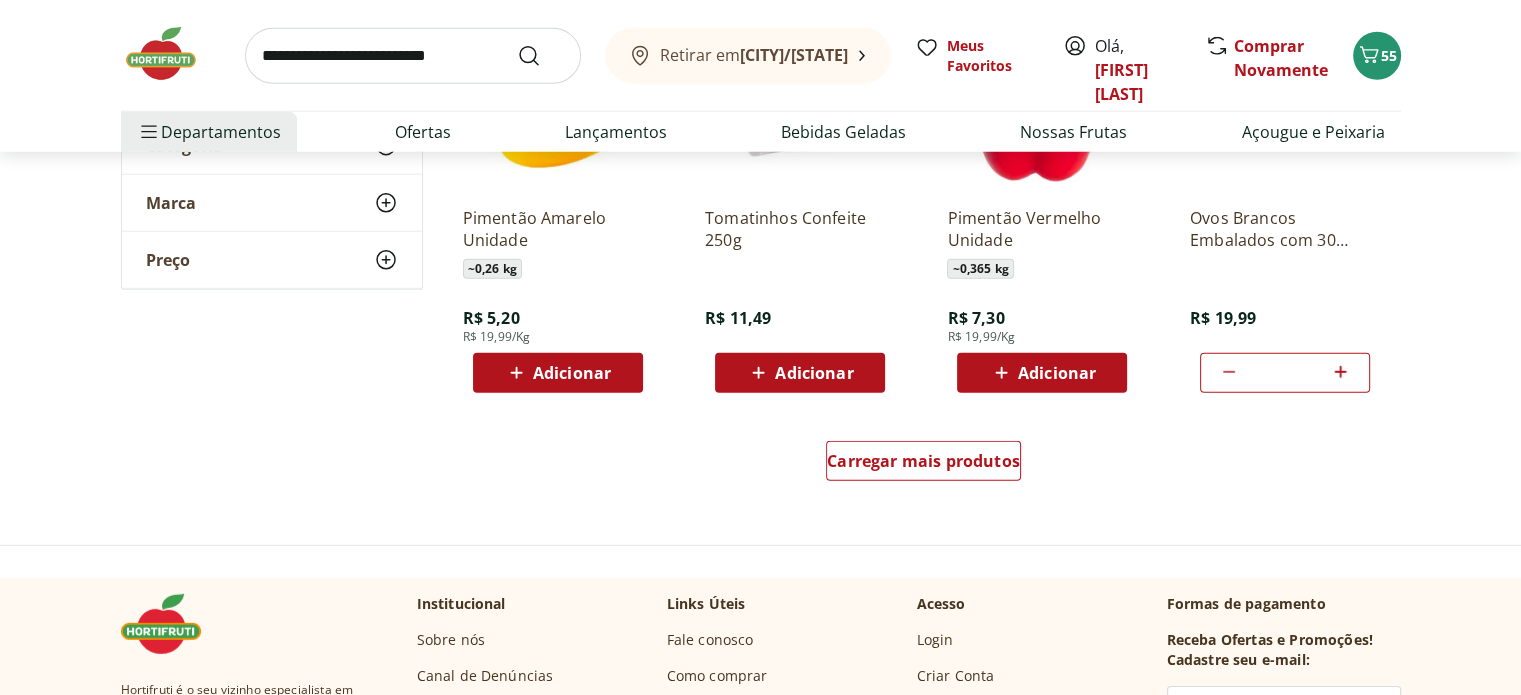 scroll, scrollTop: 13000, scrollLeft: 0, axis: vertical 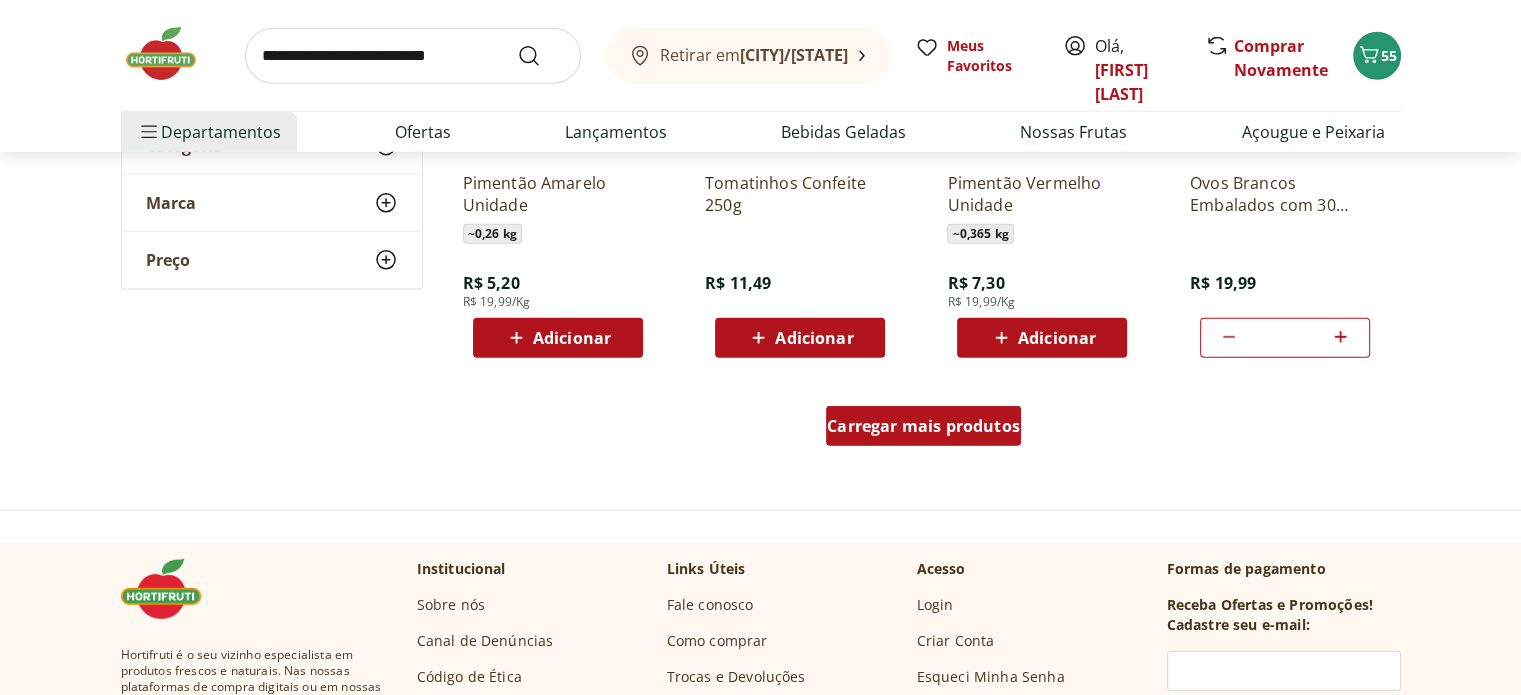 click on "Carregar mais produtos" at bounding box center (923, 426) 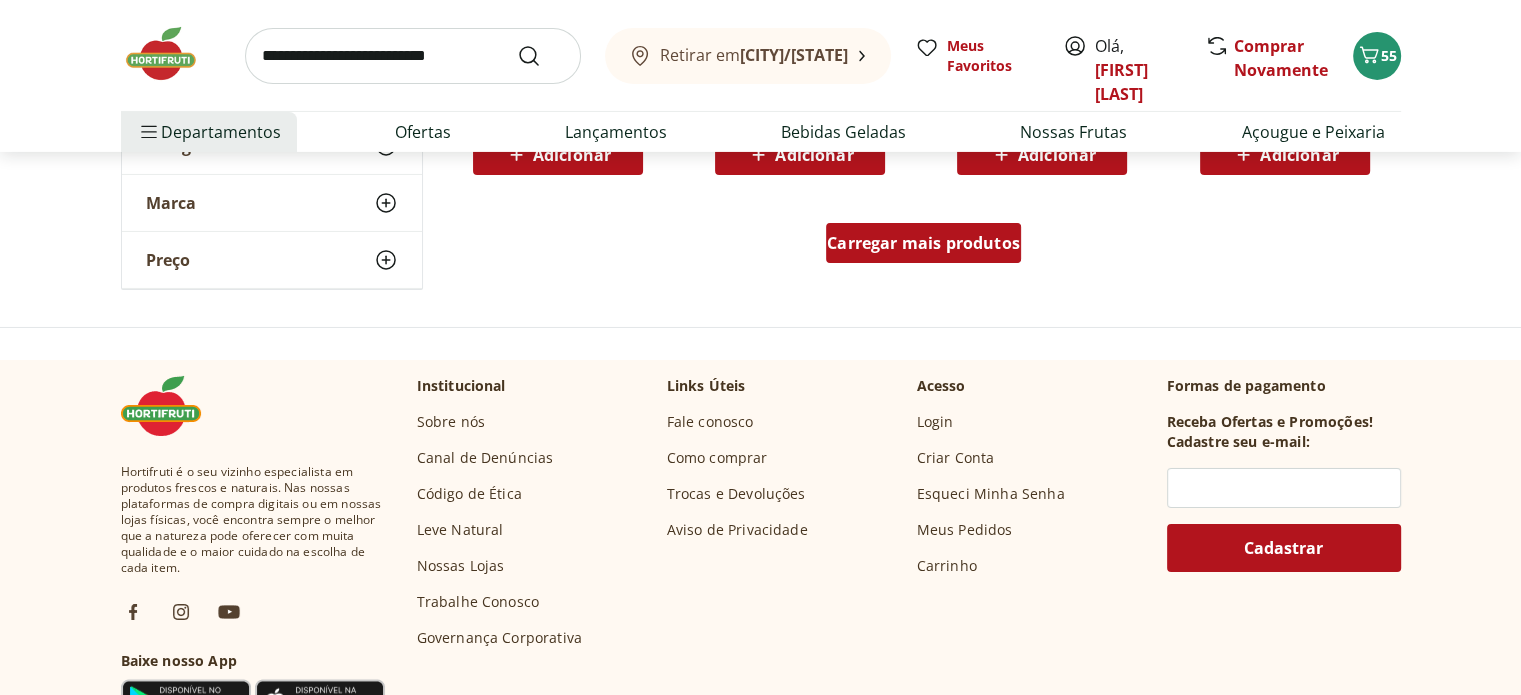 scroll, scrollTop: 14500, scrollLeft: 0, axis: vertical 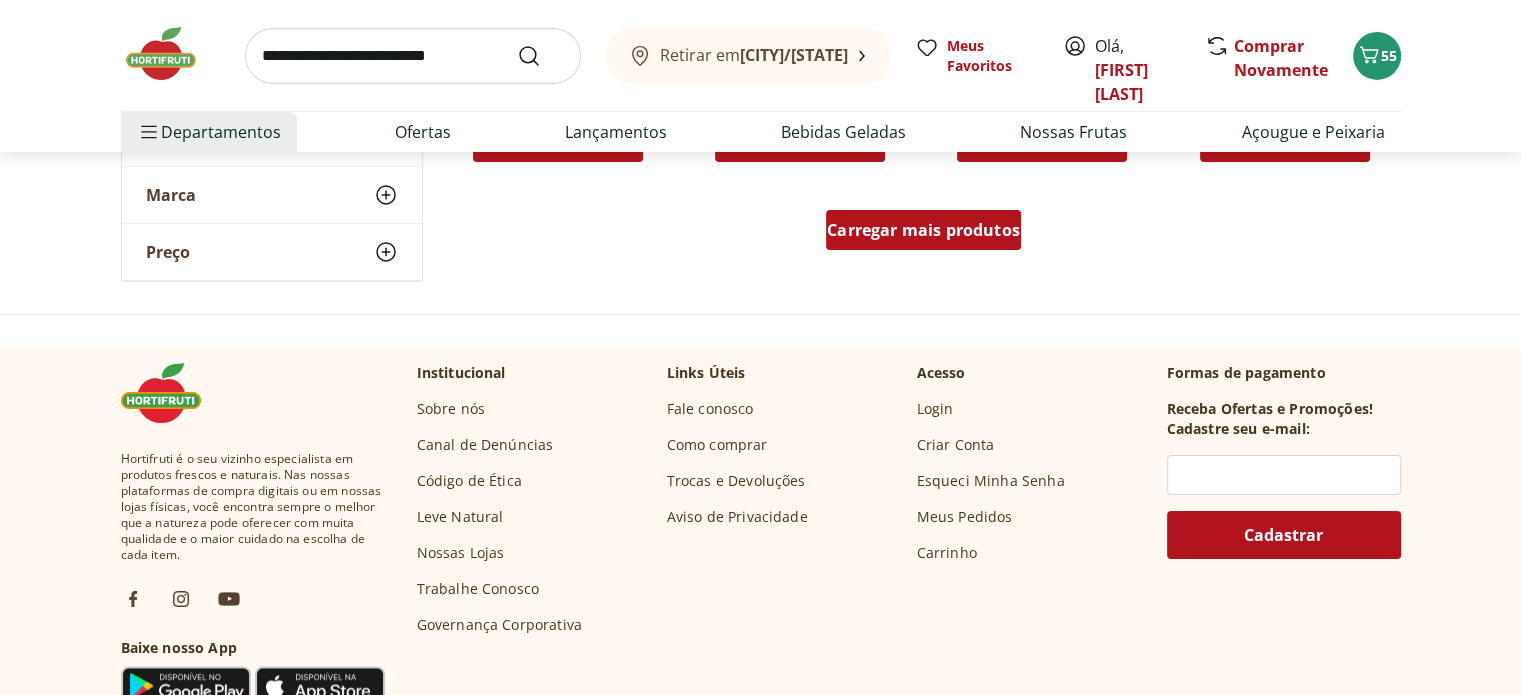 click on "Carregar mais produtos" at bounding box center (923, 230) 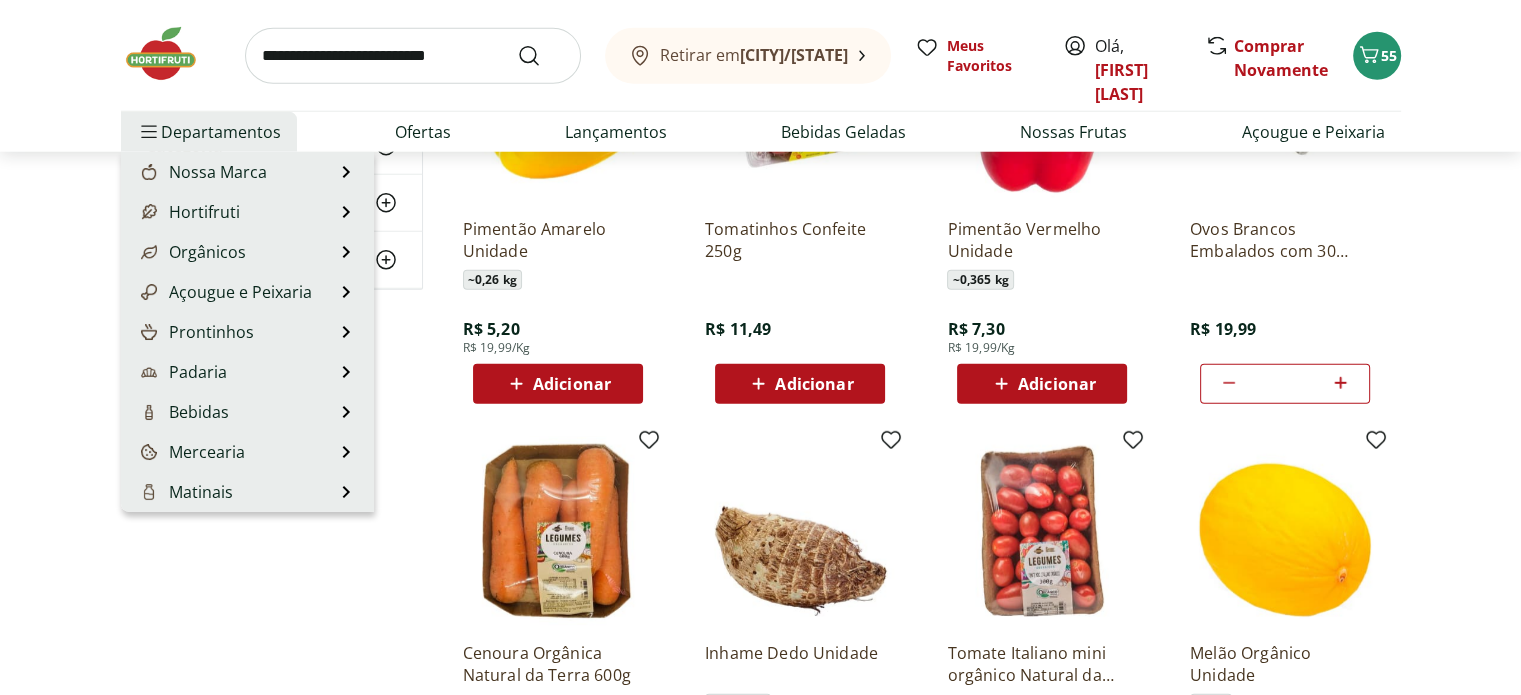 scroll, scrollTop: 12800, scrollLeft: 0, axis: vertical 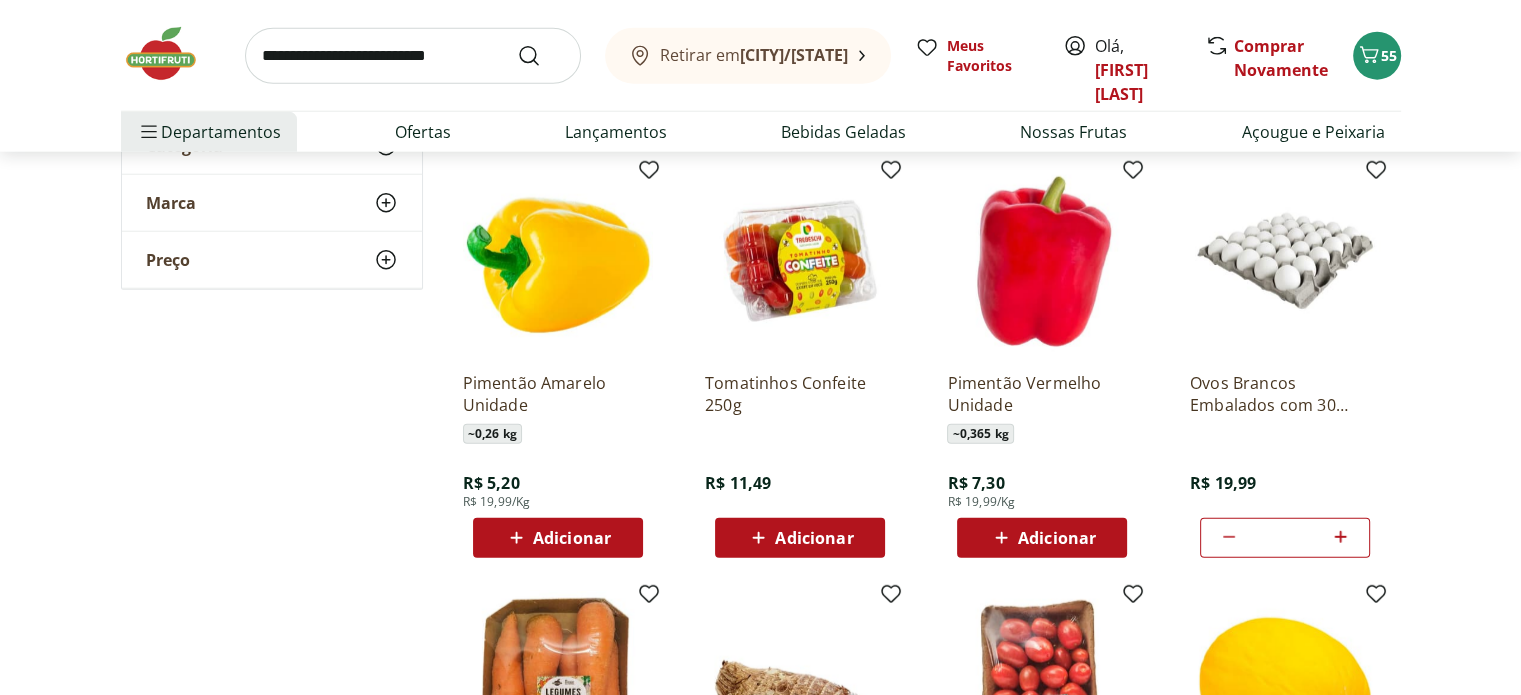click at bounding box center (171, 54) 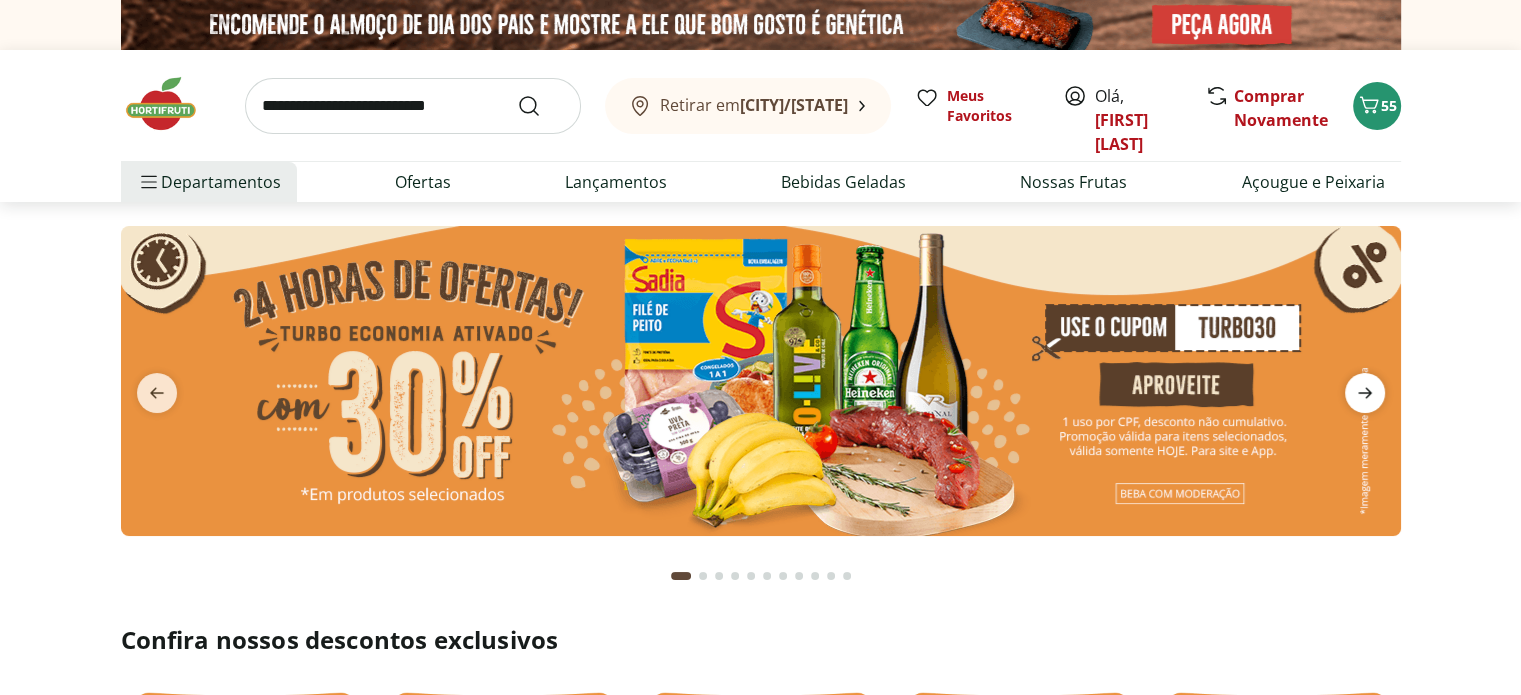 click 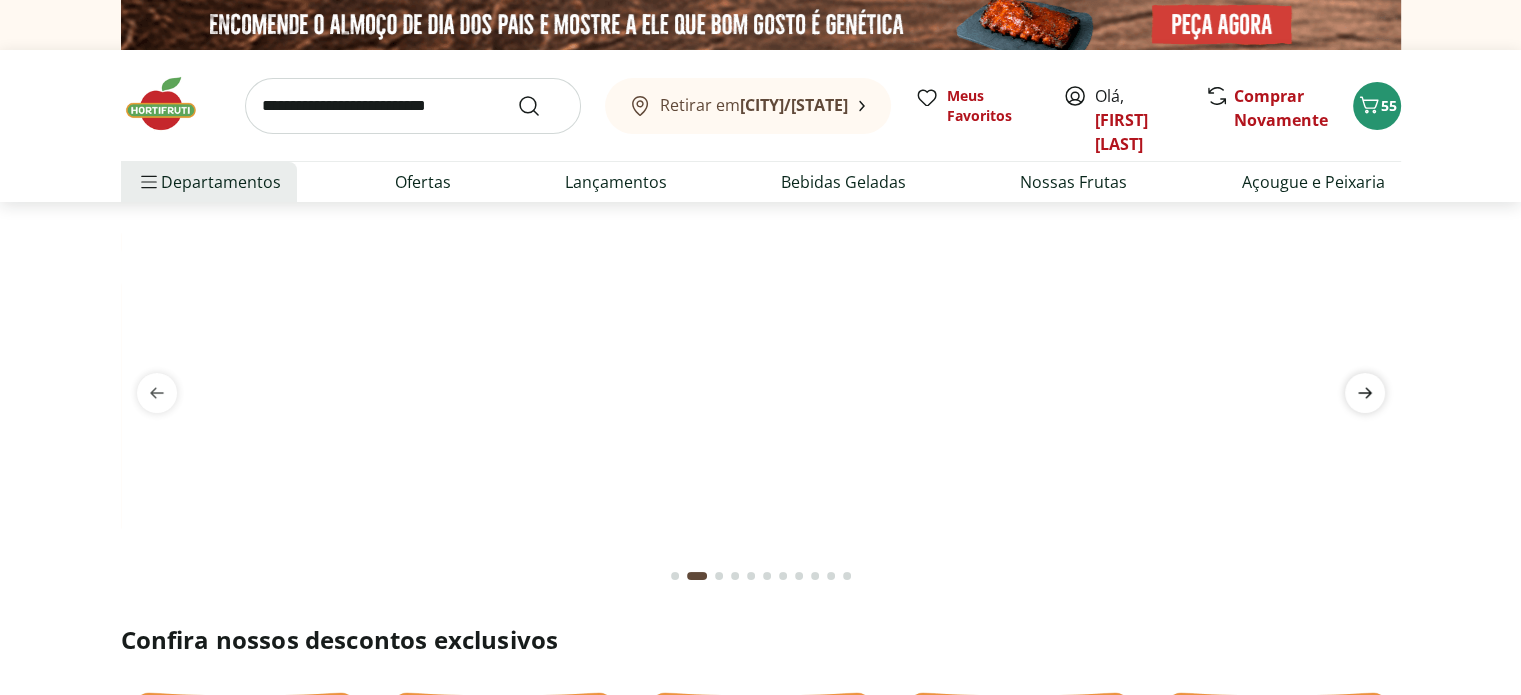click 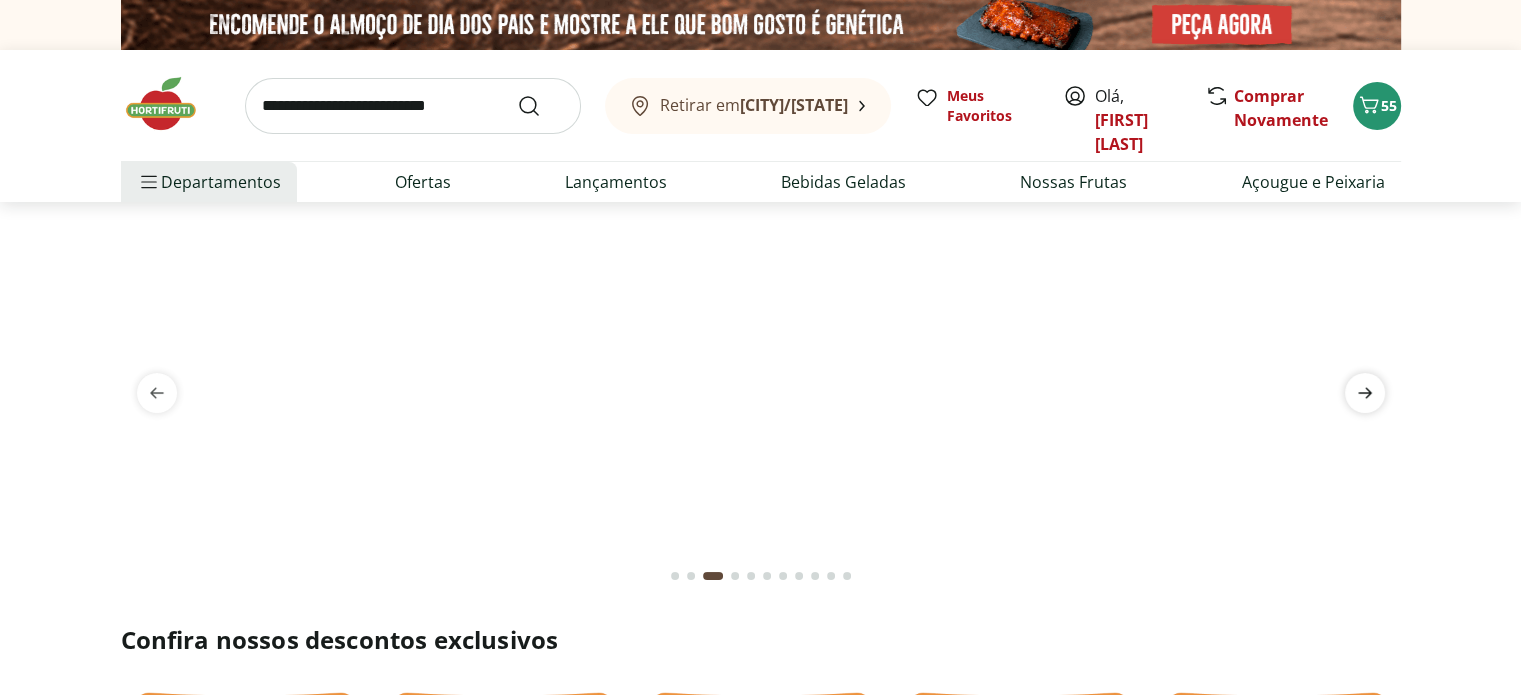 click 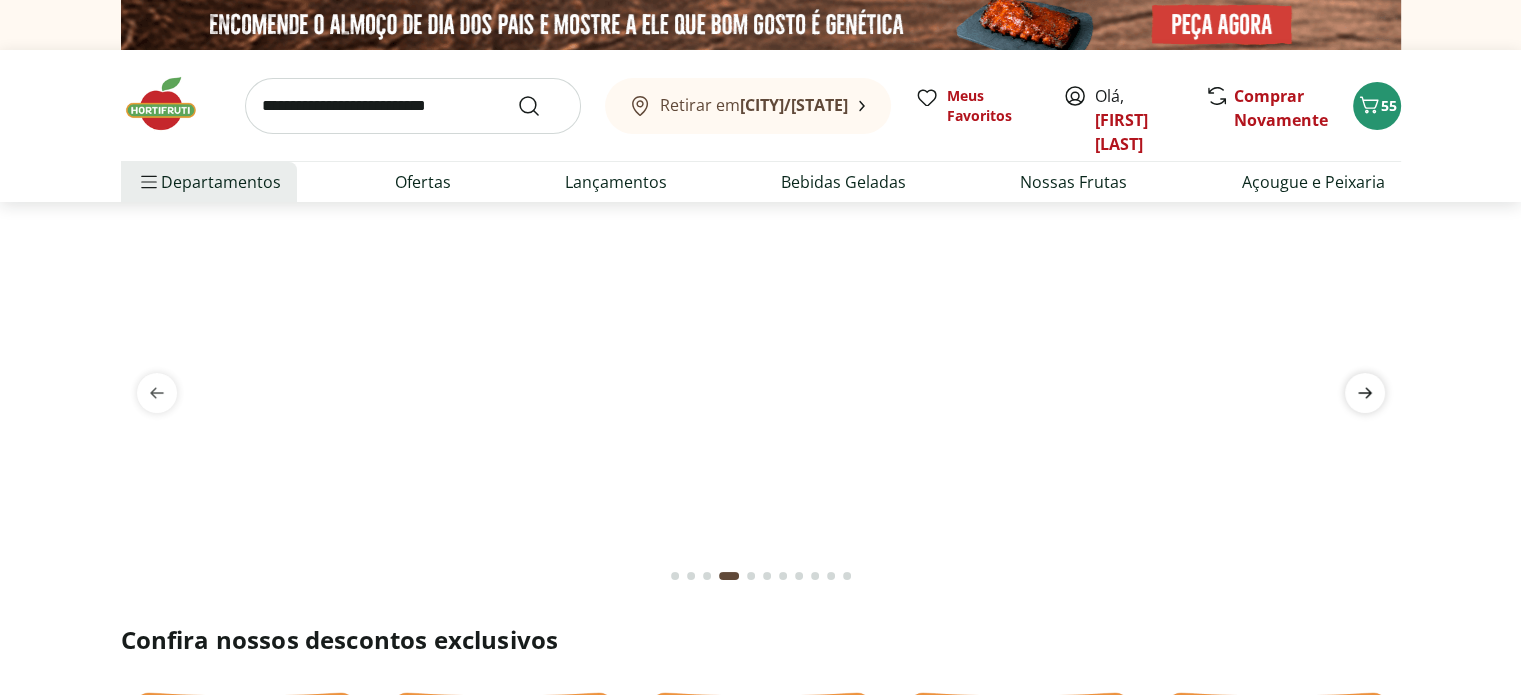 click 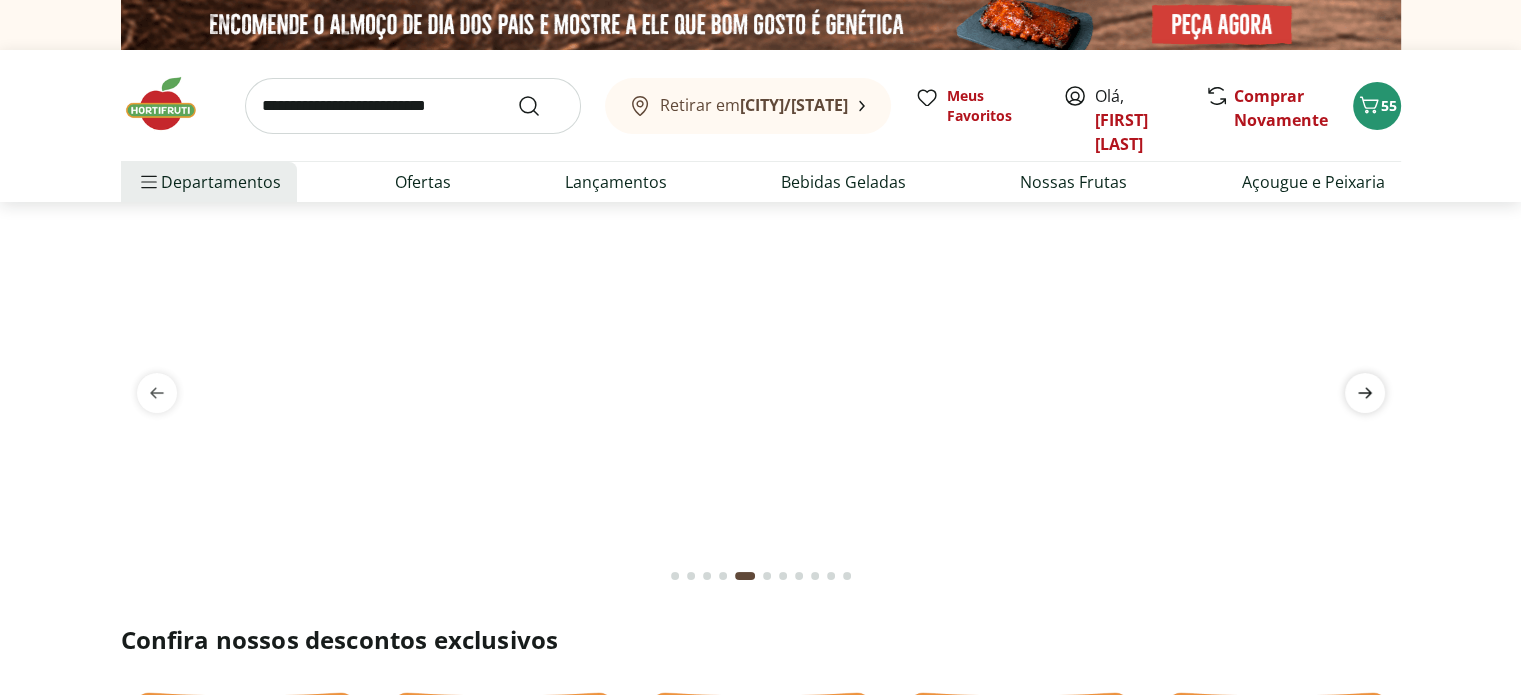 click 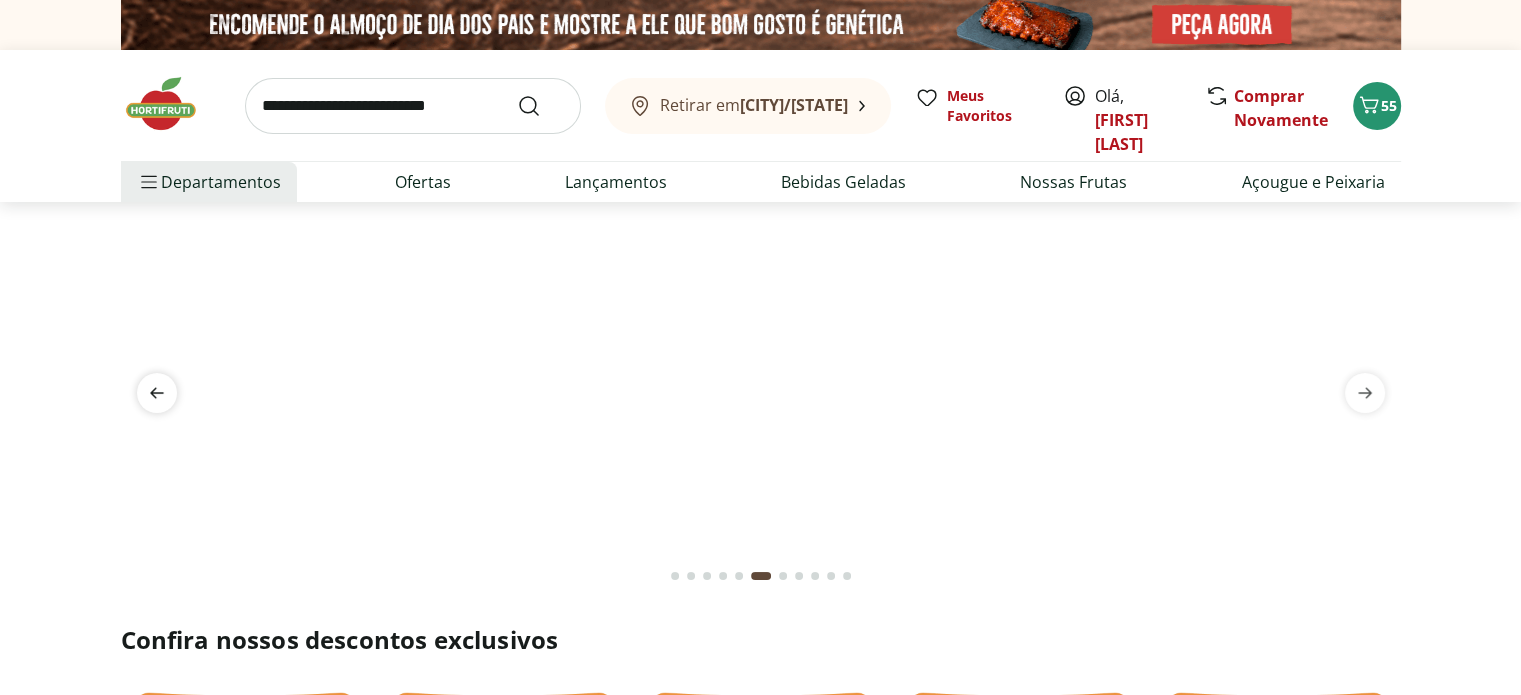 click 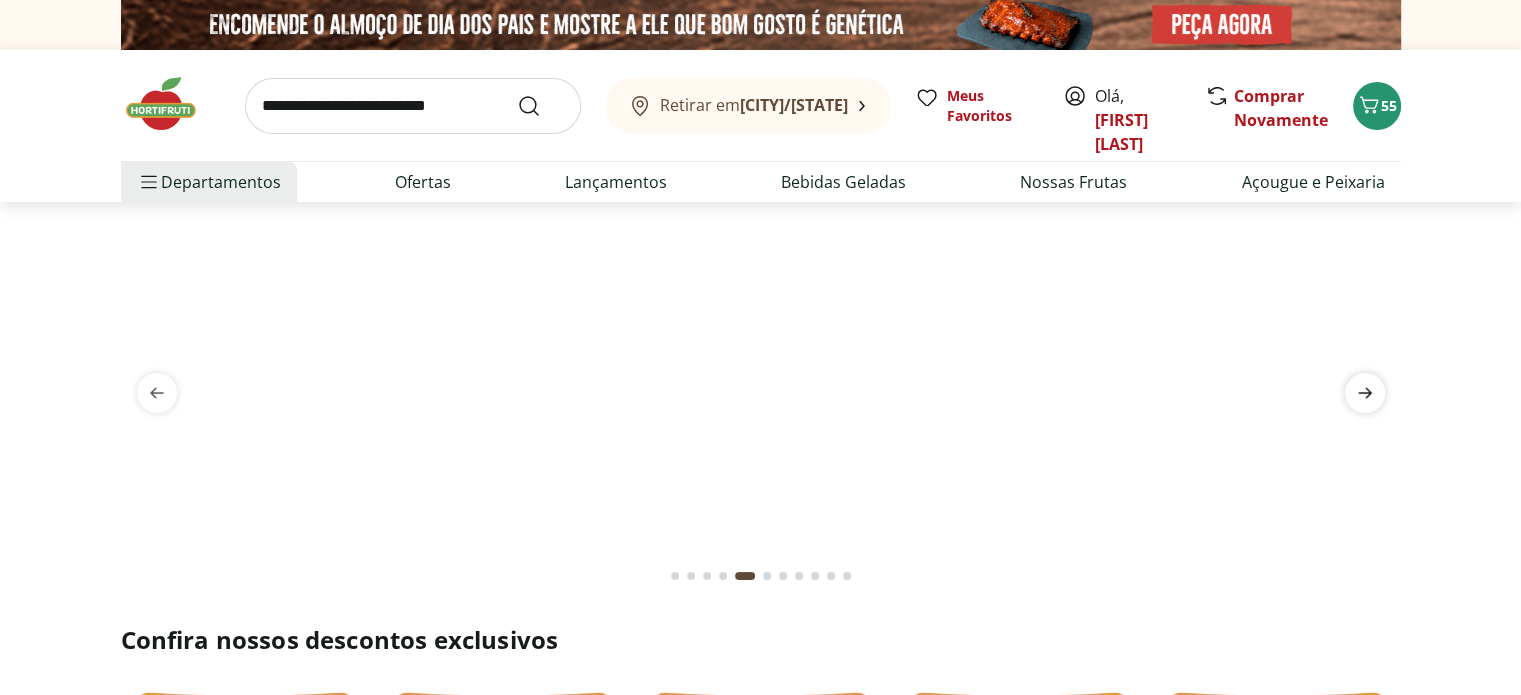 click 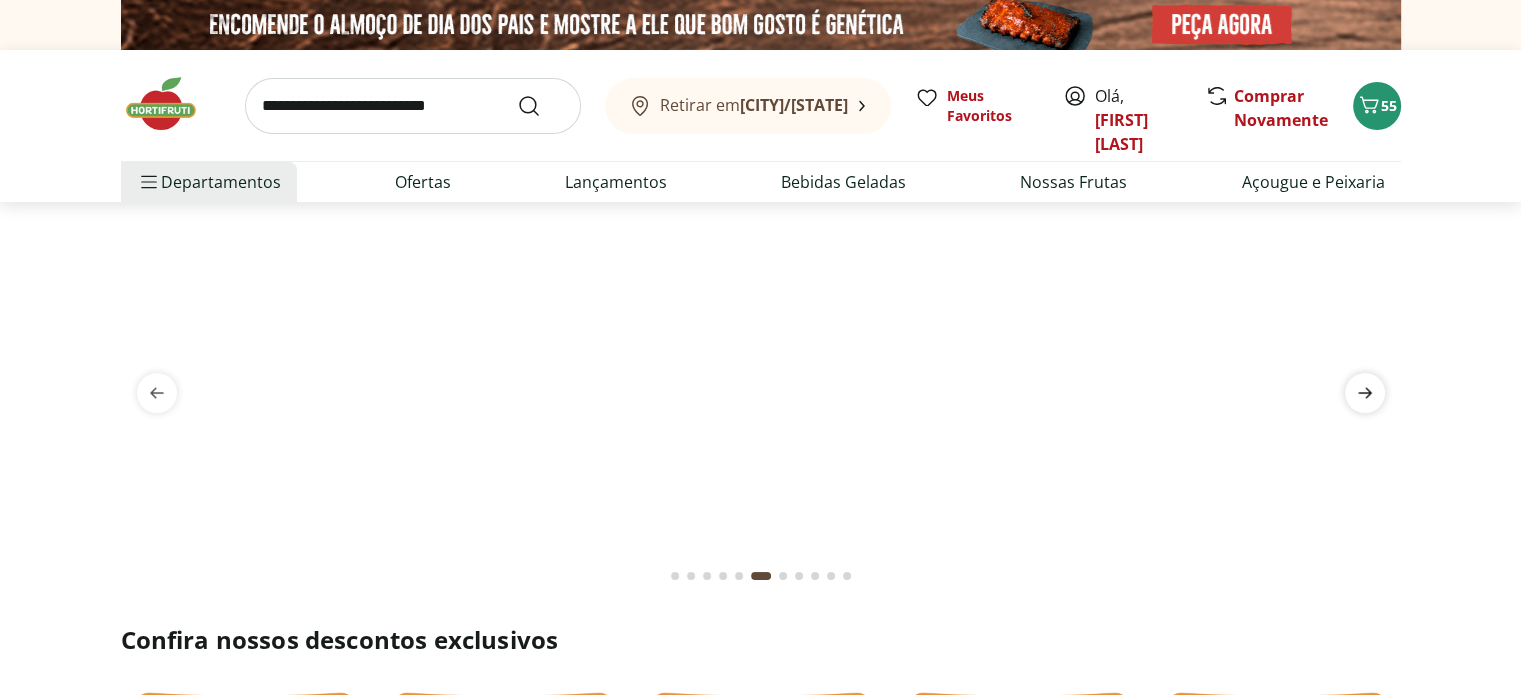click 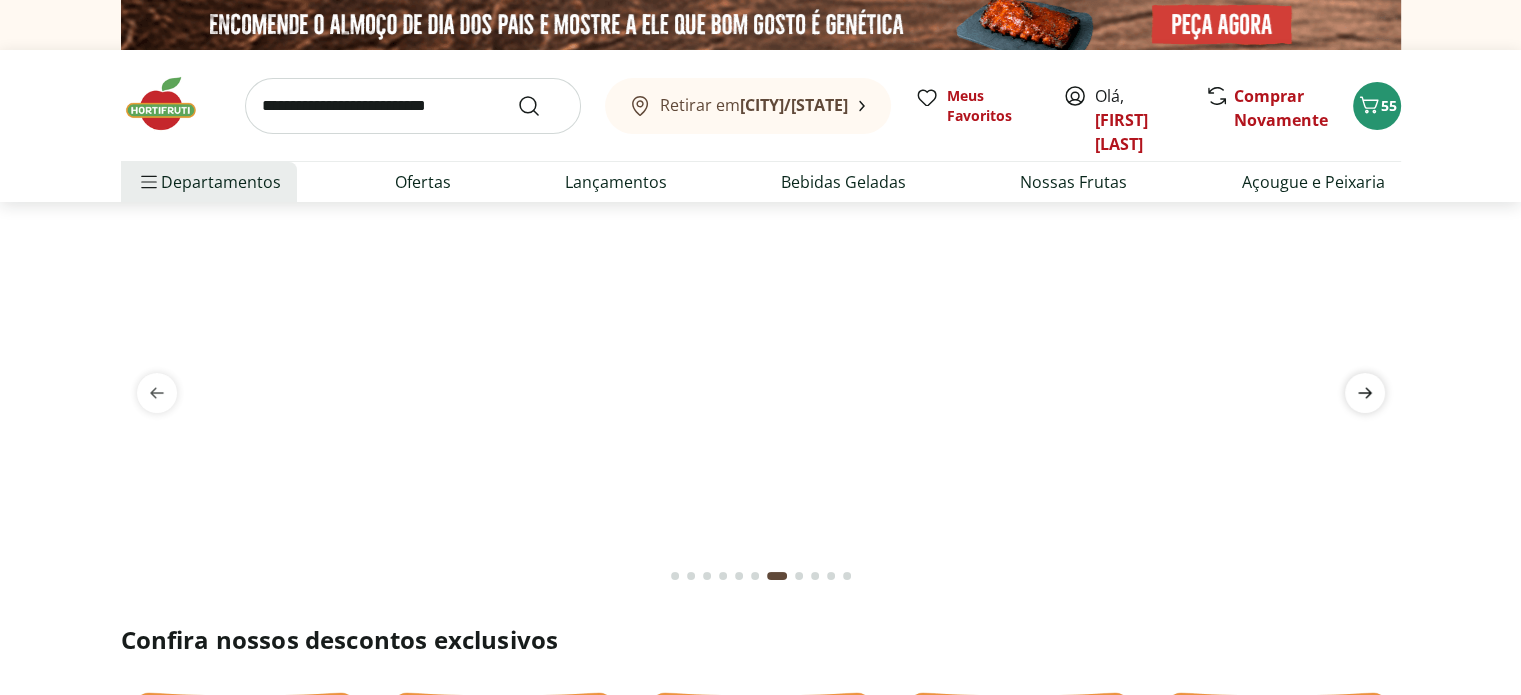 click 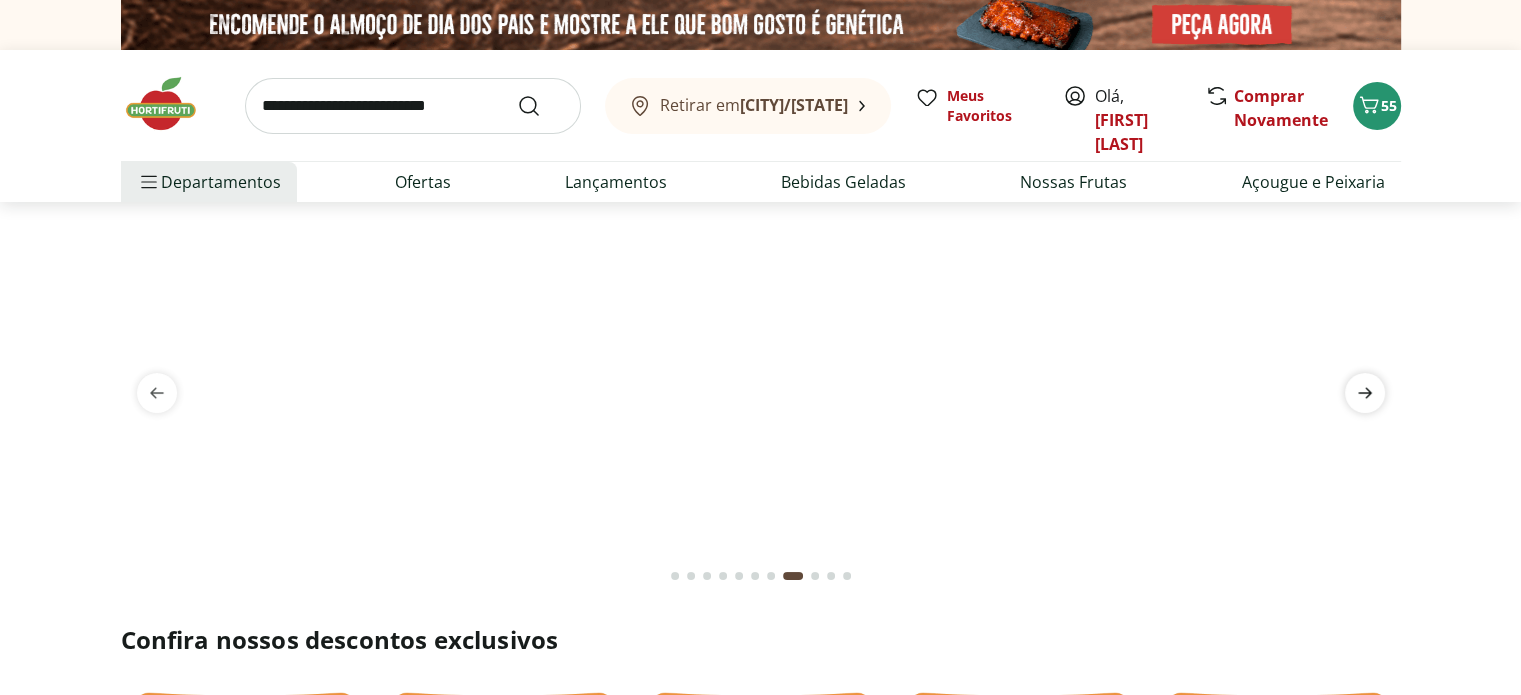 click 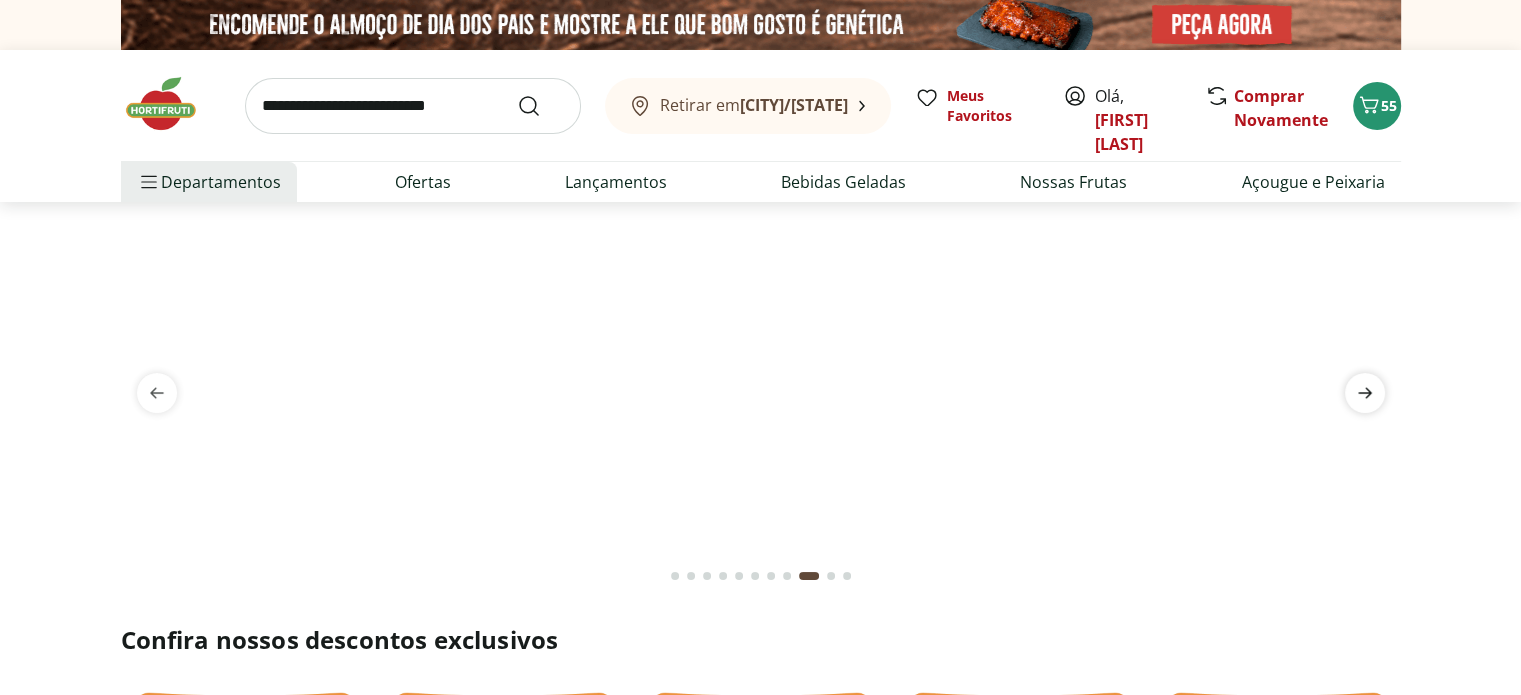 click 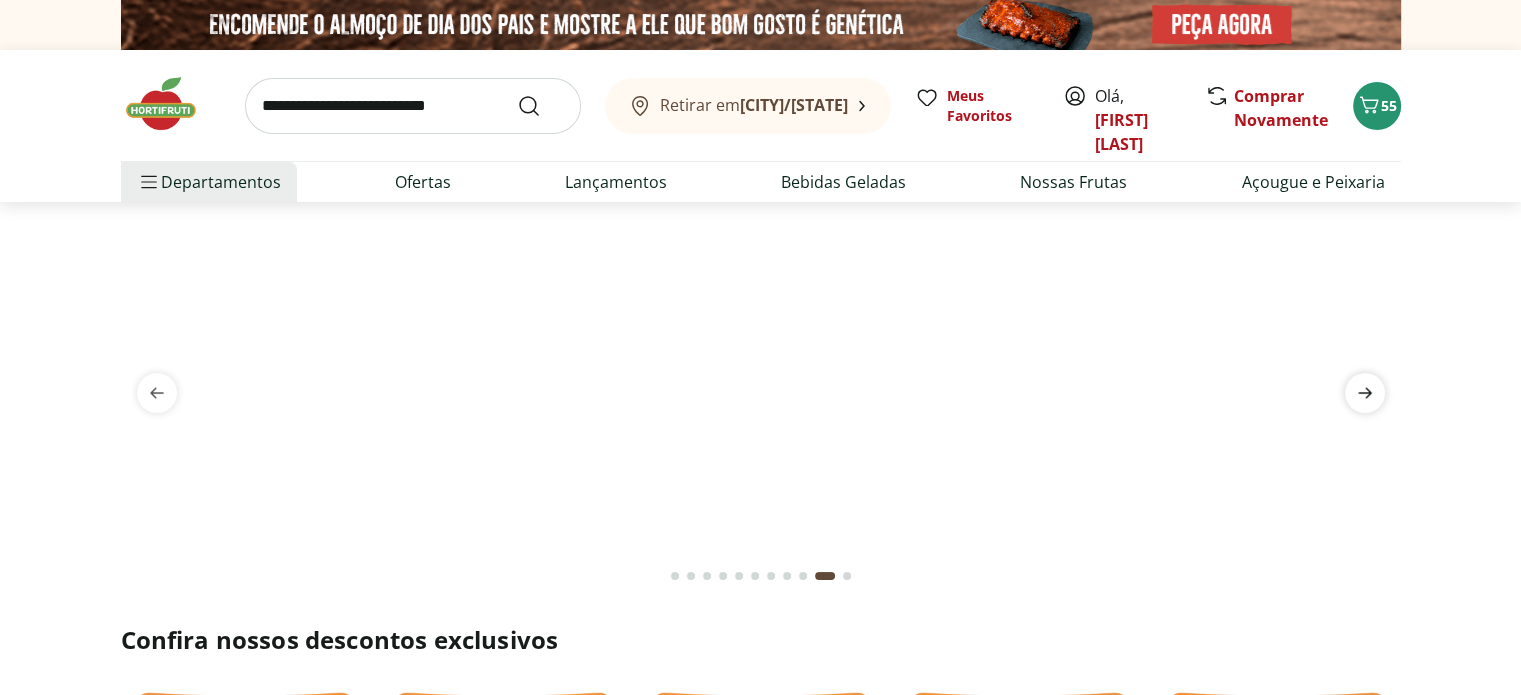click 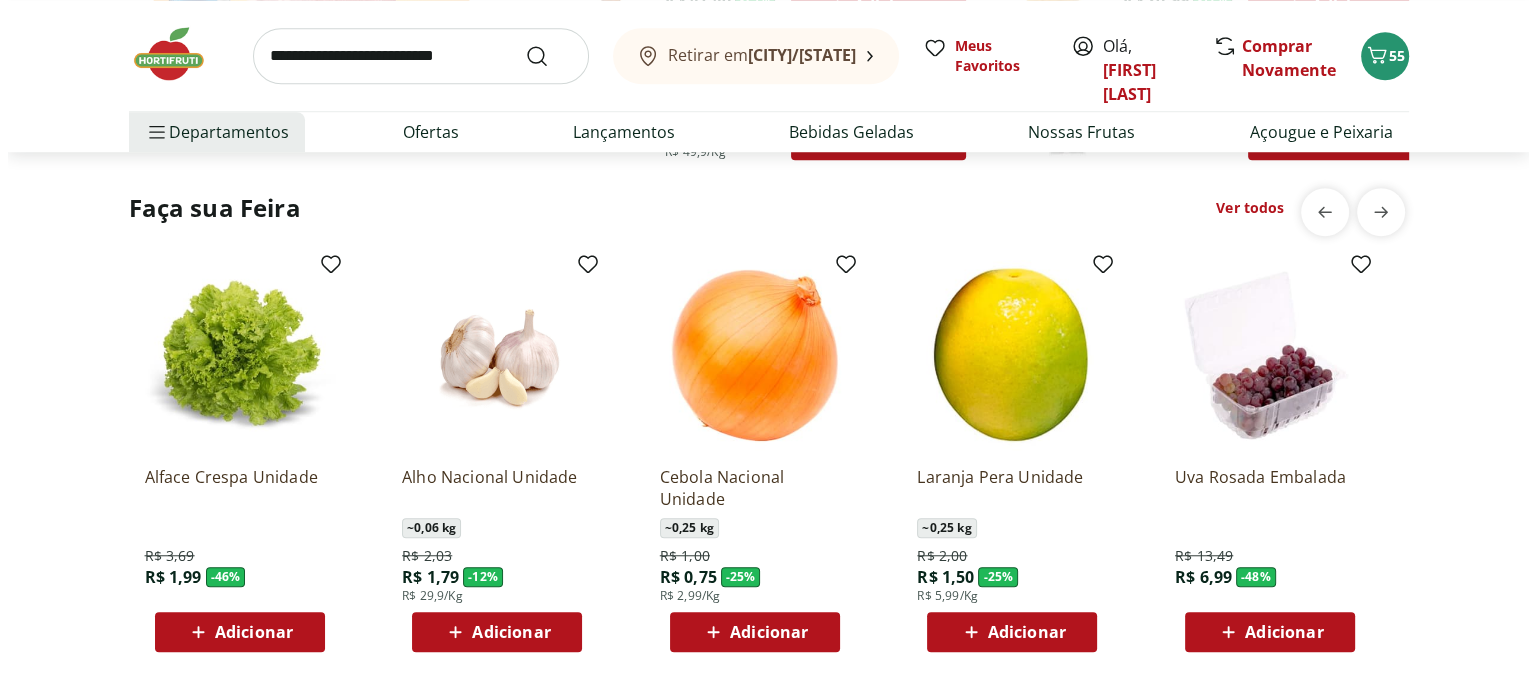 scroll, scrollTop: 1600, scrollLeft: 0, axis: vertical 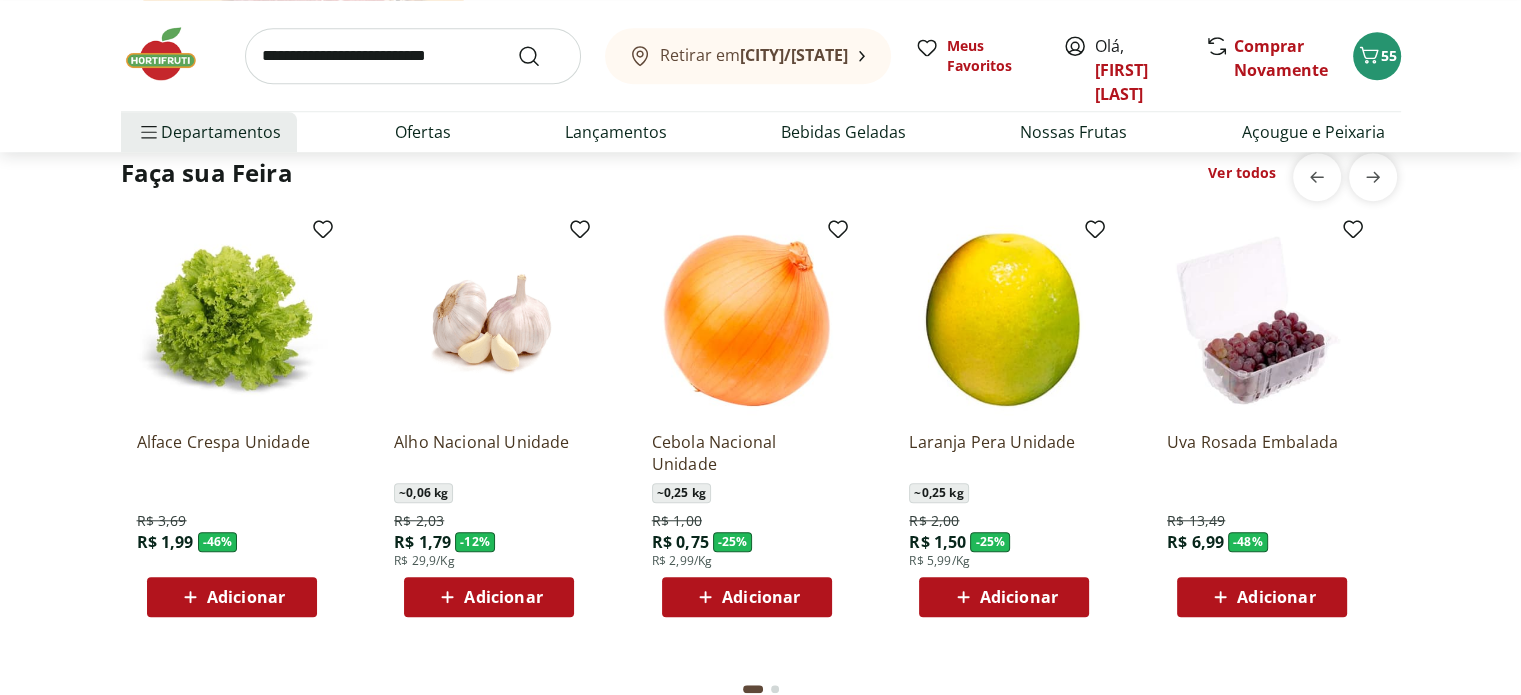click on "Adicionar" at bounding box center [747, 597] 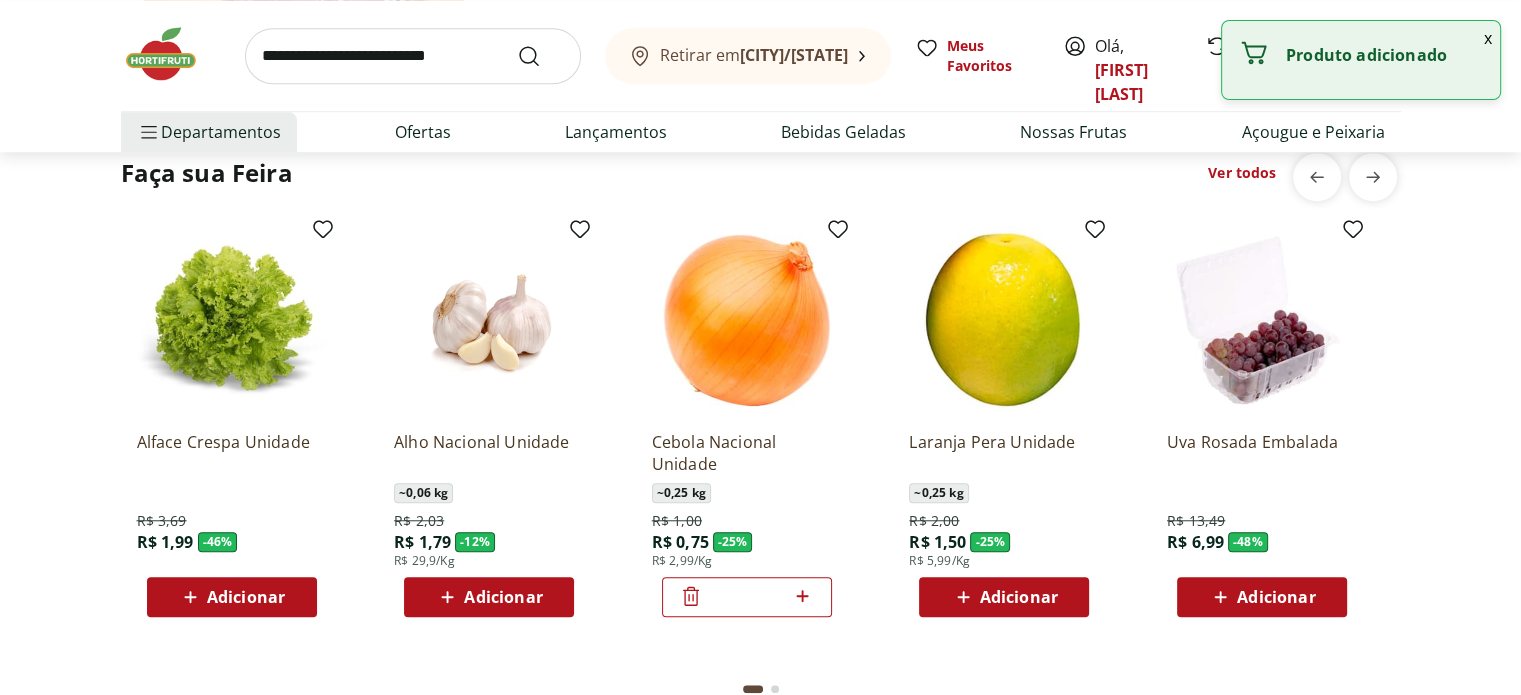 click on "x" at bounding box center (1488, 38) 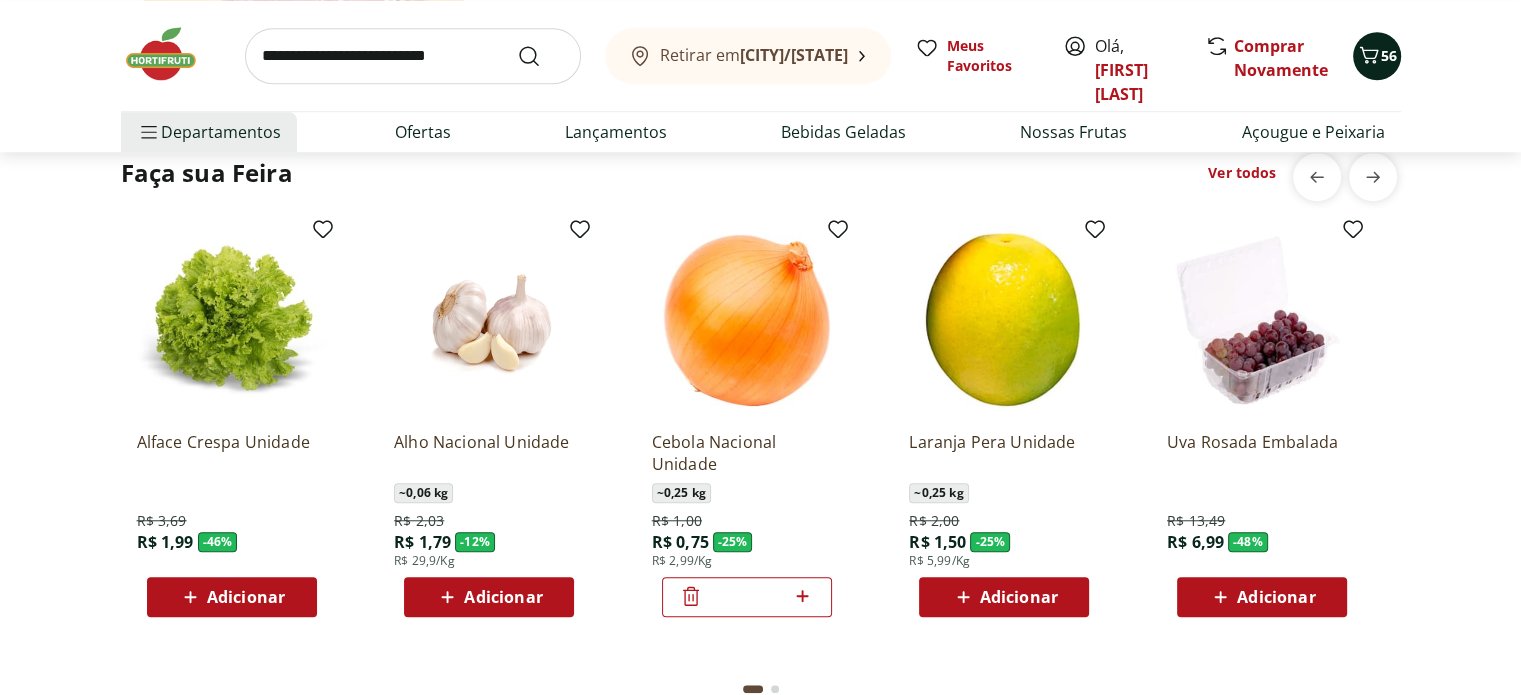 click on "56" at bounding box center (1389, 55) 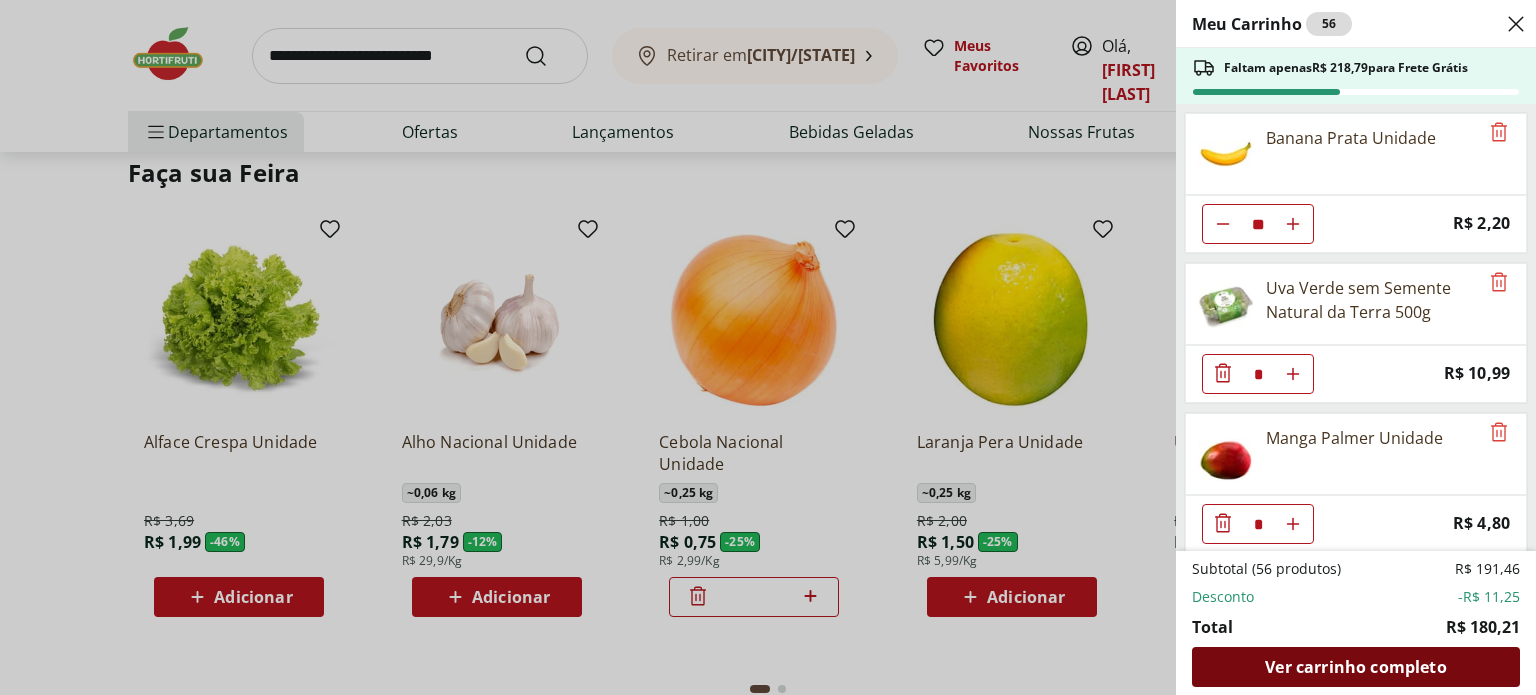 click on "Ver carrinho completo" at bounding box center [1355, 667] 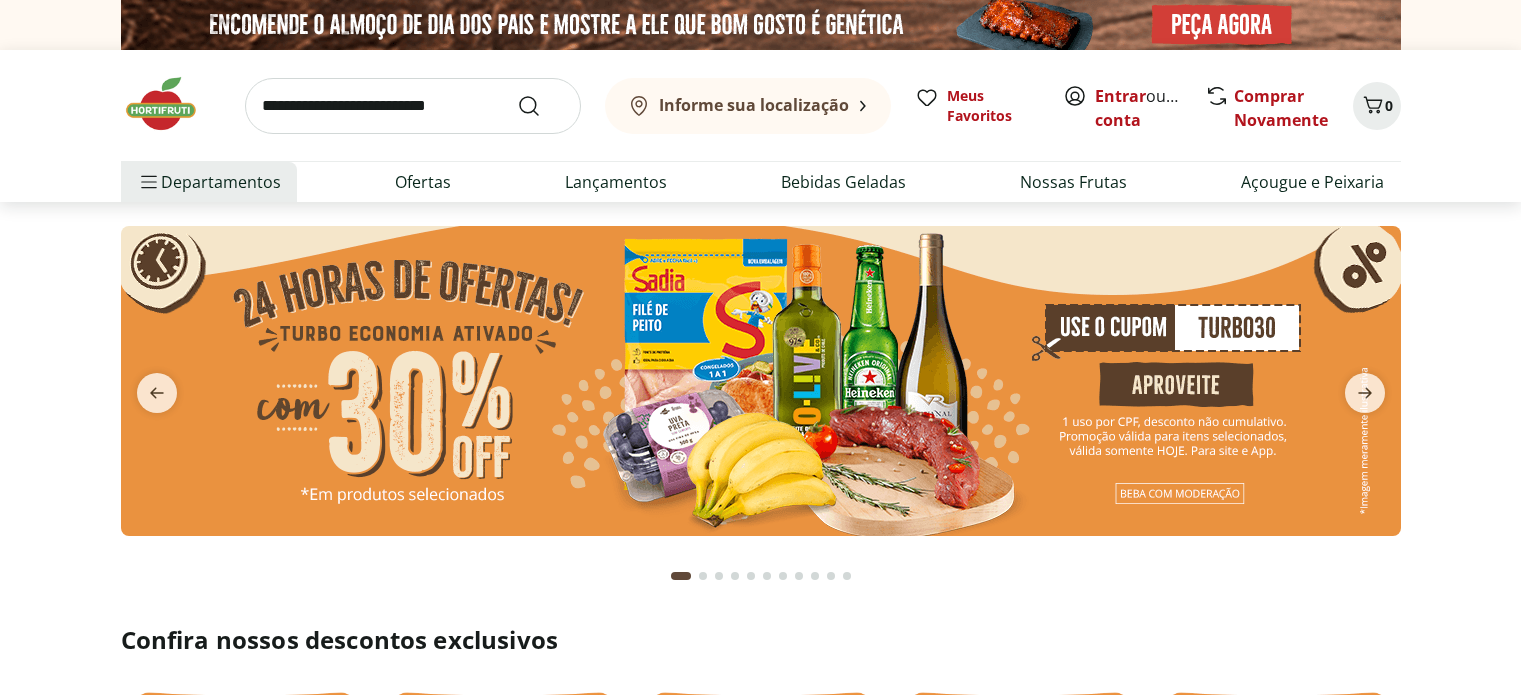 scroll, scrollTop: 0, scrollLeft: 0, axis: both 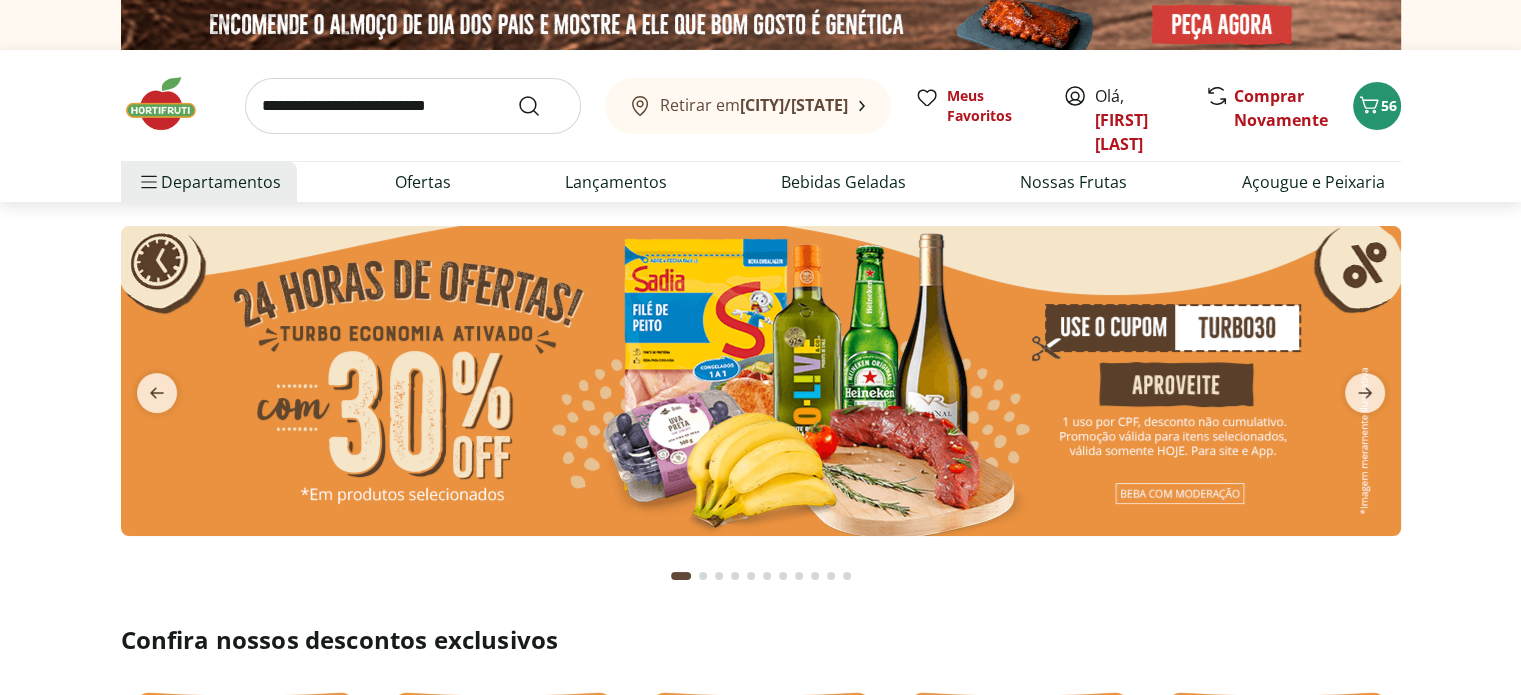 click at bounding box center [413, 106] 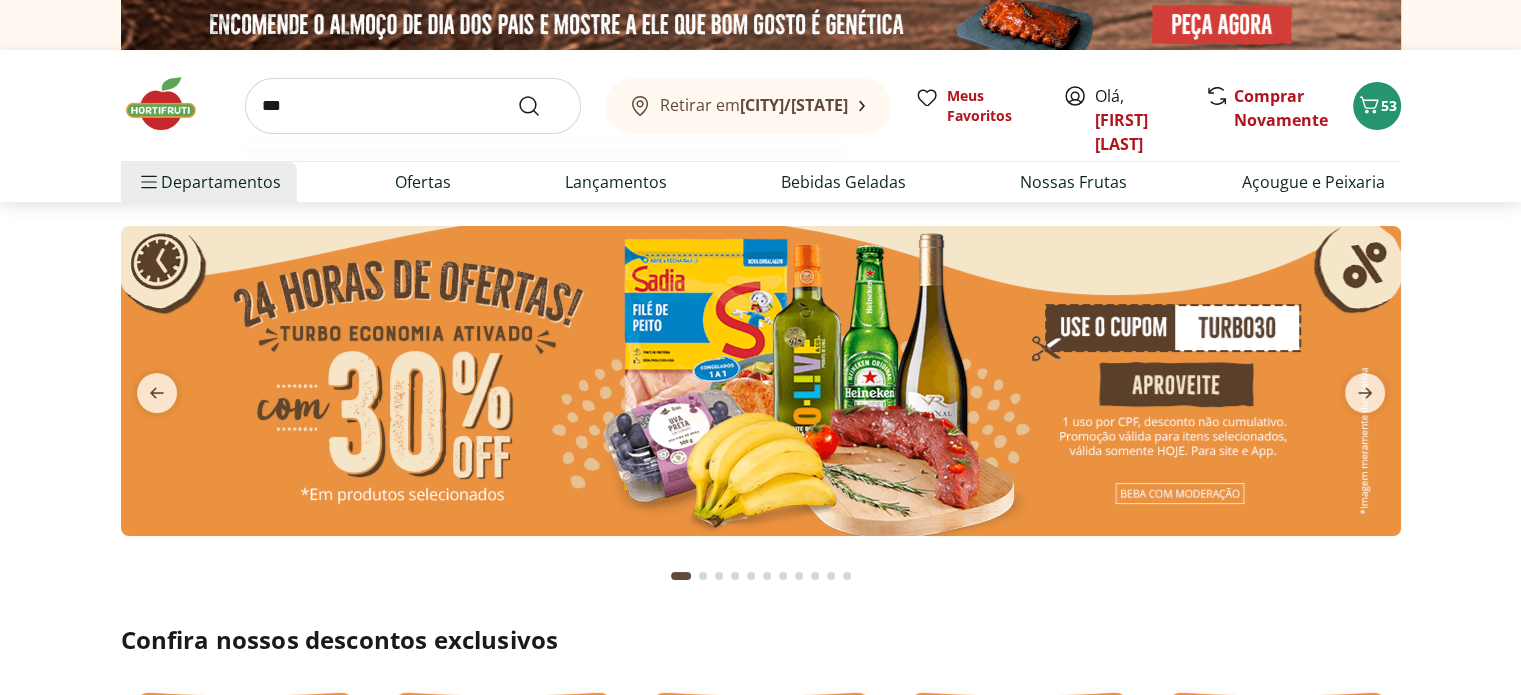 type on "***" 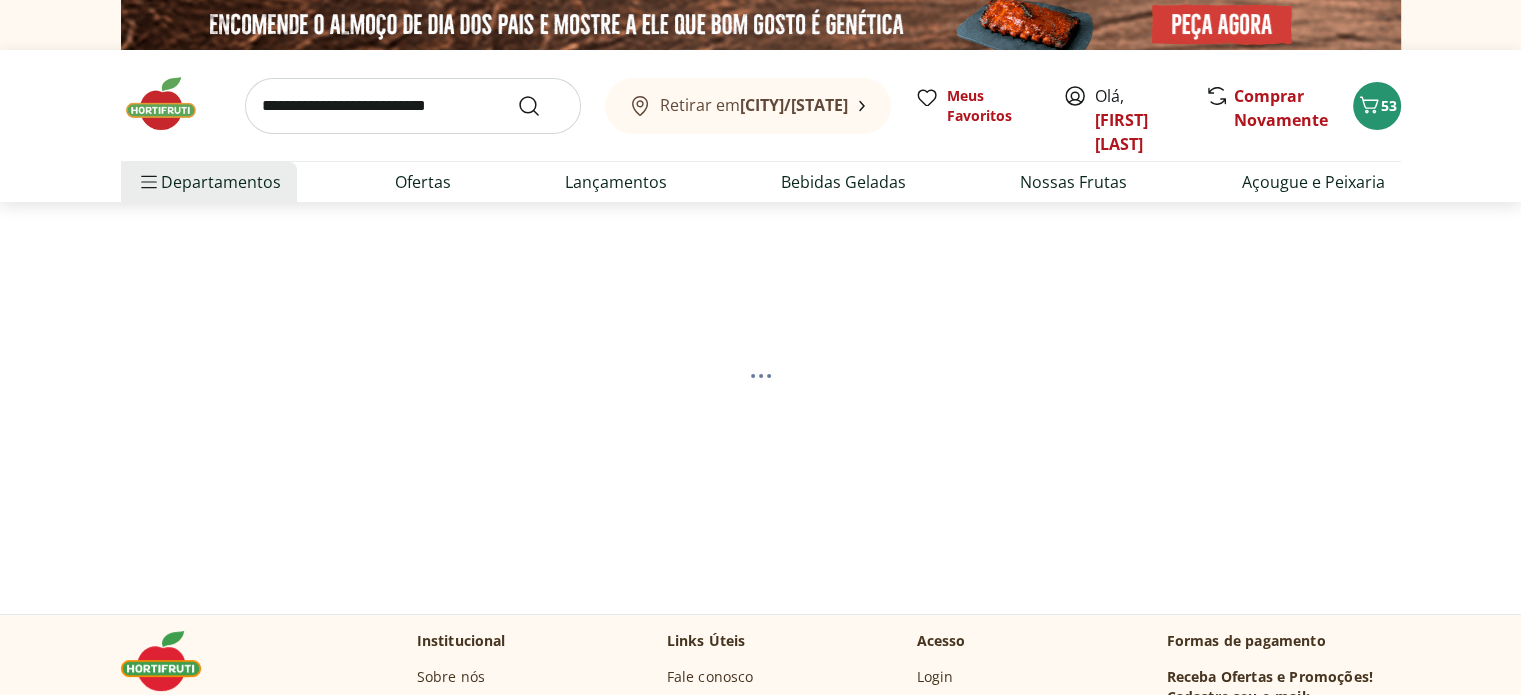 select on "**********" 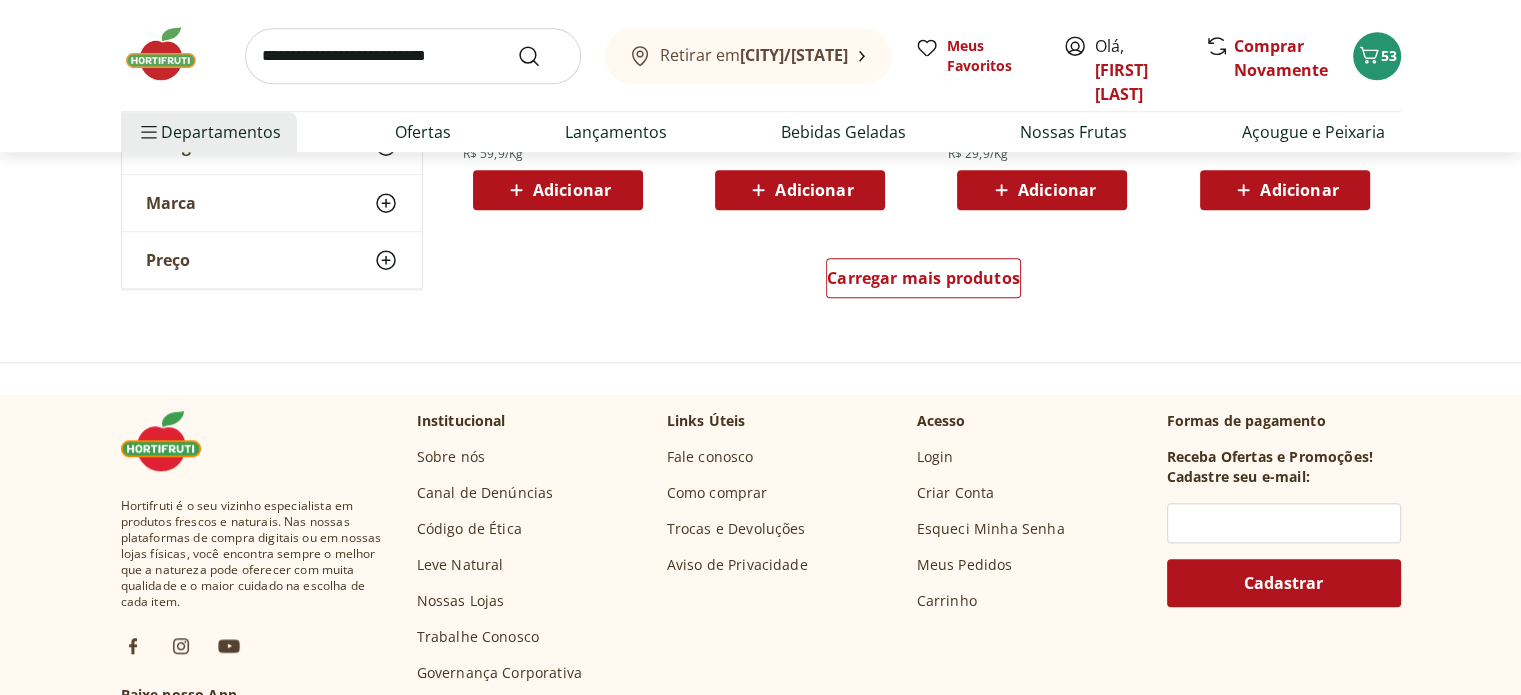 scroll, scrollTop: 1500, scrollLeft: 0, axis: vertical 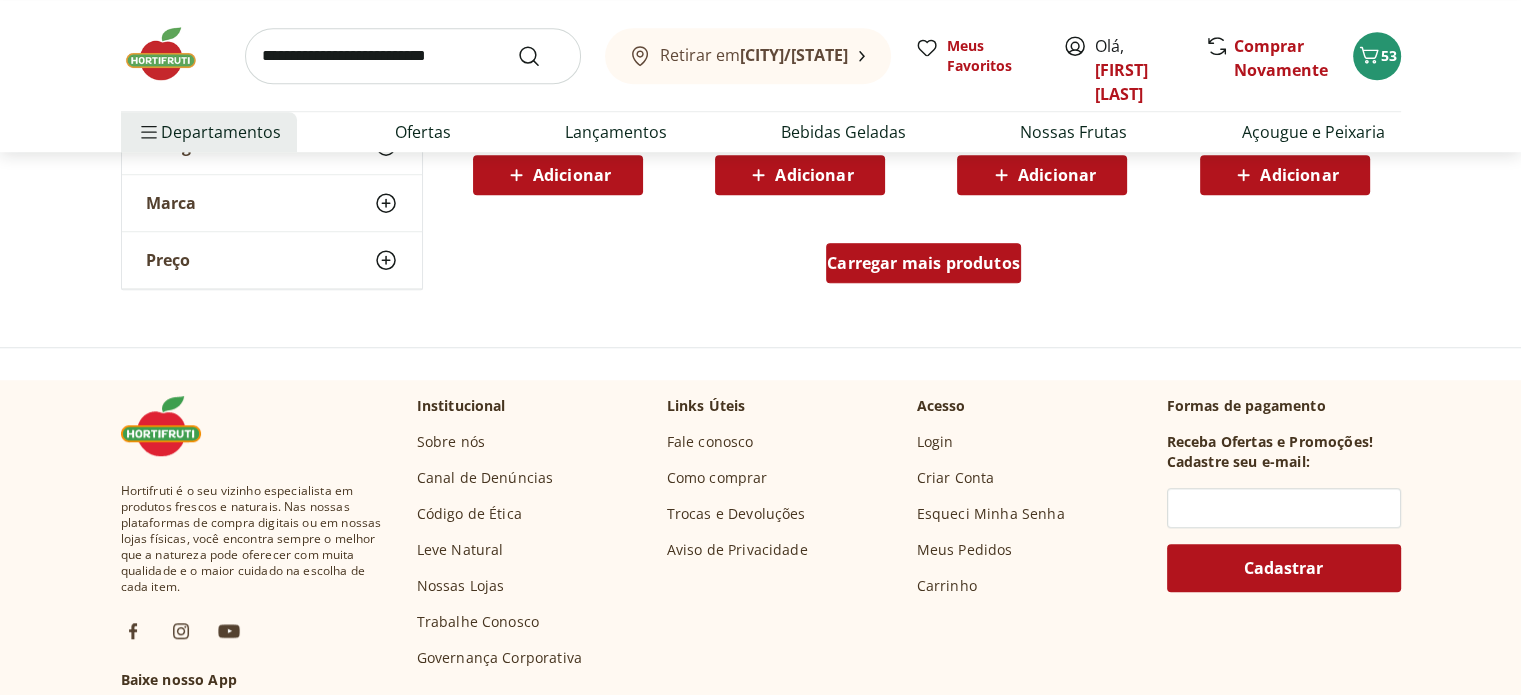 click on "Carregar mais produtos" at bounding box center [923, 267] 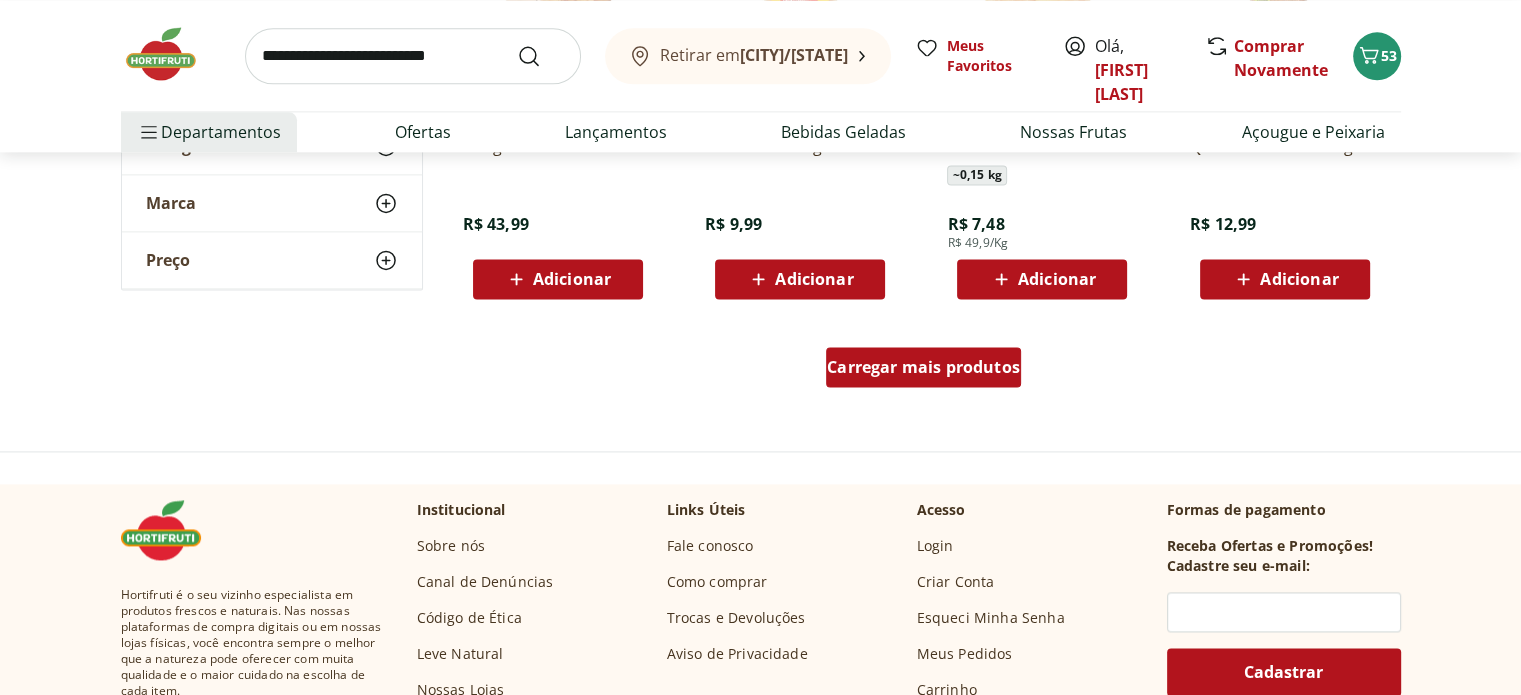 click on "Carregar mais produtos" at bounding box center (923, 367) 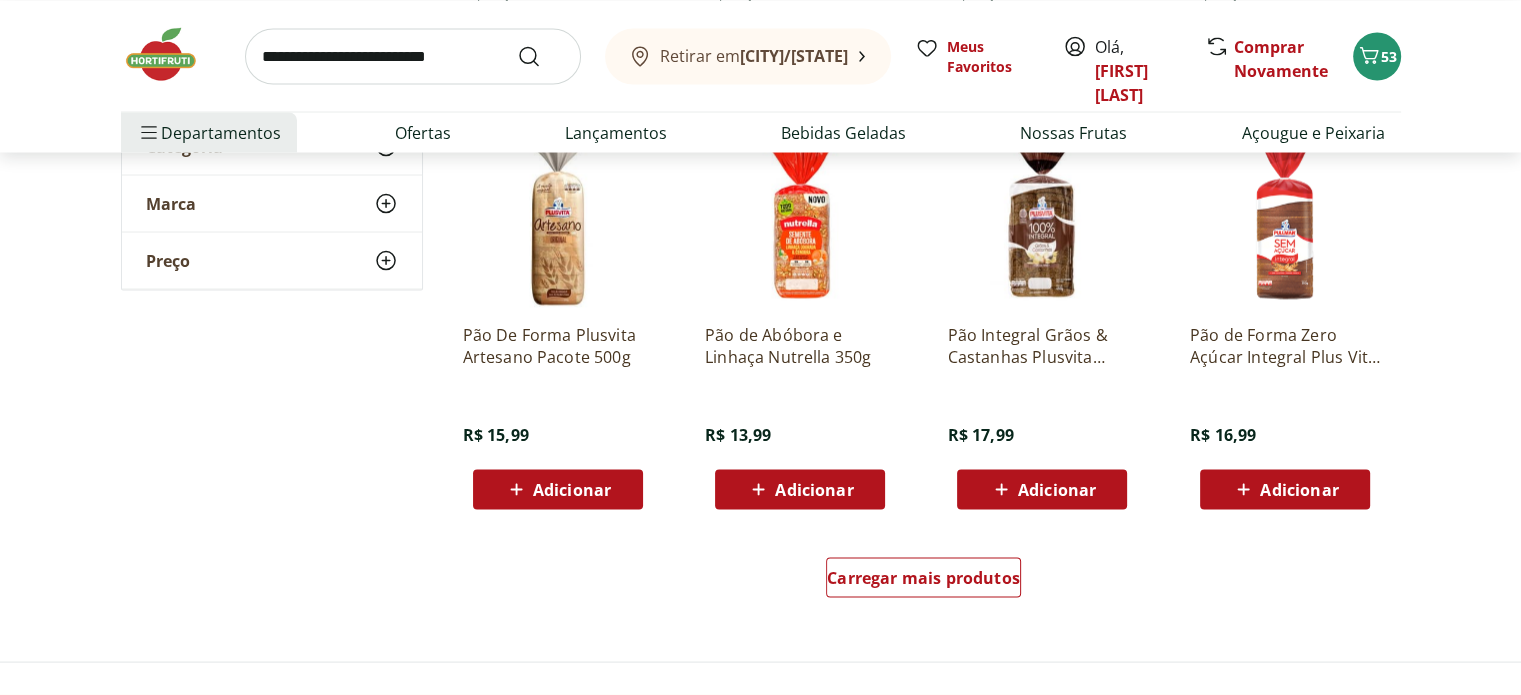 scroll, scrollTop: 3800, scrollLeft: 0, axis: vertical 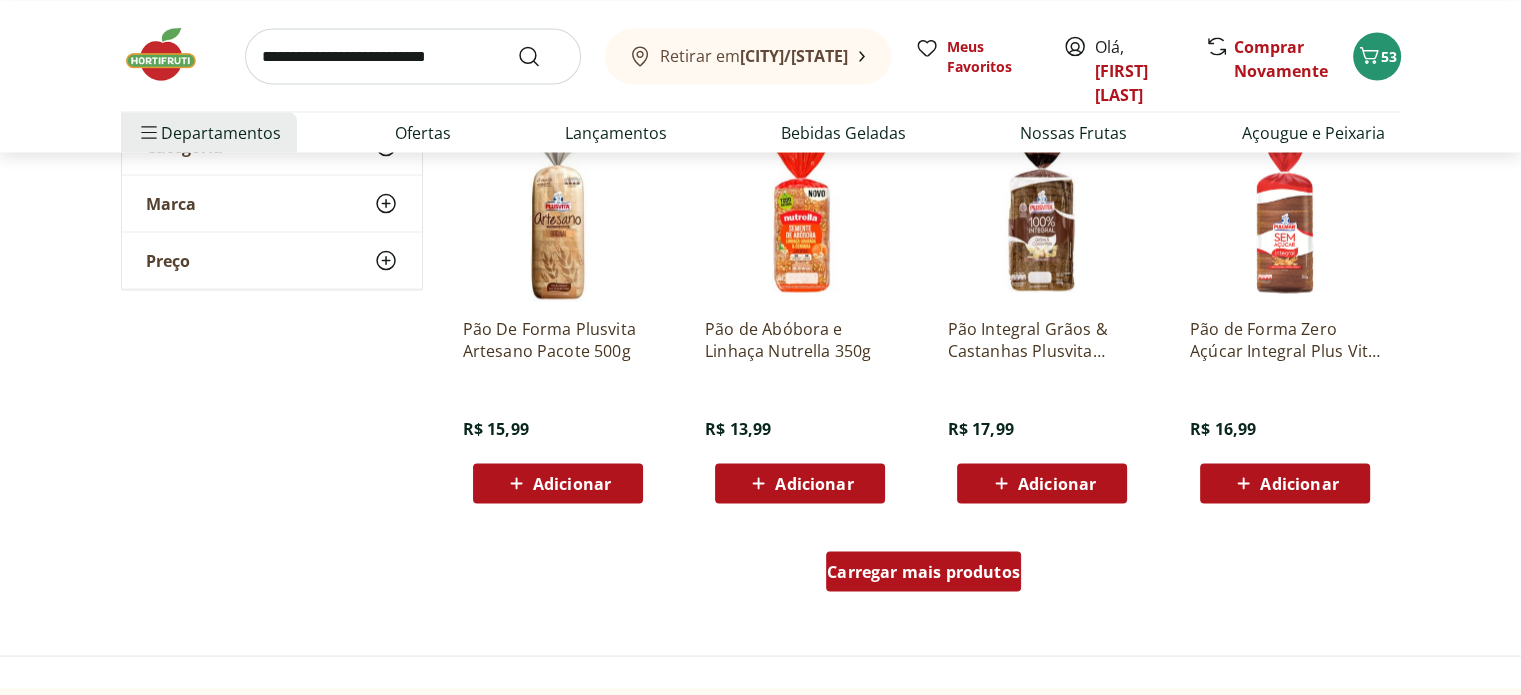 click on "Carregar mais produtos" at bounding box center [923, 571] 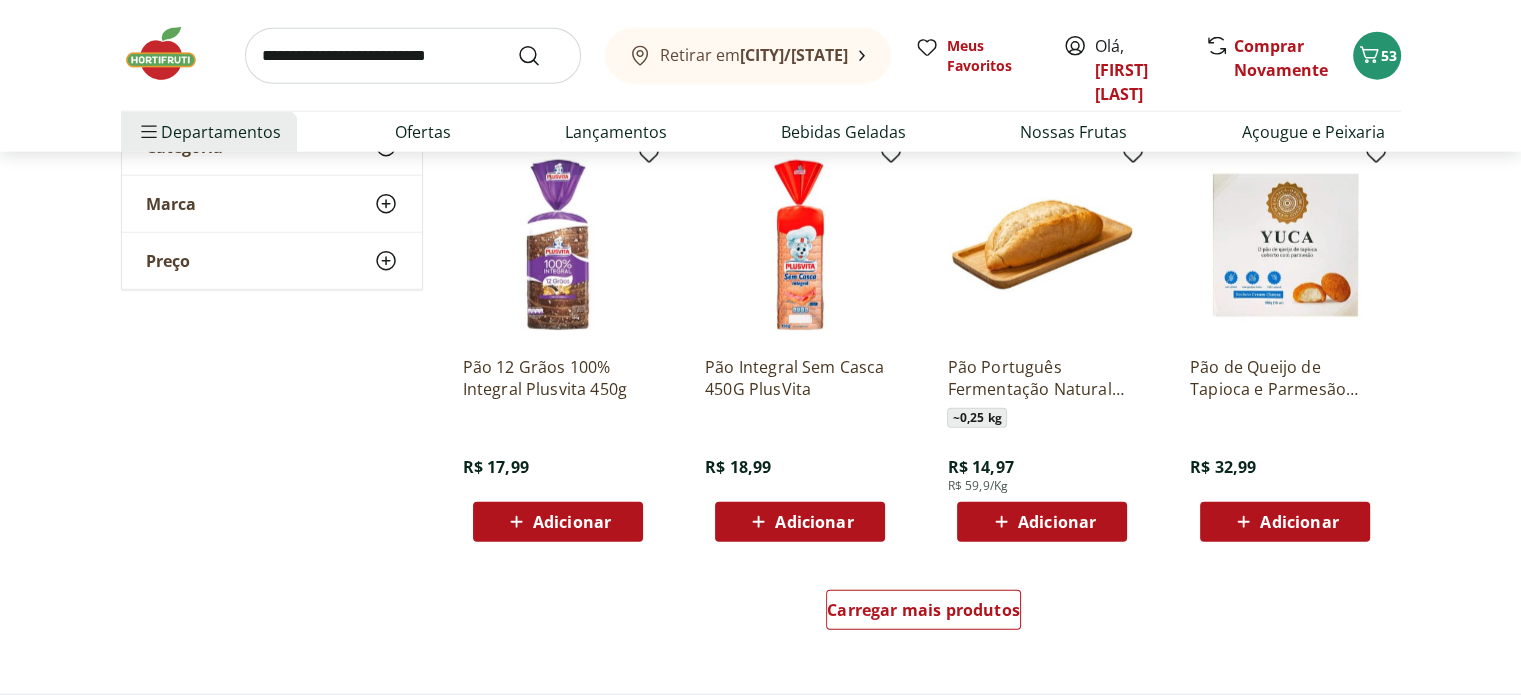 scroll, scrollTop: 5100, scrollLeft: 0, axis: vertical 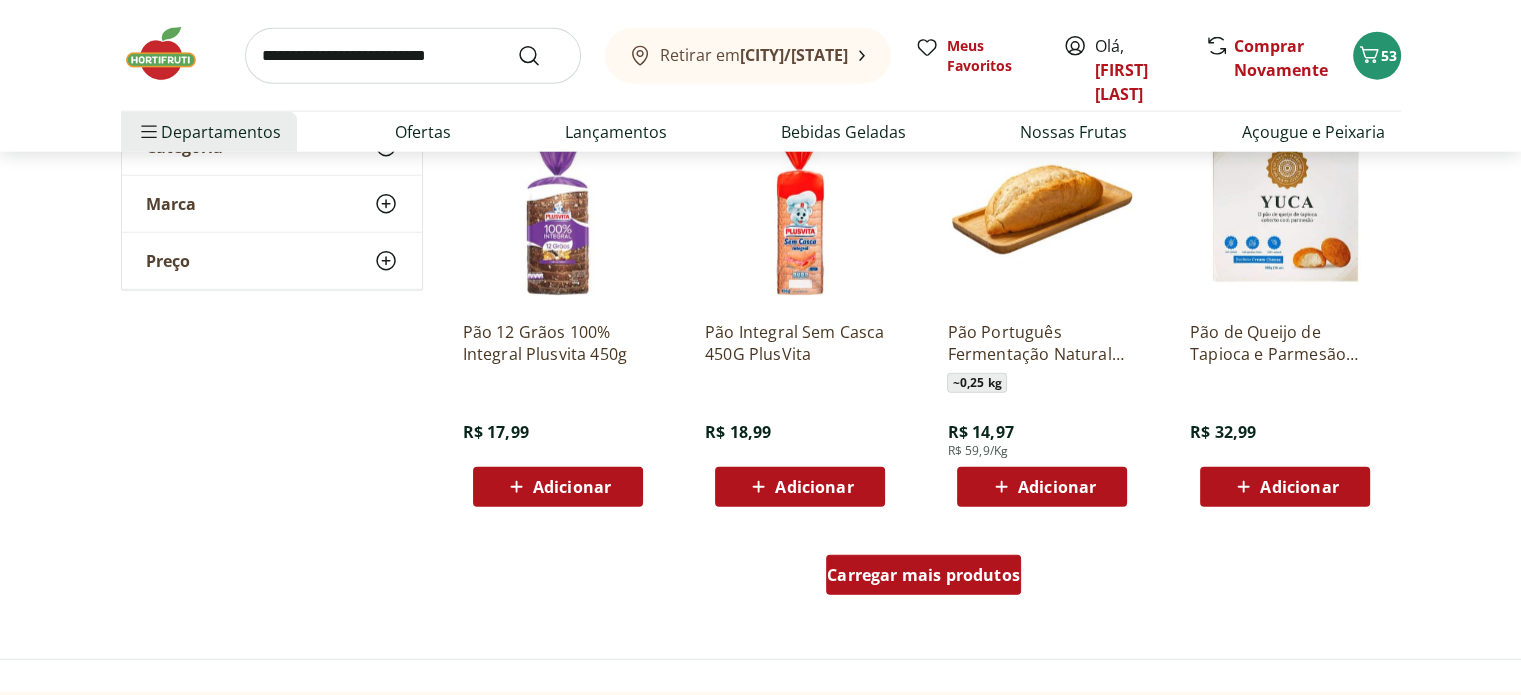 click on "Carregar mais produtos" at bounding box center (923, 575) 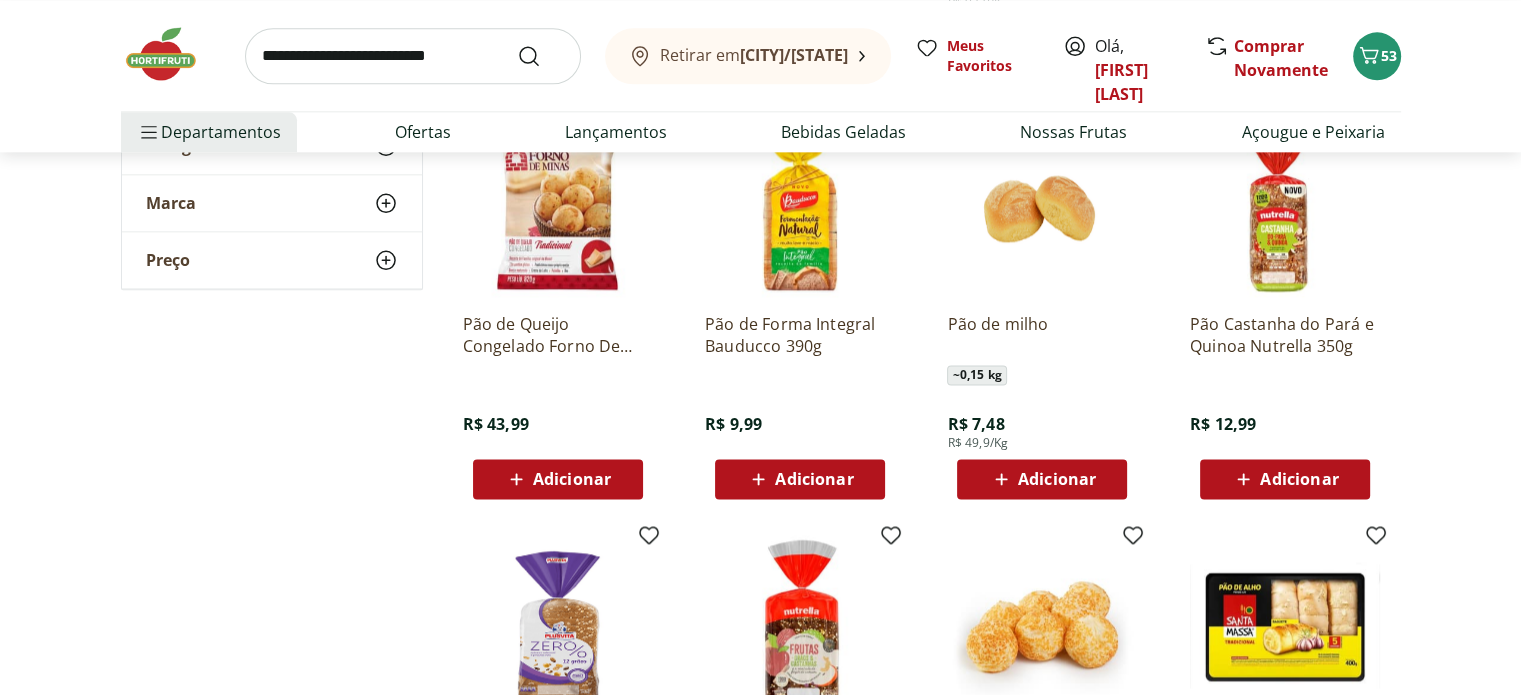 scroll, scrollTop: 2500, scrollLeft: 0, axis: vertical 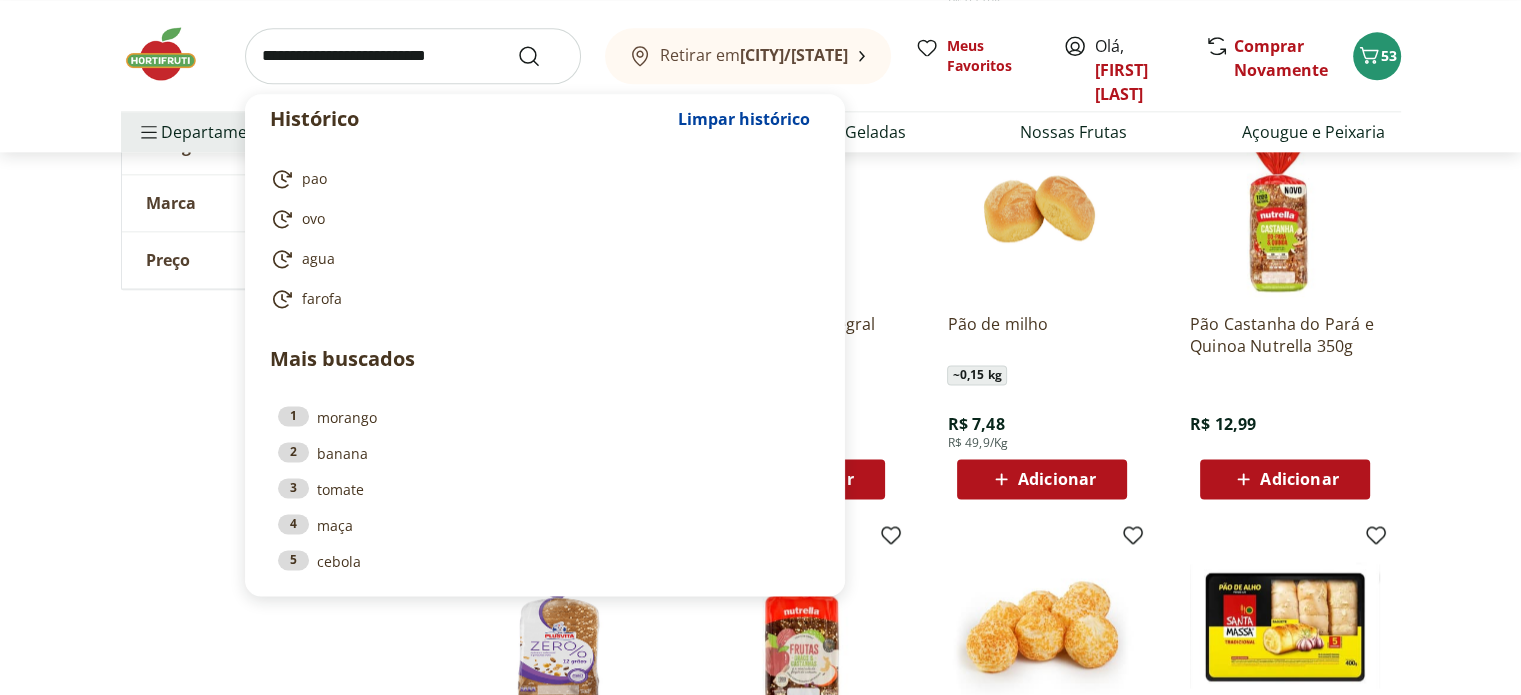 click at bounding box center [413, 56] 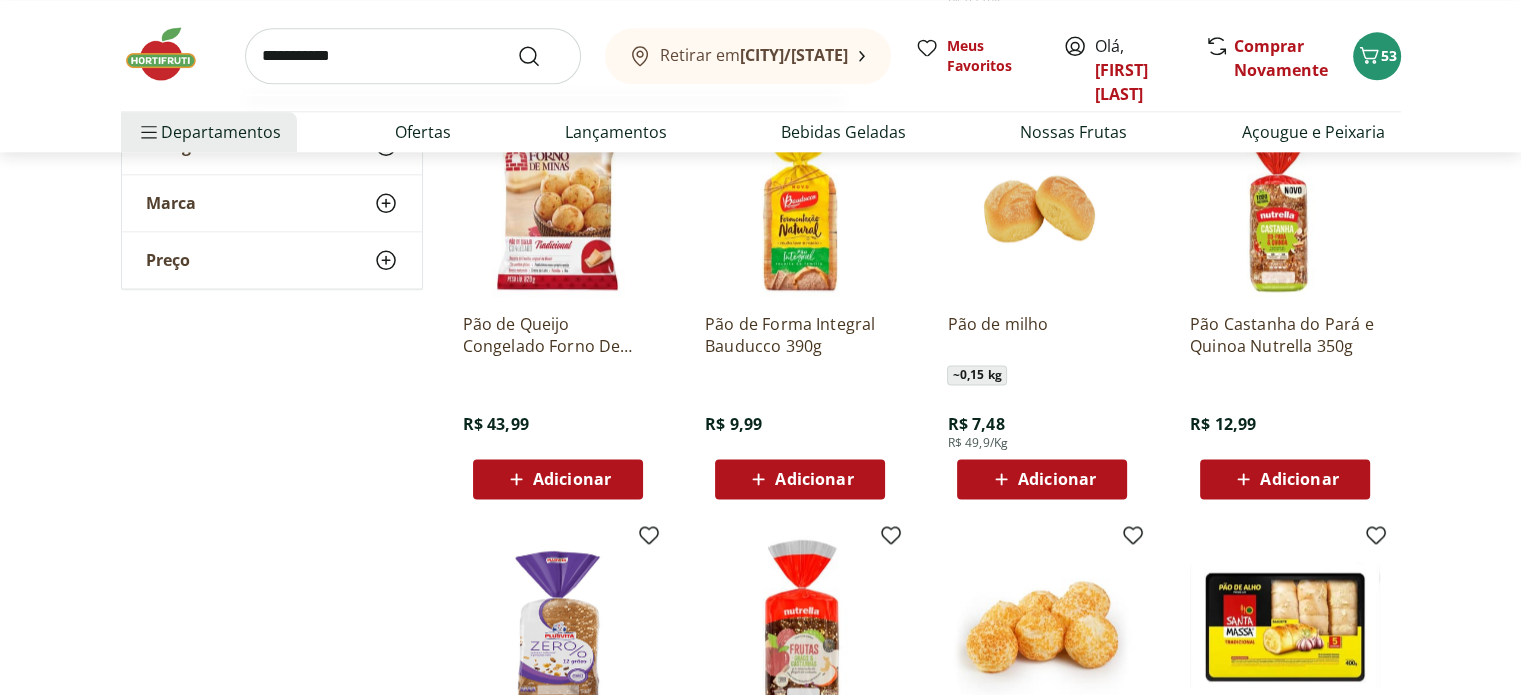 type on "**********" 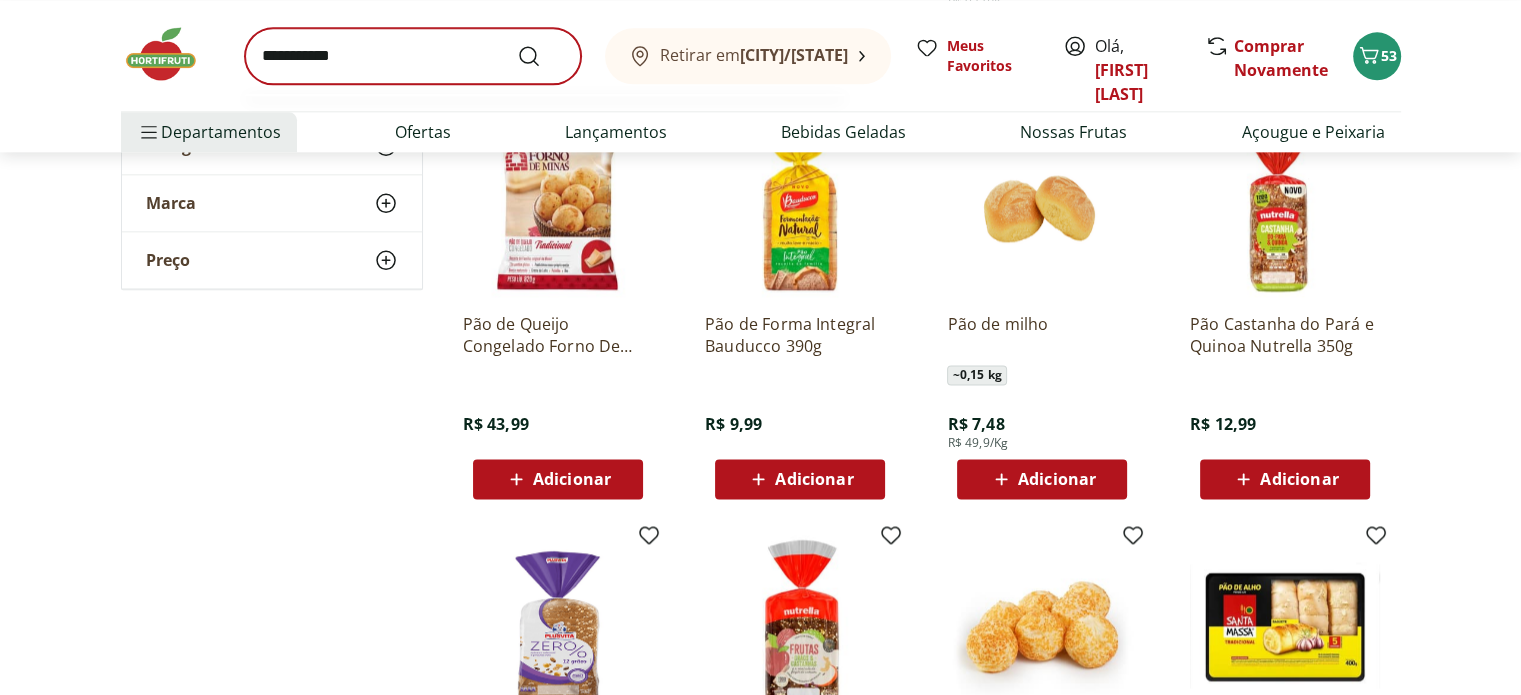 scroll, scrollTop: 0, scrollLeft: 0, axis: both 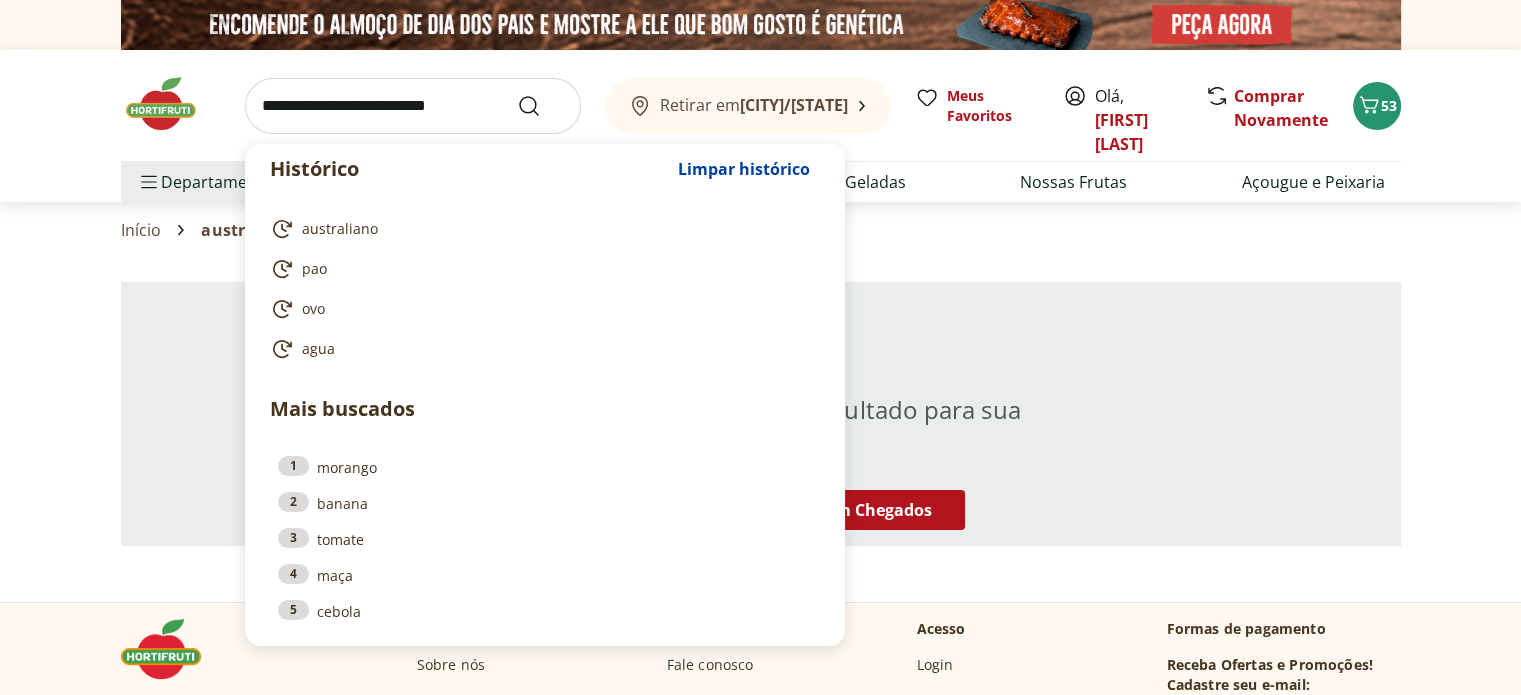 click at bounding box center (413, 106) 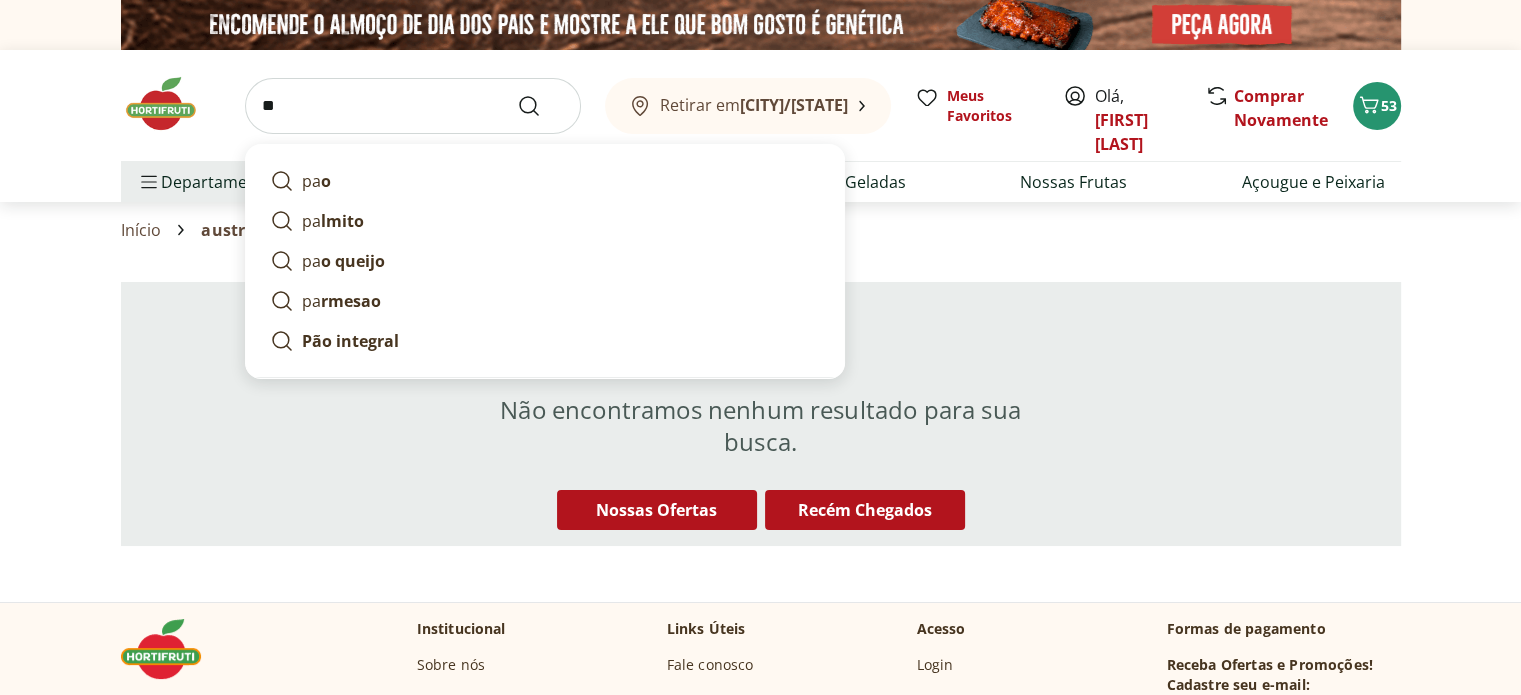 type on "***" 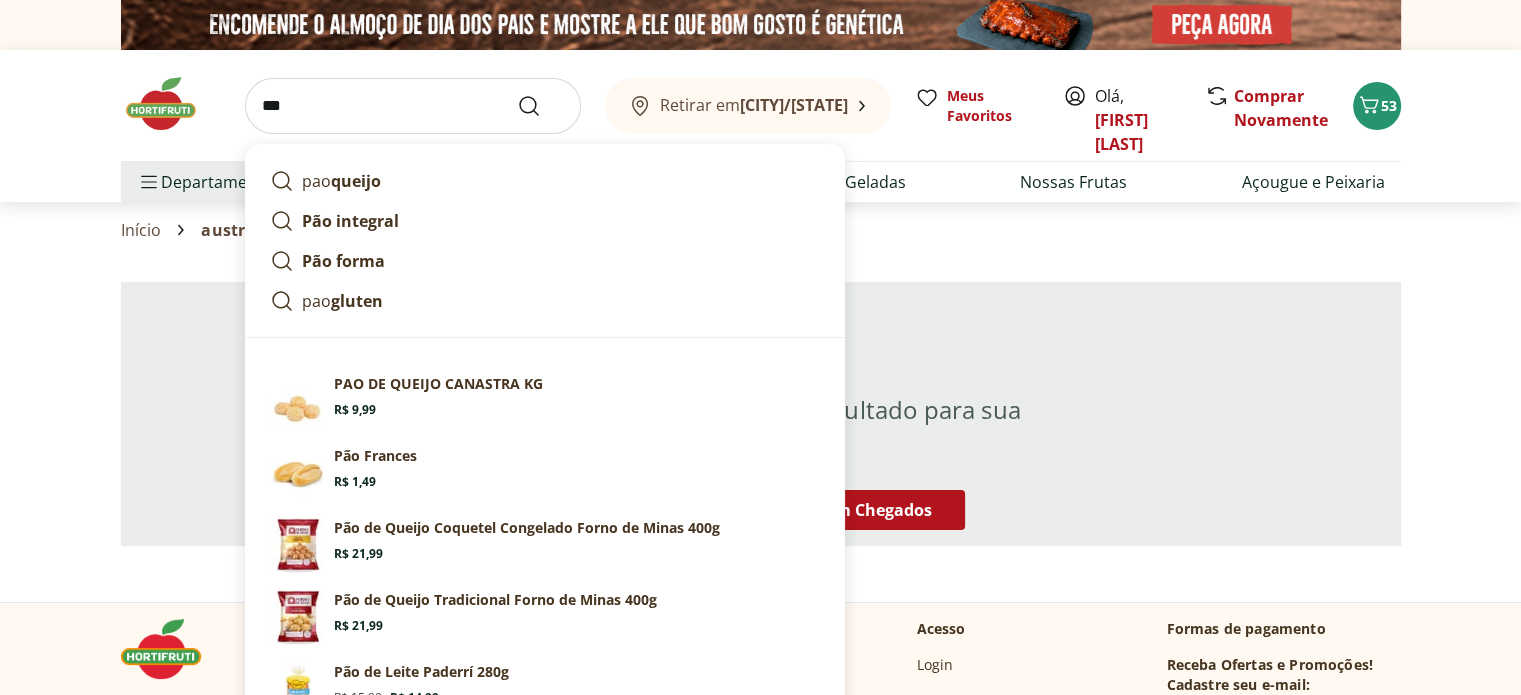 click at bounding box center (541, 106) 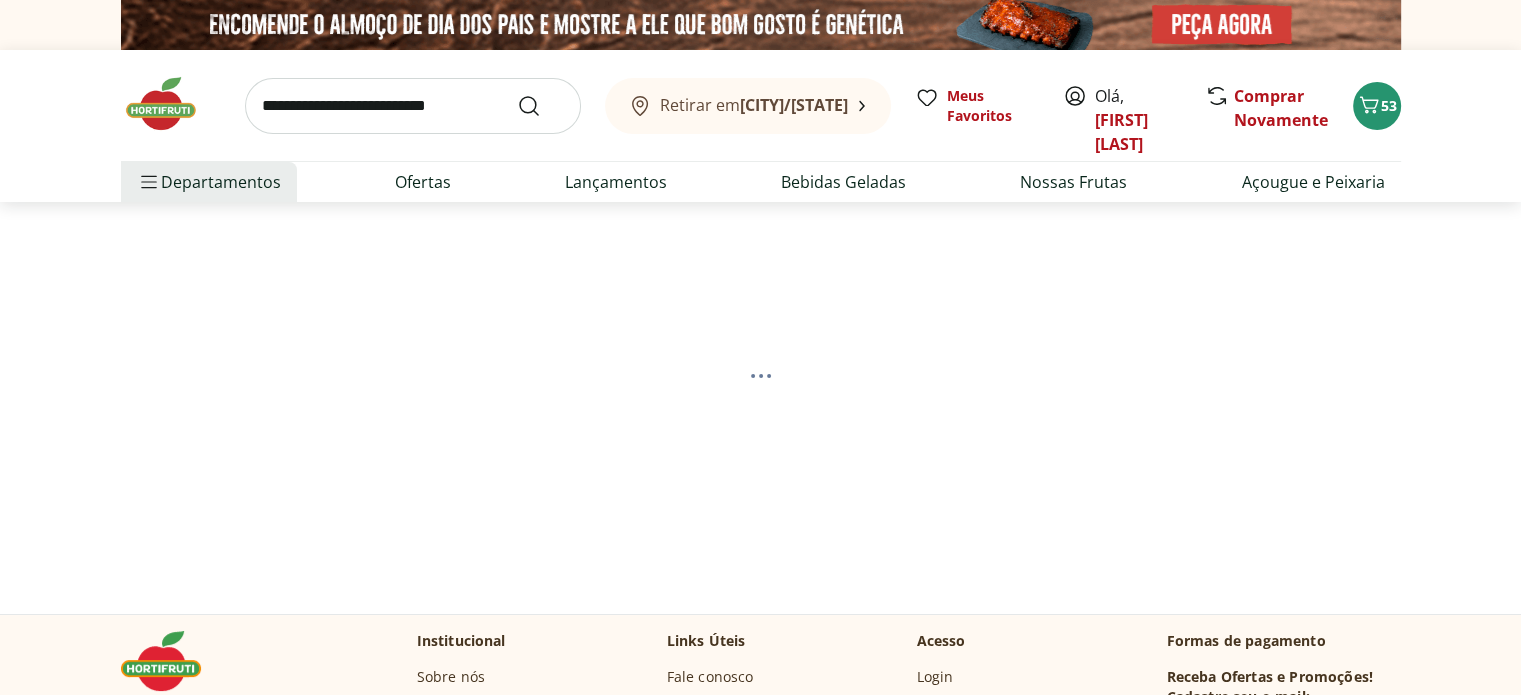 select on "**********" 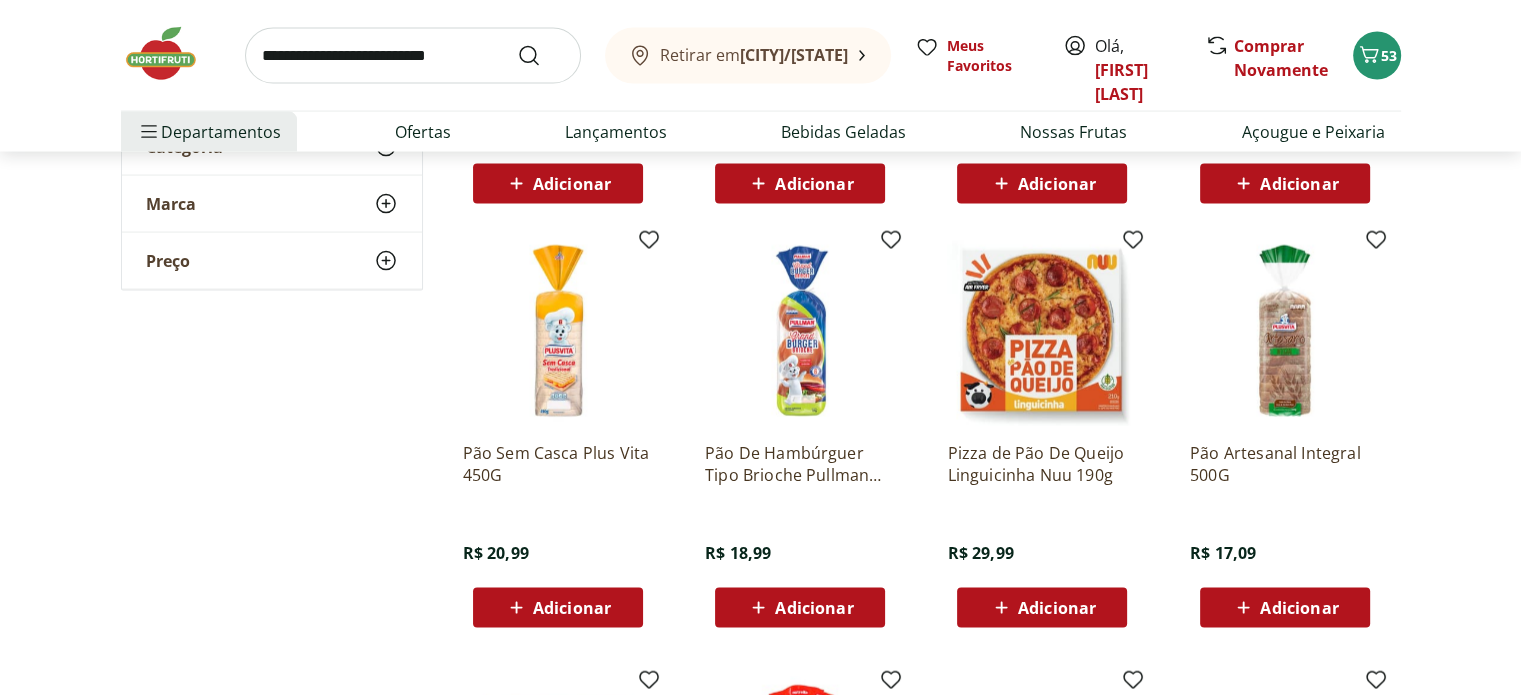 scroll, scrollTop: 4100, scrollLeft: 0, axis: vertical 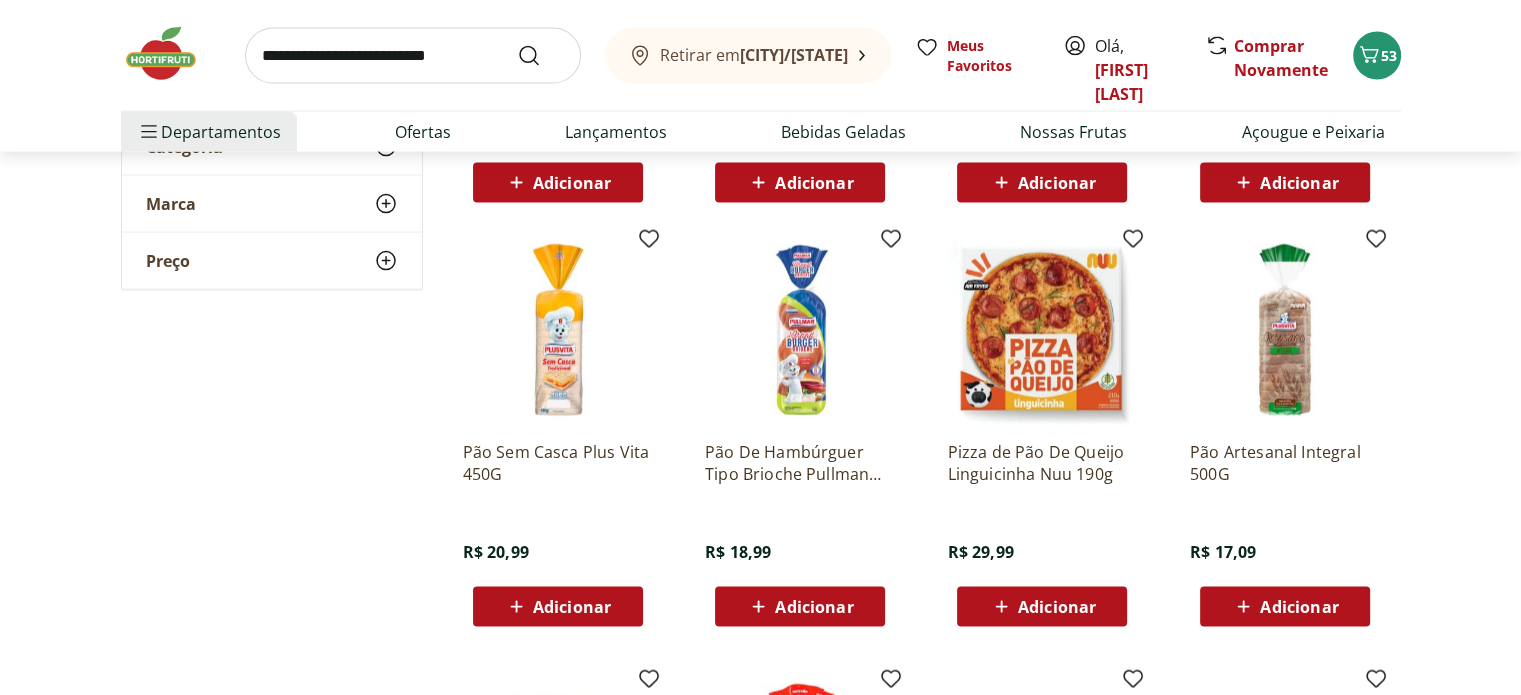 click on "Adicionar" at bounding box center [1299, 607] 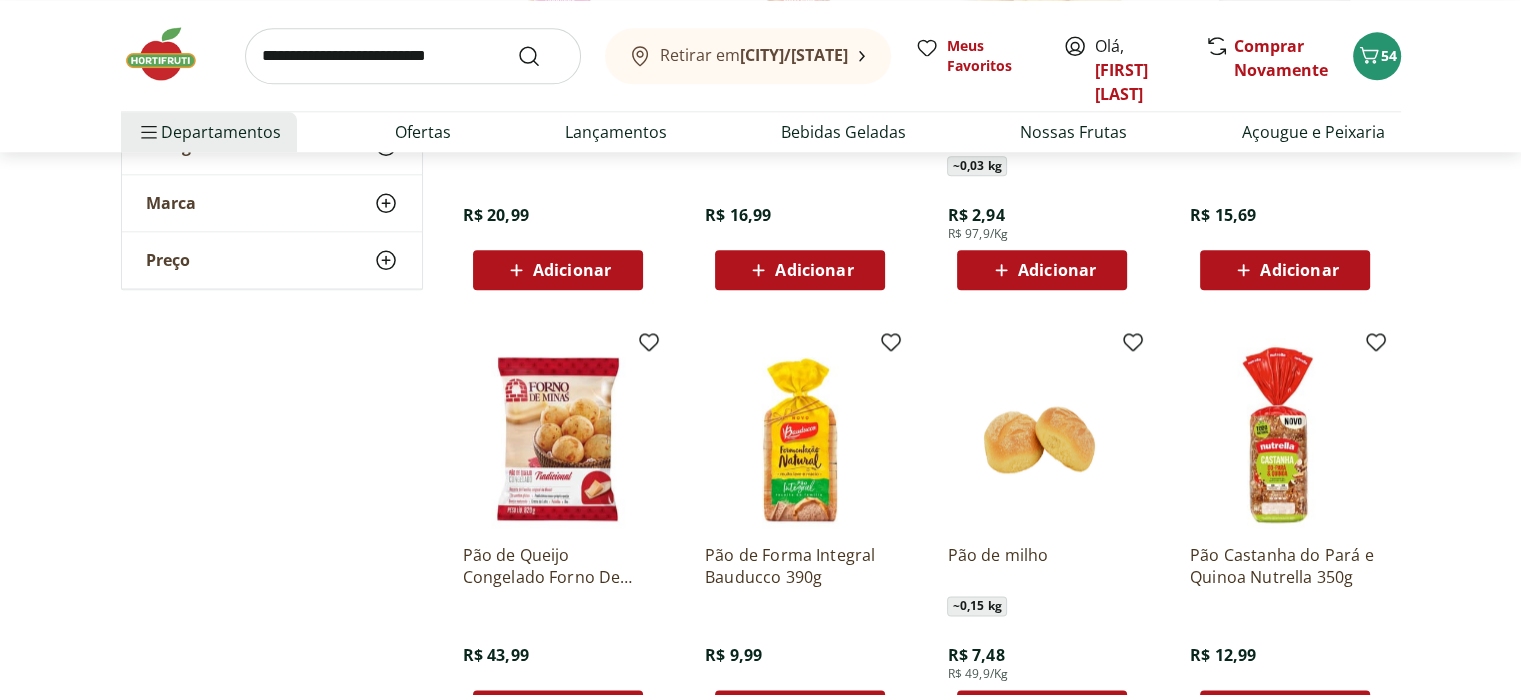 scroll, scrollTop: 2100, scrollLeft: 0, axis: vertical 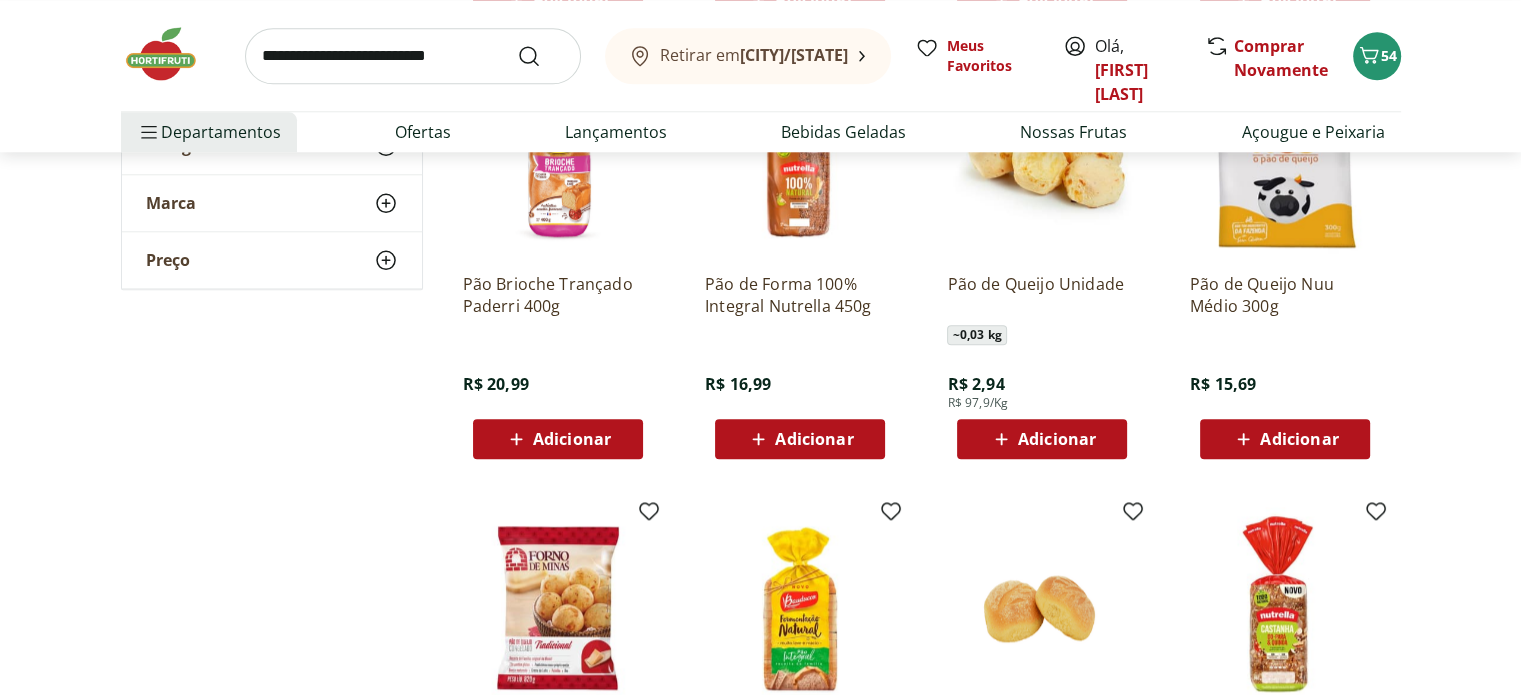 click at bounding box center [171, 54] 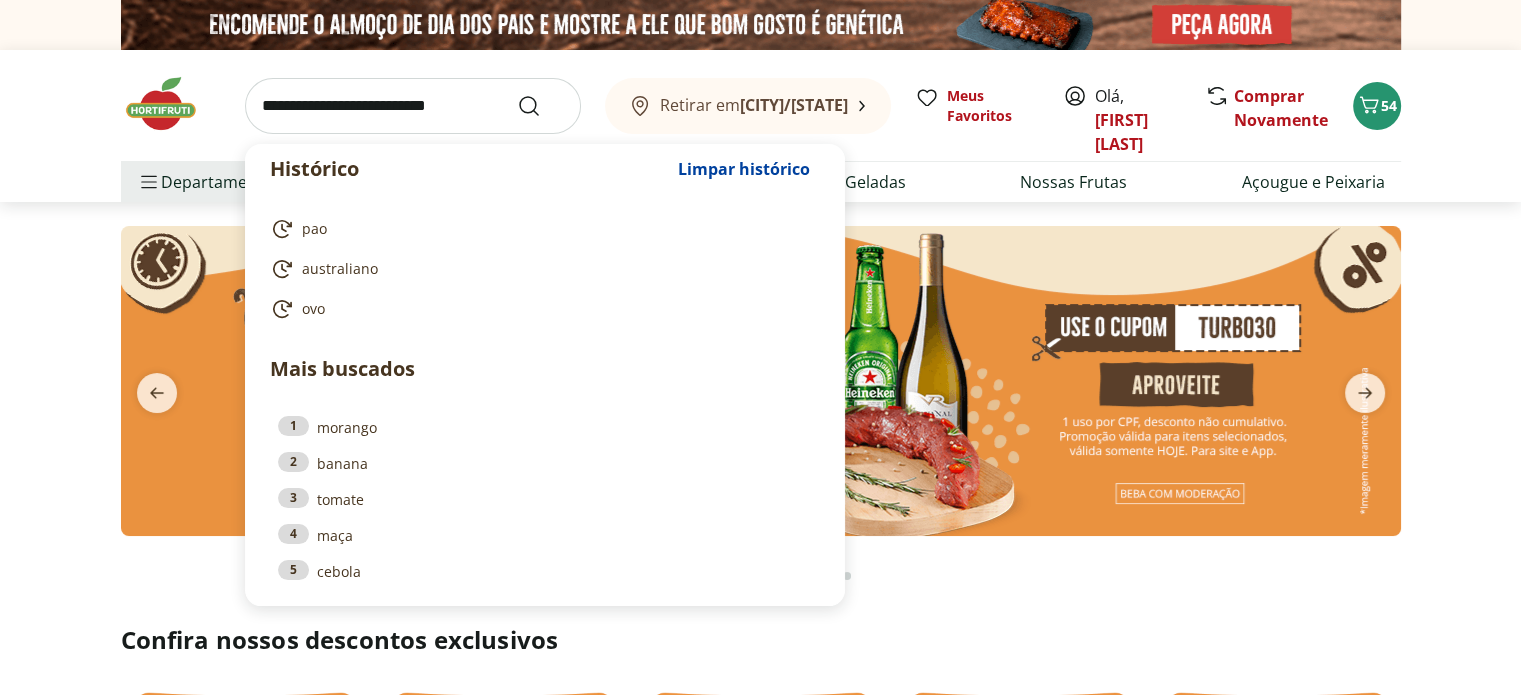 click at bounding box center (413, 106) 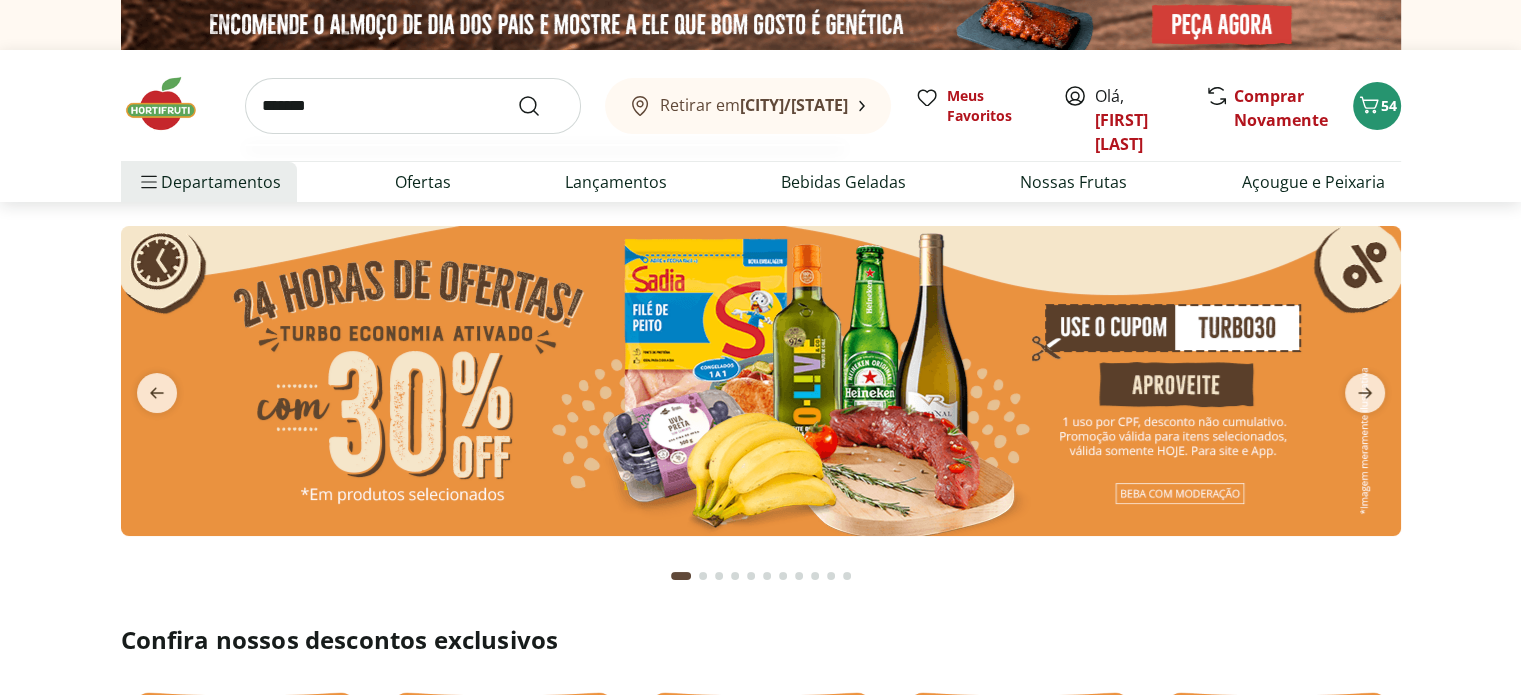 type on "*******" 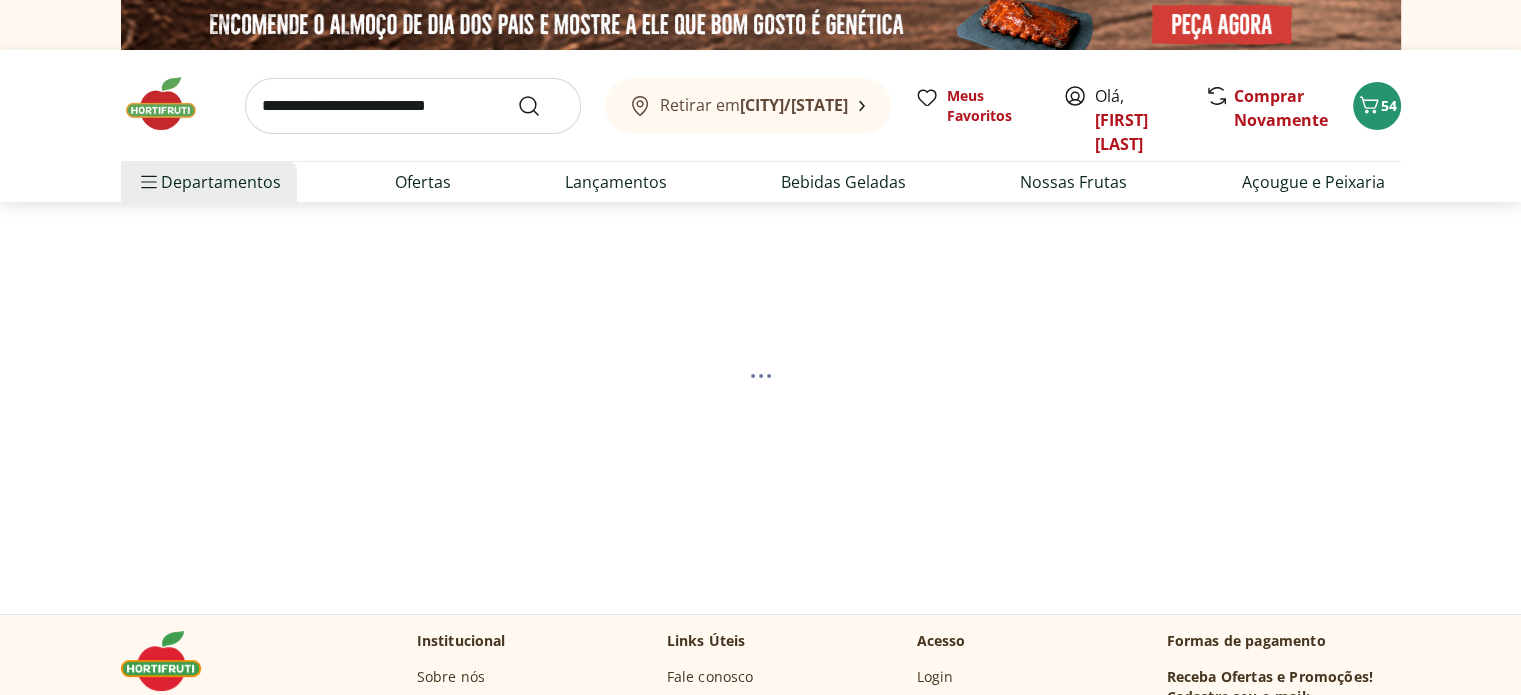 select on "**********" 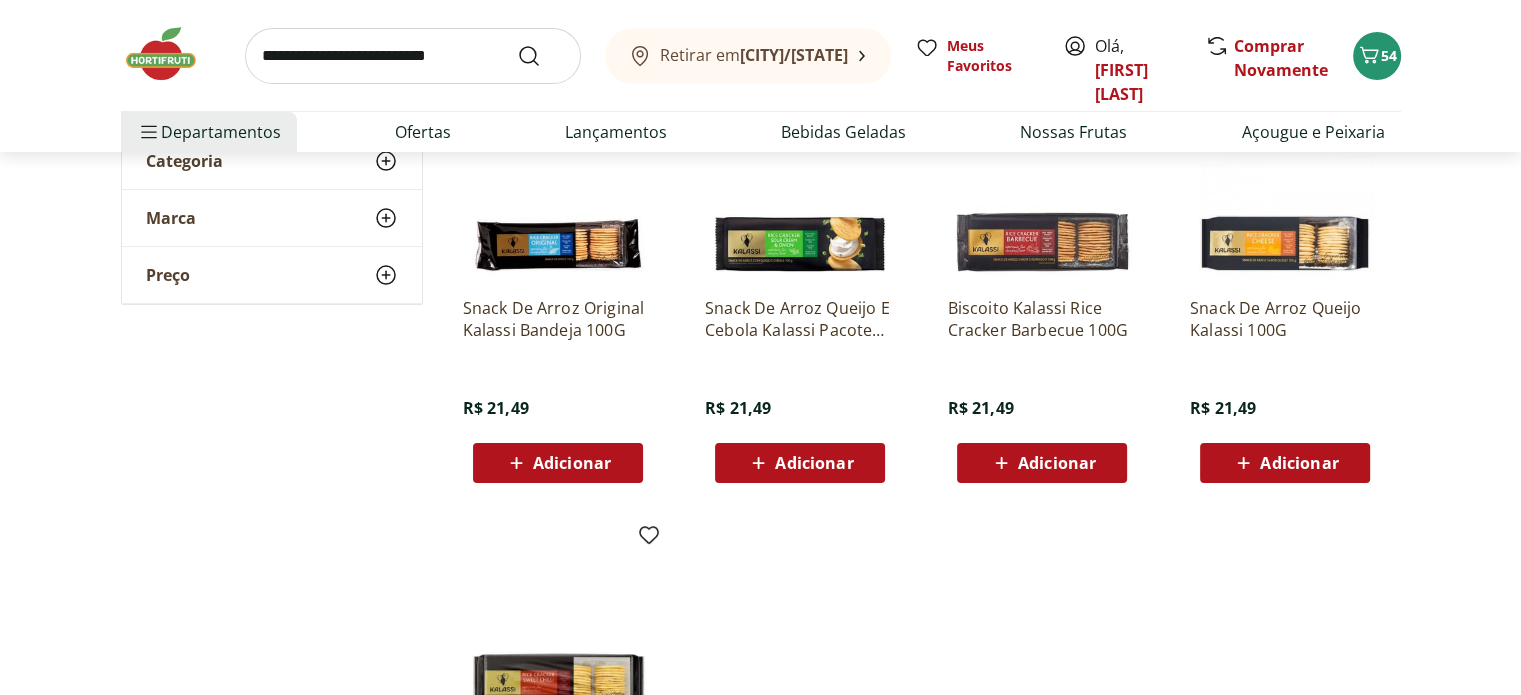 scroll, scrollTop: 300, scrollLeft: 0, axis: vertical 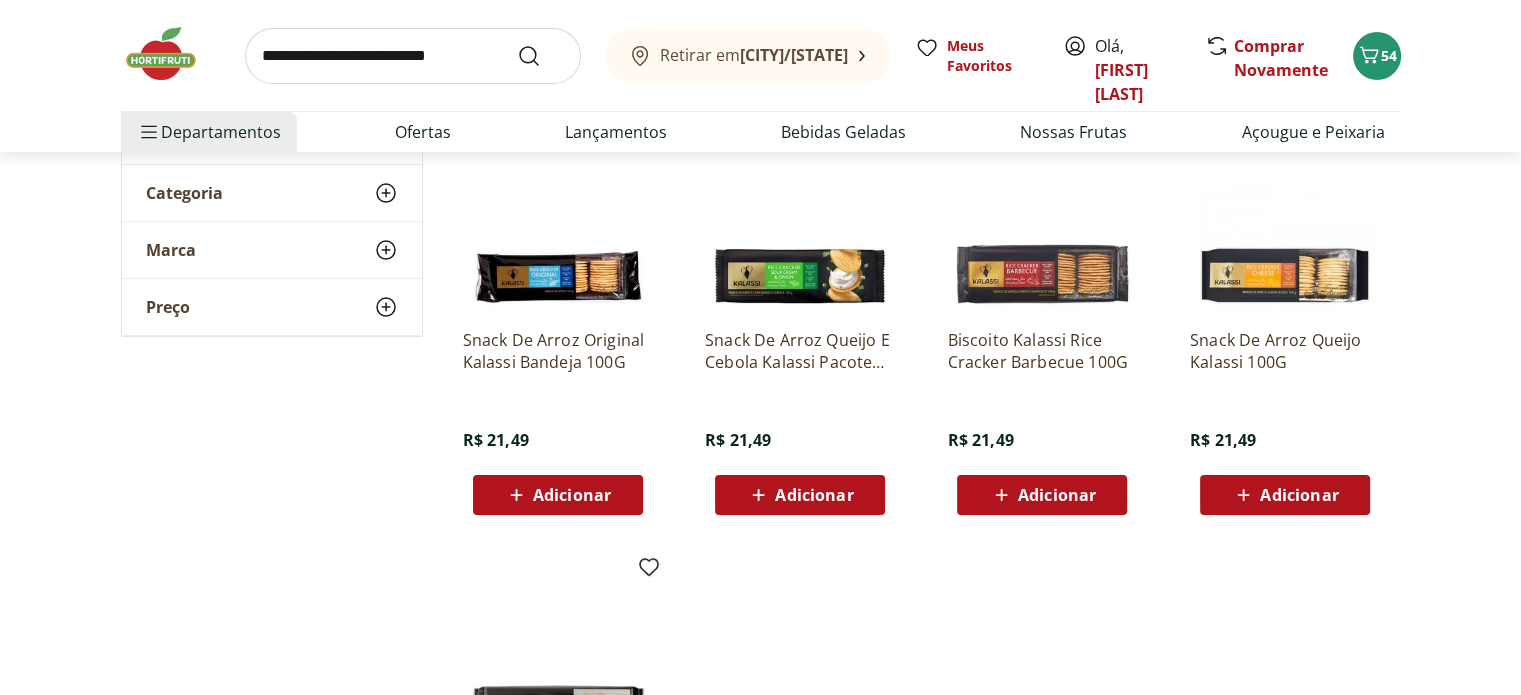 click on "Adicionar" at bounding box center (572, 495) 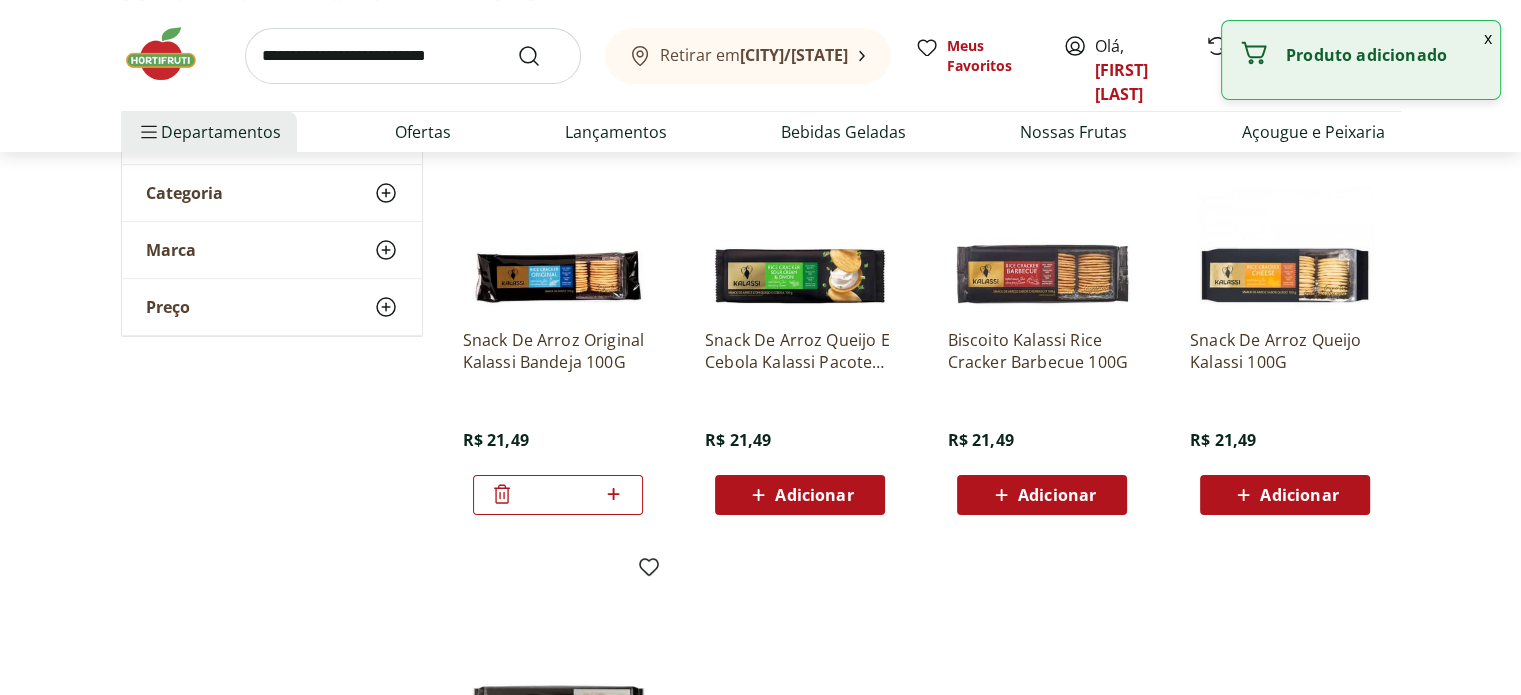 click 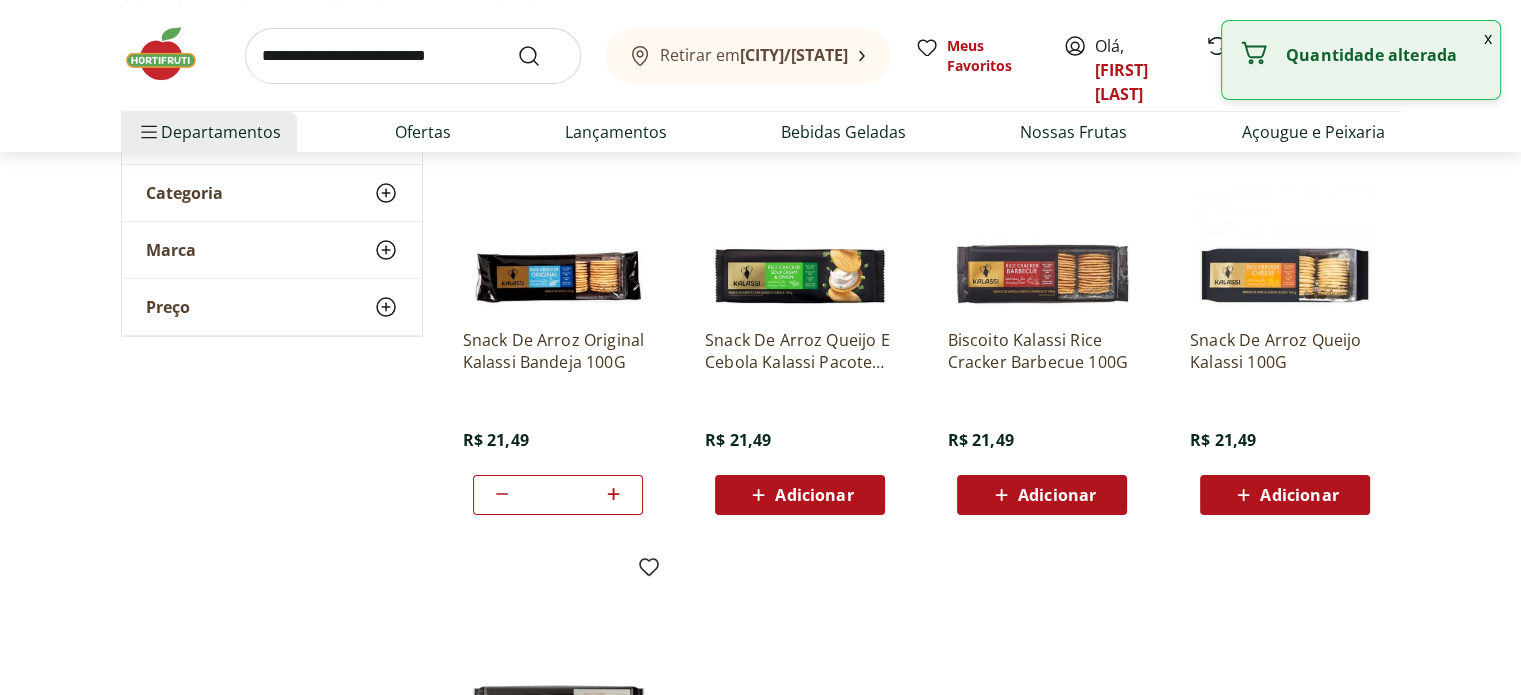 click at bounding box center (171, 54) 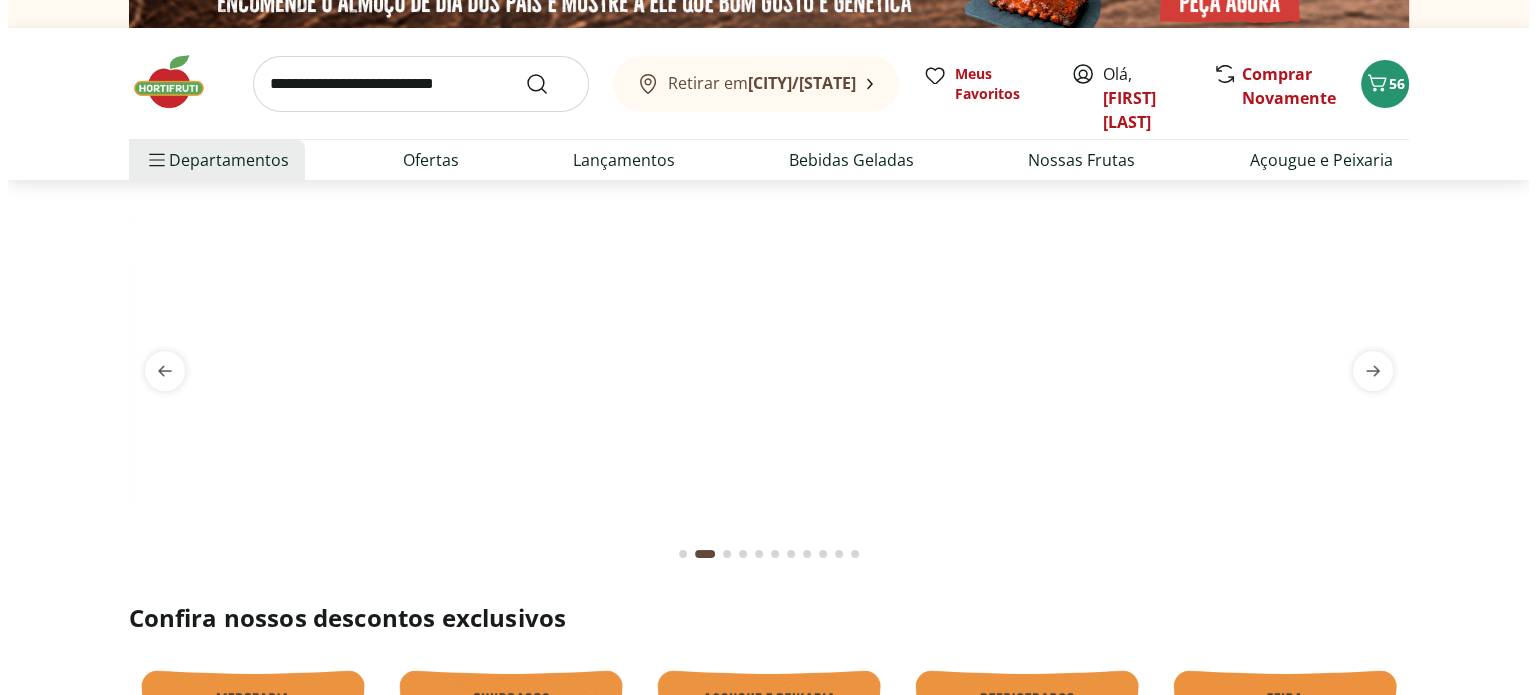 scroll, scrollTop: 0, scrollLeft: 0, axis: both 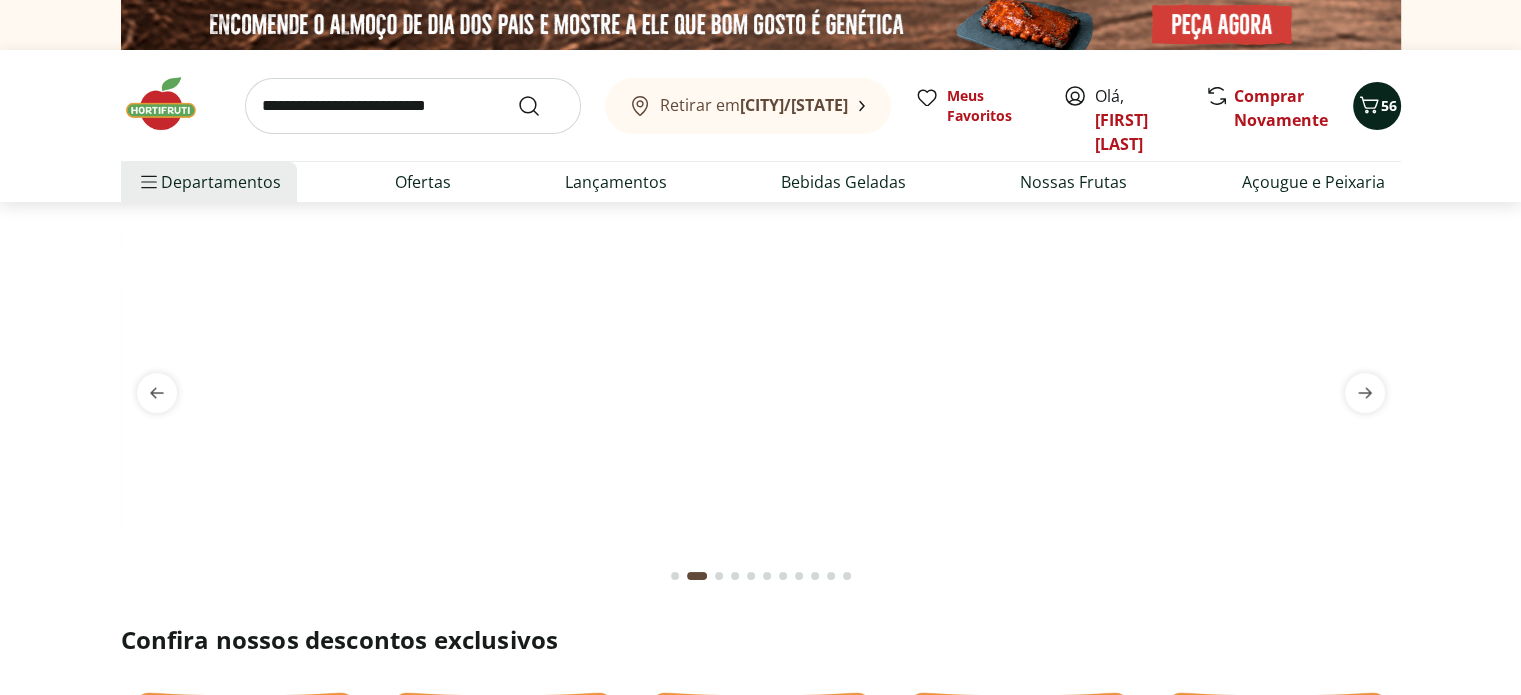 click 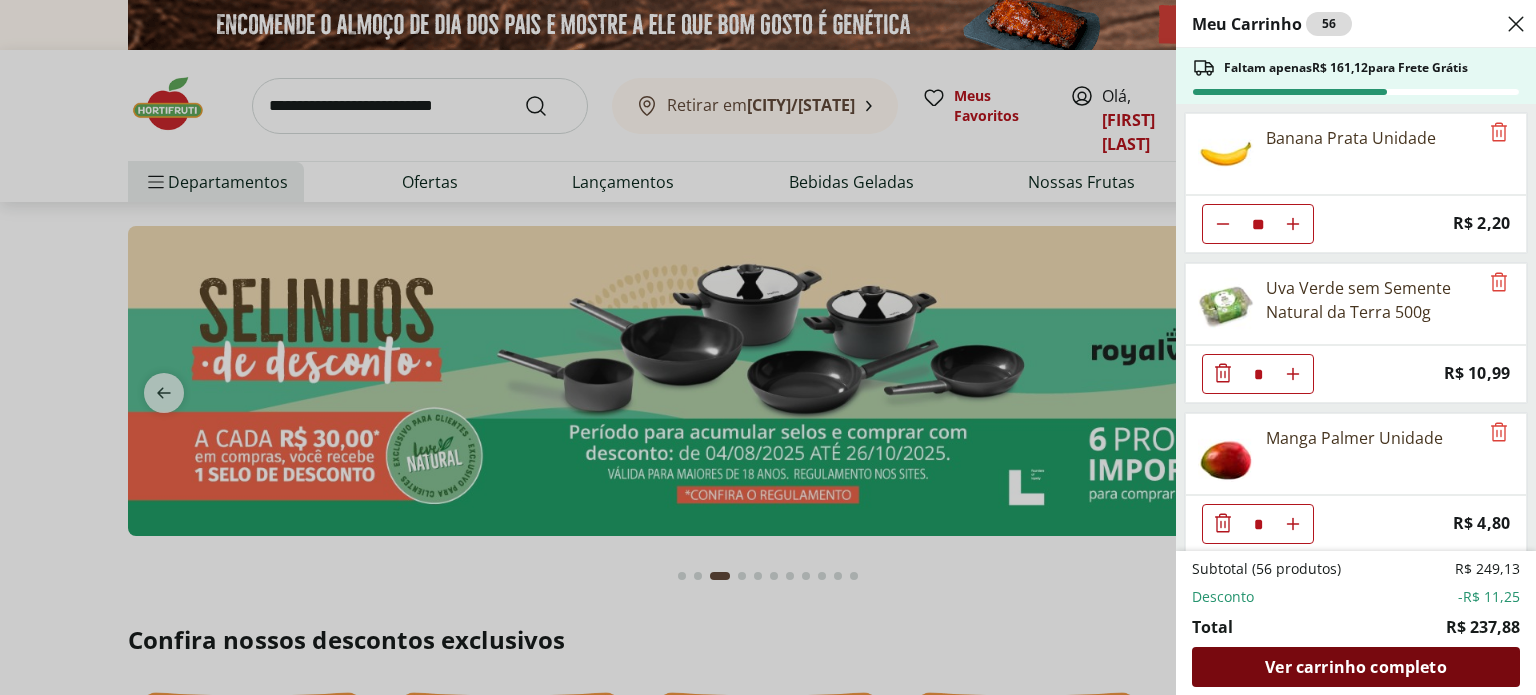 click on "Ver carrinho completo" at bounding box center [1355, 667] 